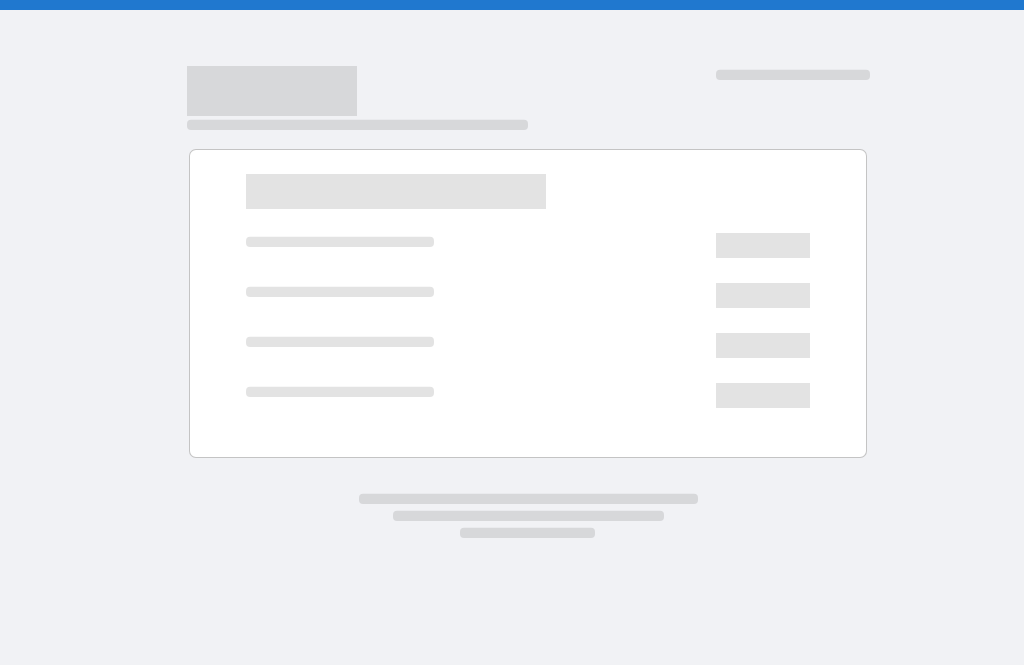 scroll, scrollTop: 0, scrollLeft: 0, axis: both 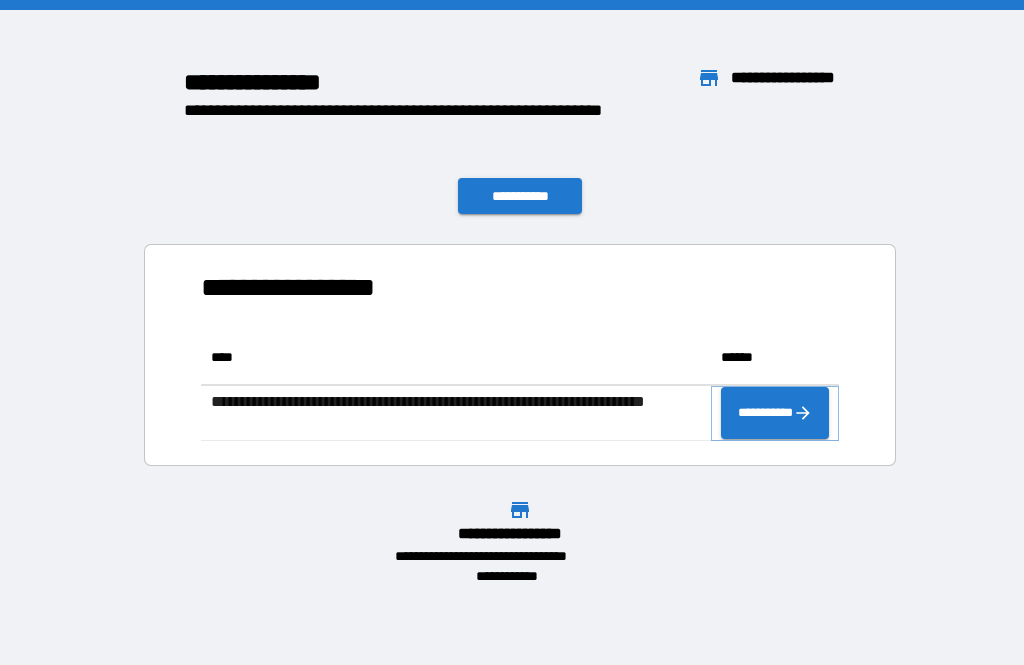 click on "**********" at bounding box center (775, 413) 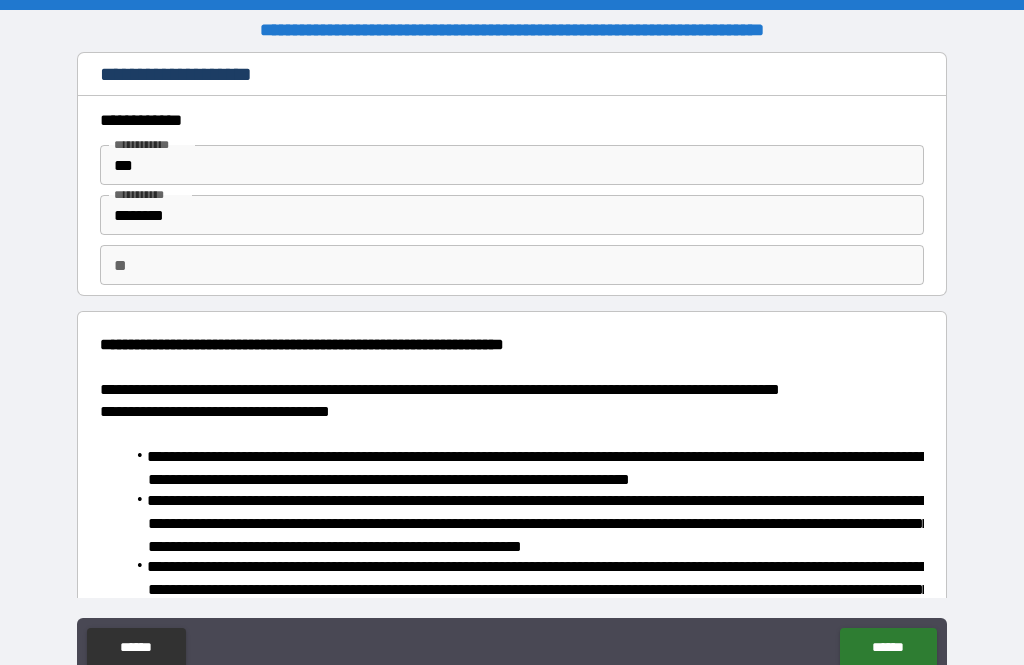 type on "*" 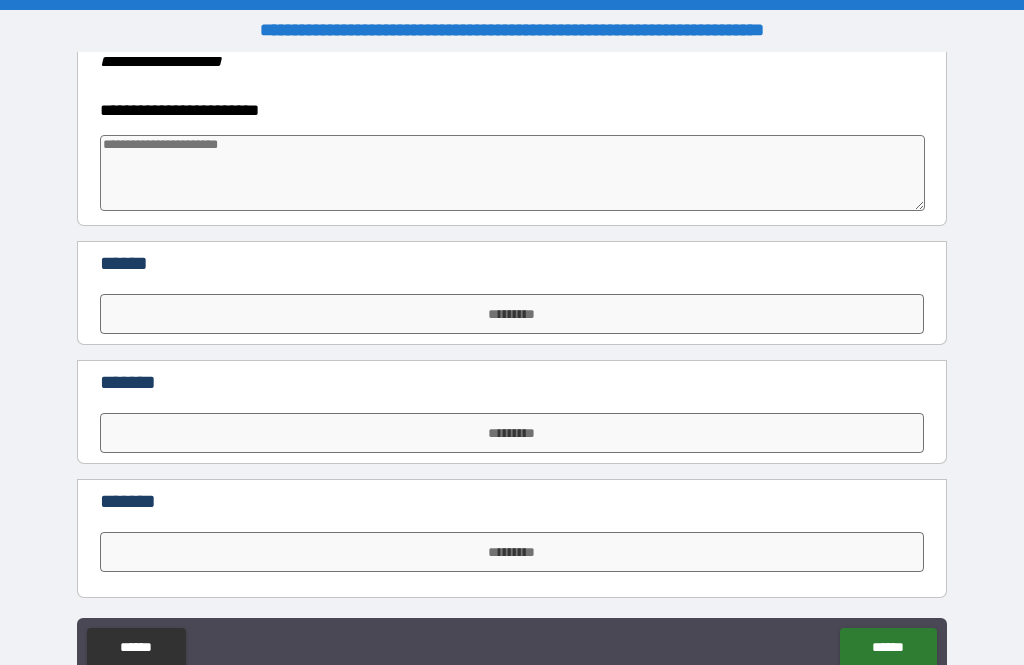 scroll, scrollTop: 749, scrollLeft: 0, axis: vertical 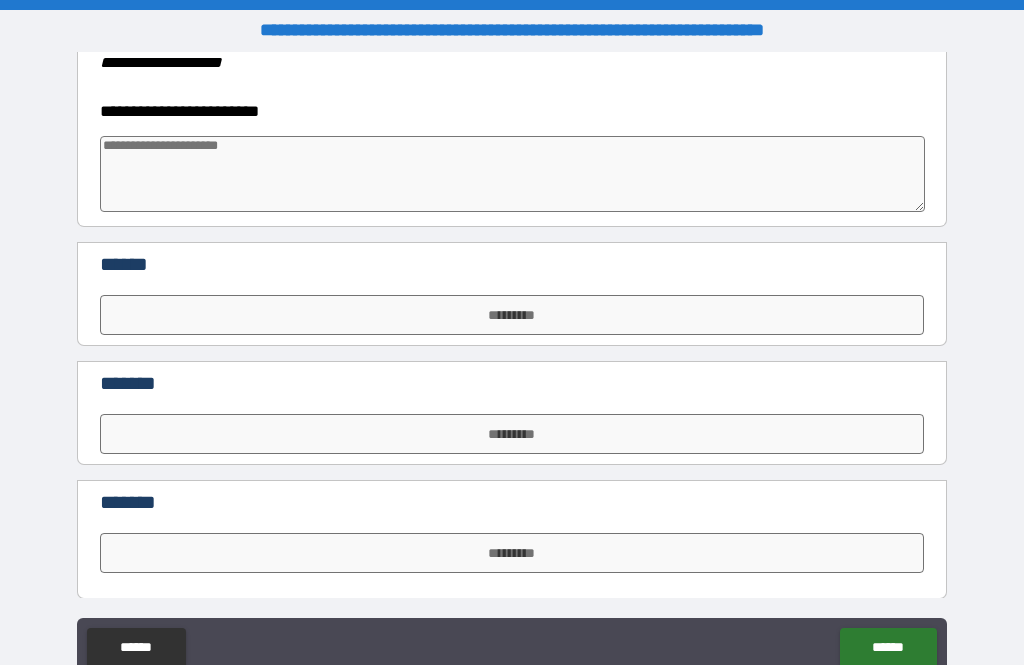 click at bounding box center [513, 174] 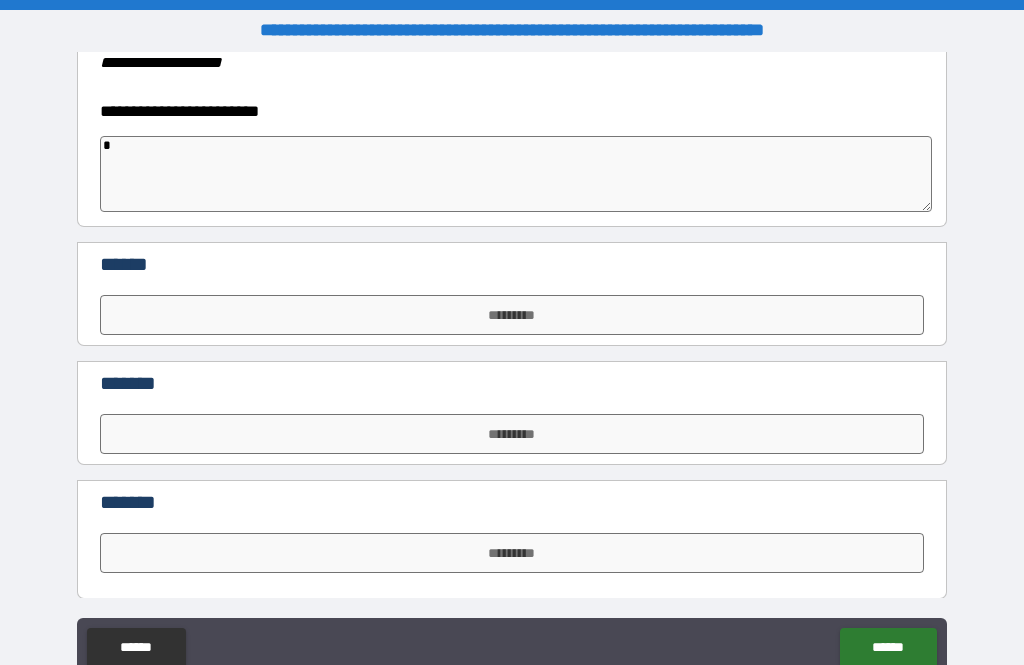 type on "*" 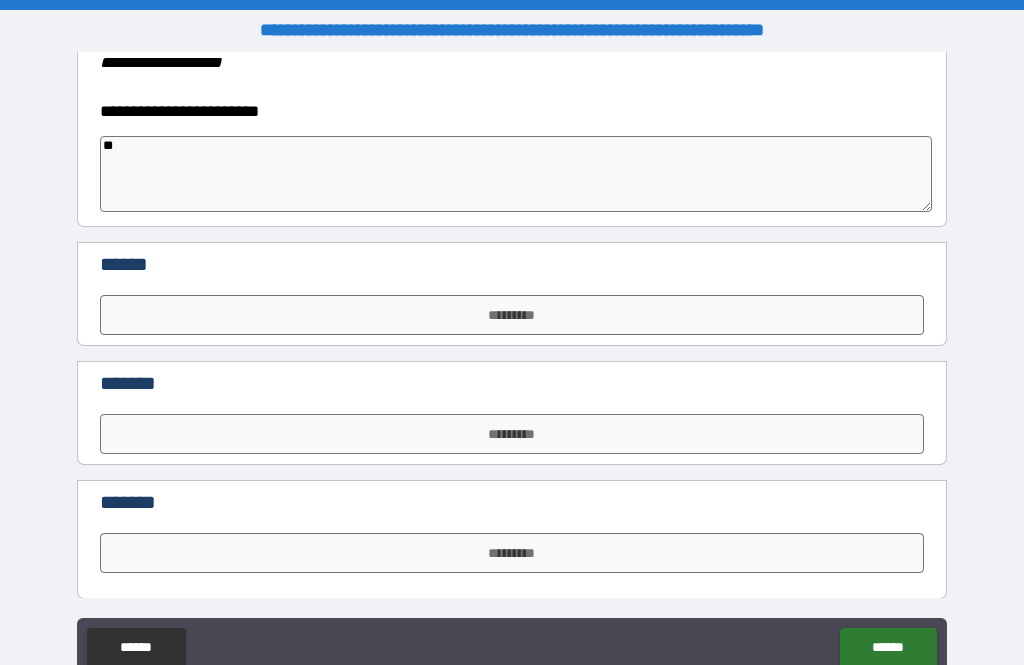 type on "*" 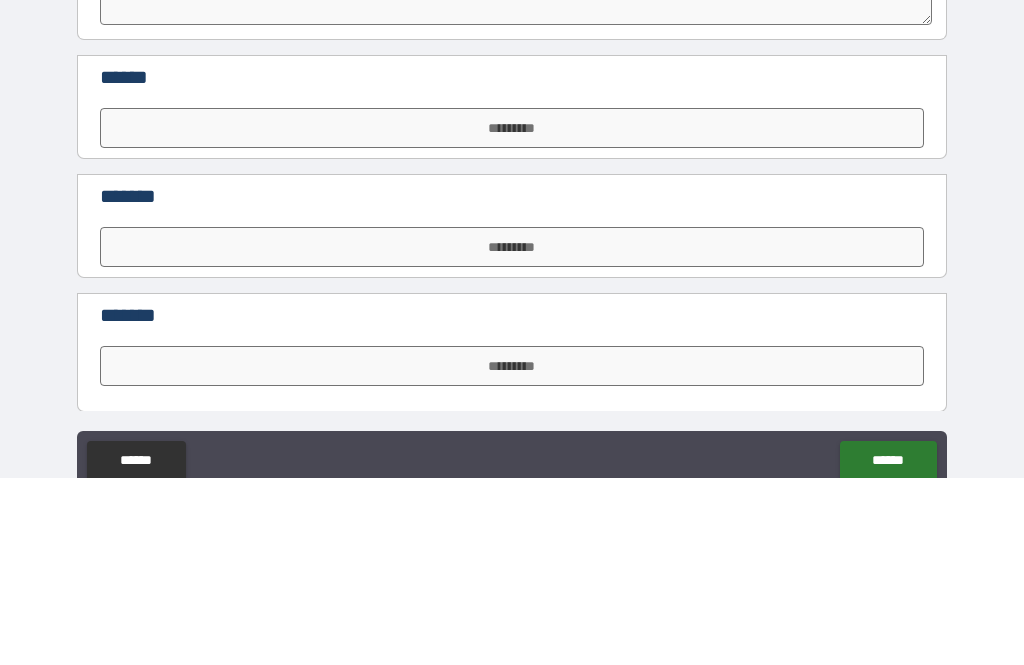 type on "**" 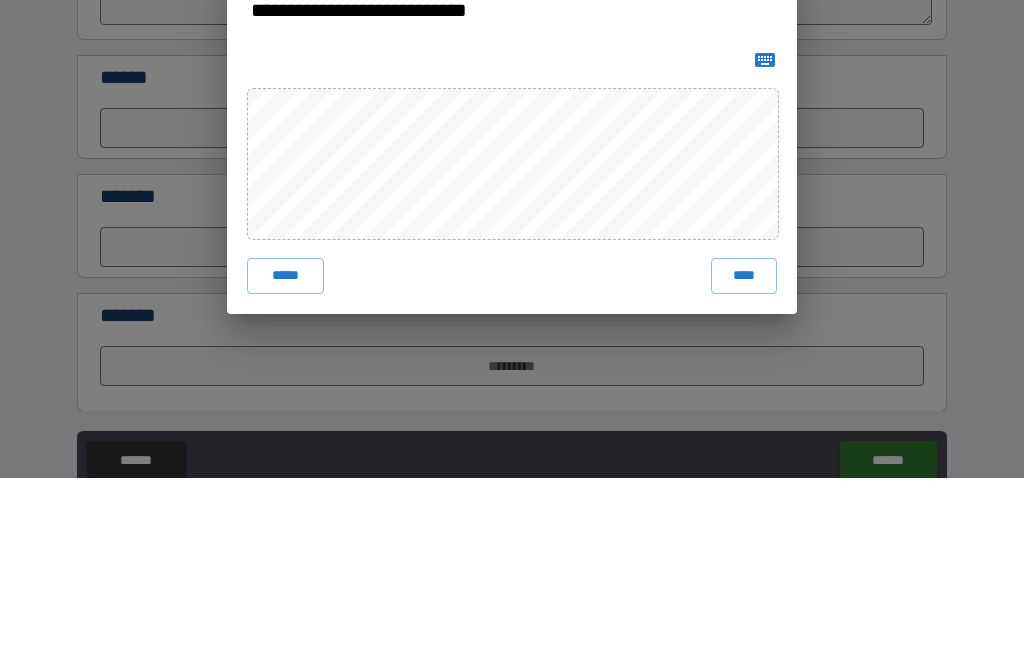 scroll, scrollTop: 64, scrollLeft: 0, axis: vertical 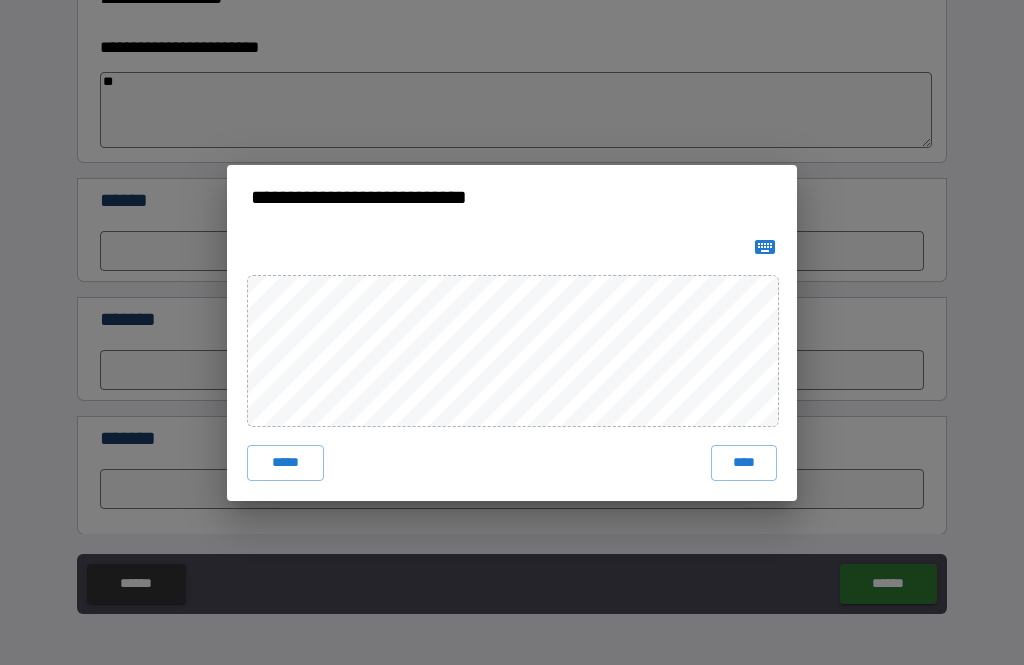 click on "****" at bounding box center [744, 463] 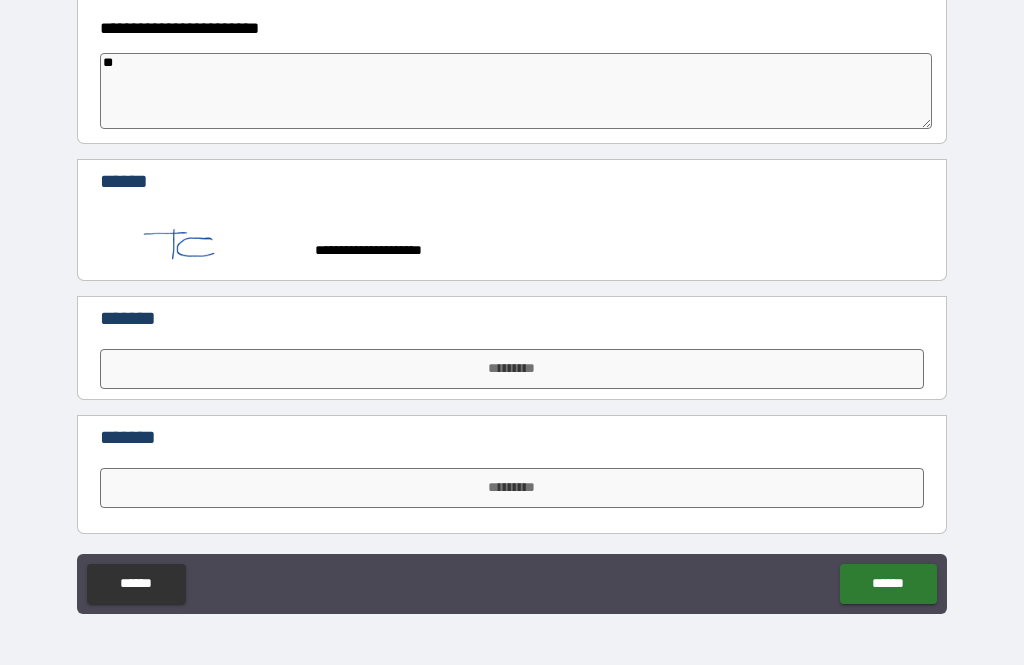 scroll, scrollTop: 766, scrollLeft: 0, axis: vertical 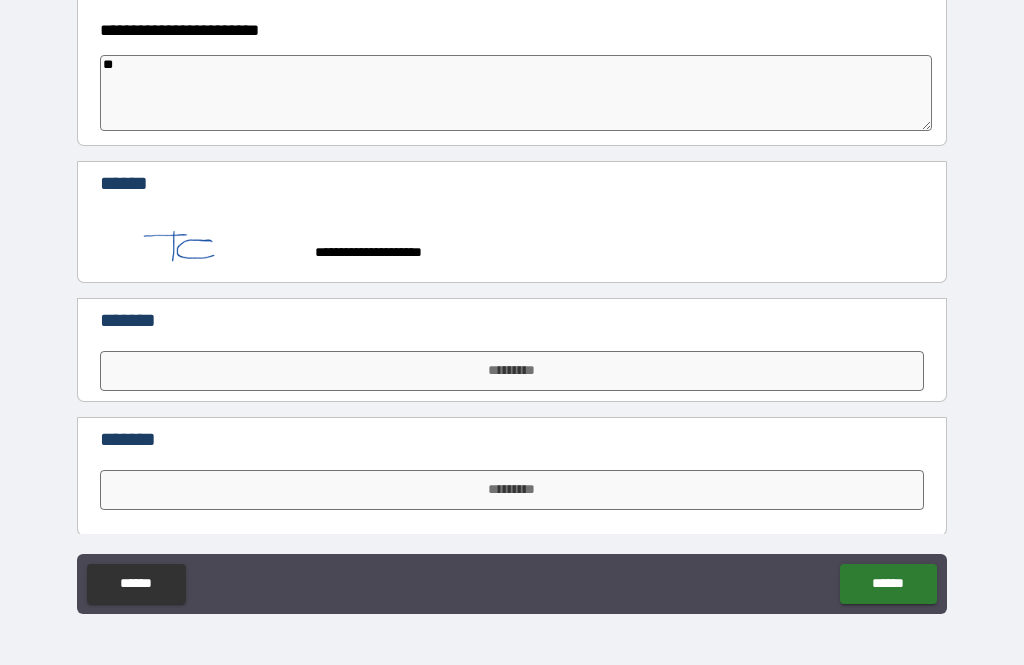click on "*********" at bounding box center (512, 490) 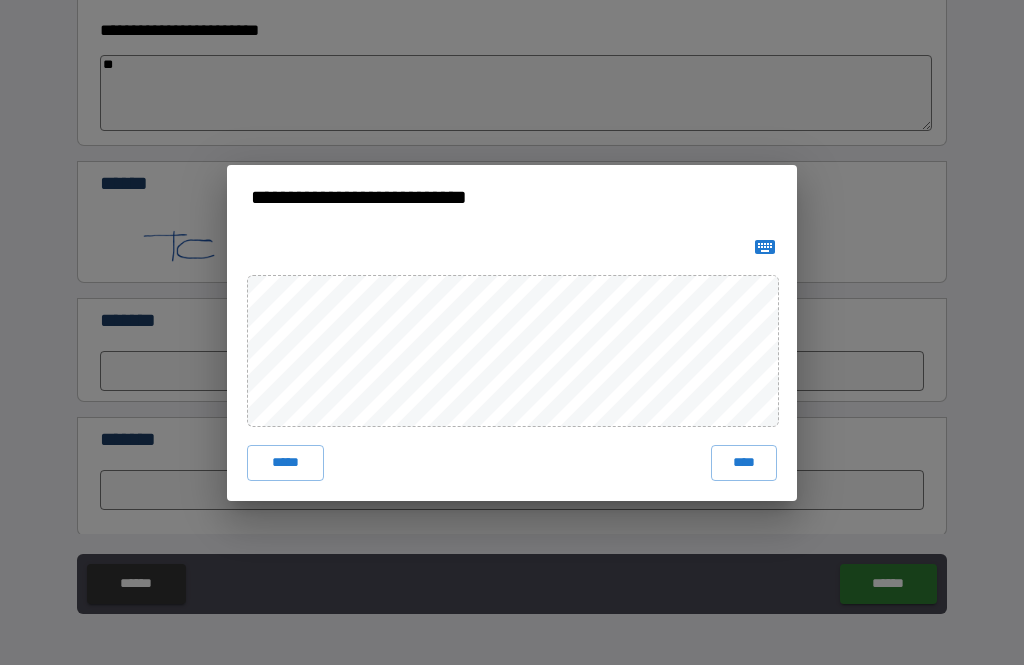 click on "****" at bounding box center [744, 463] 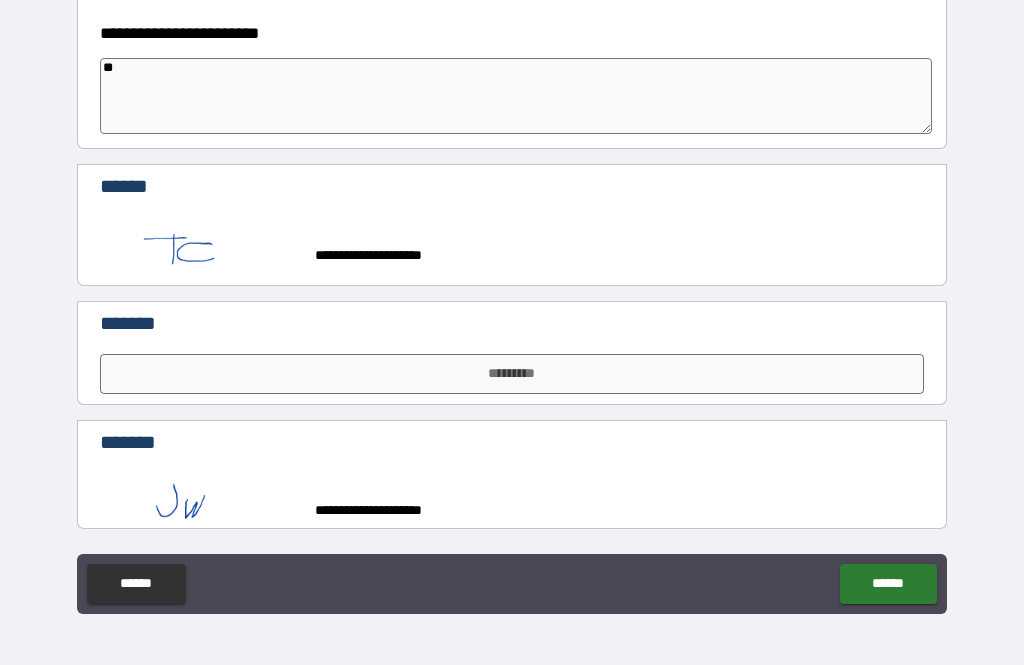 scroll, scrollTop: 756, scrollLeft: 0, axis: vertical 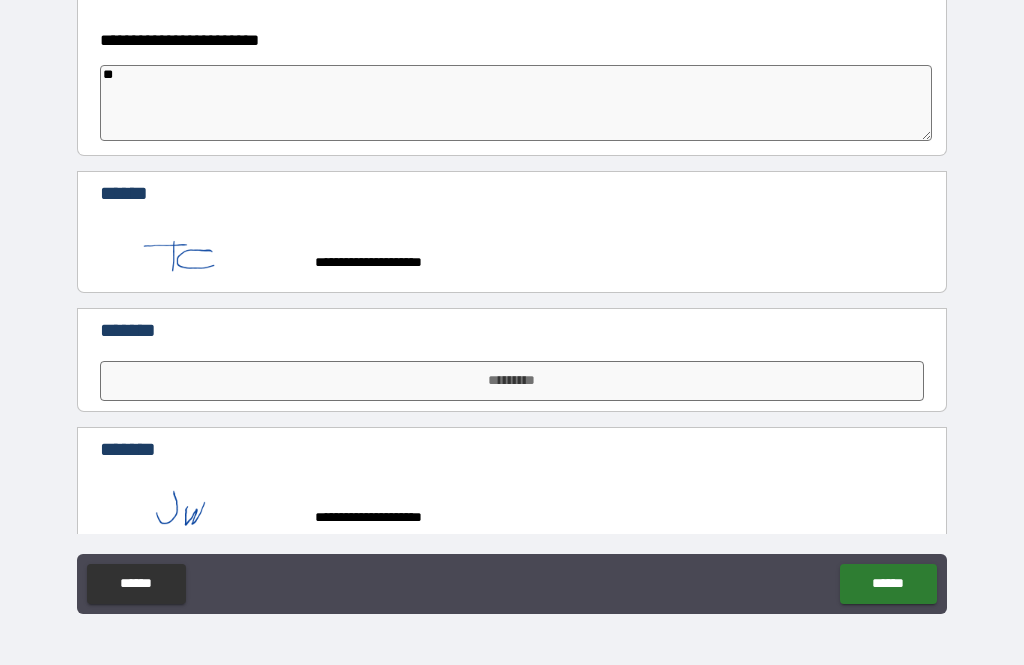 click on "*********" at bounding box center (512, 381) 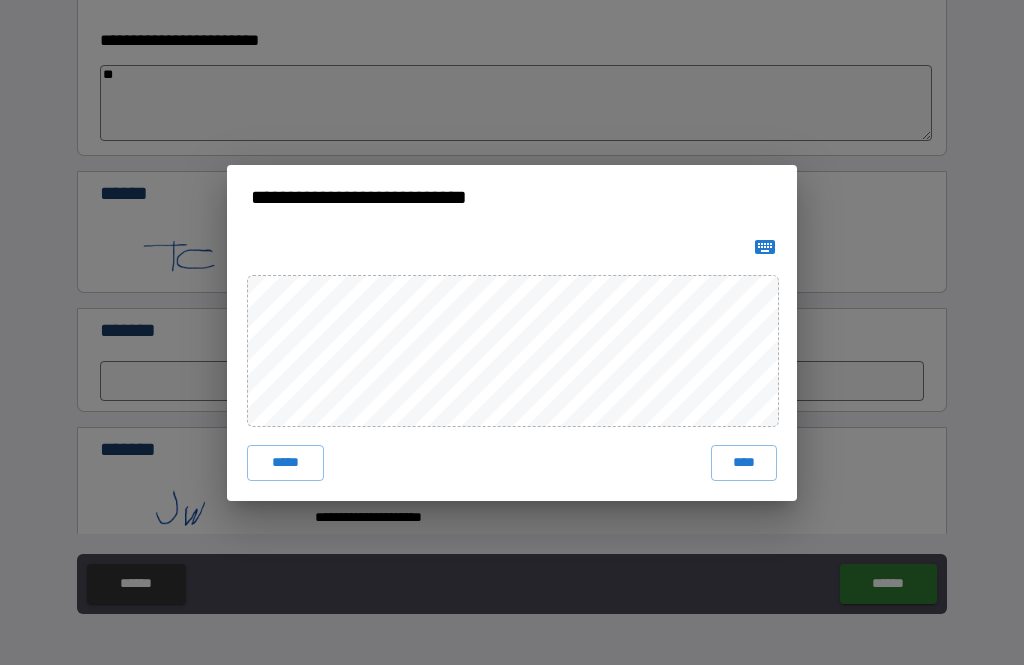 click on "*****" at bounding box center (285, 463) 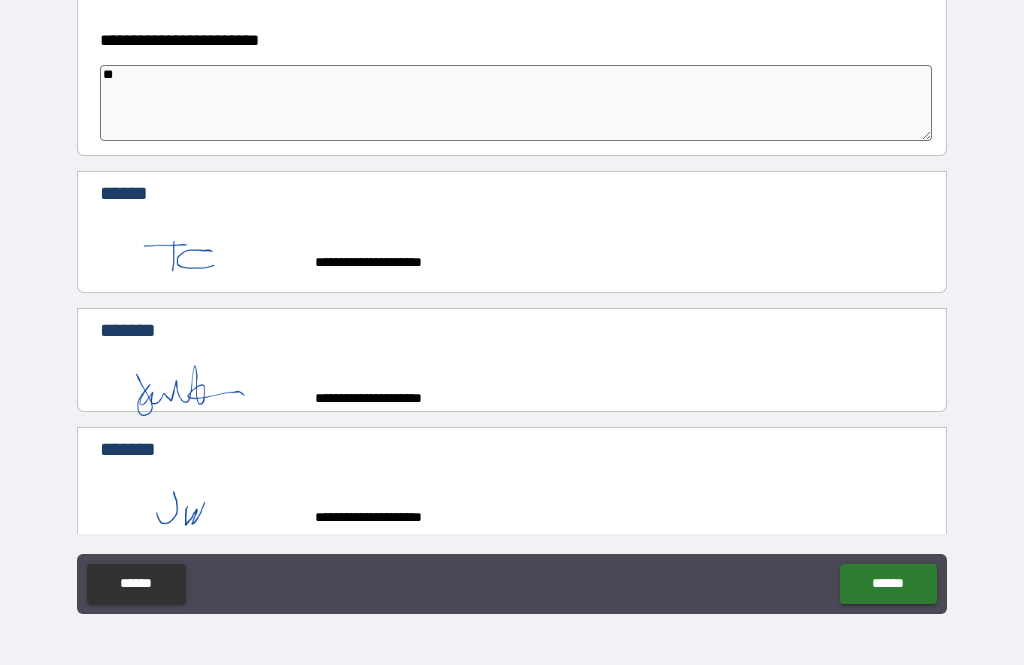 type on "*" 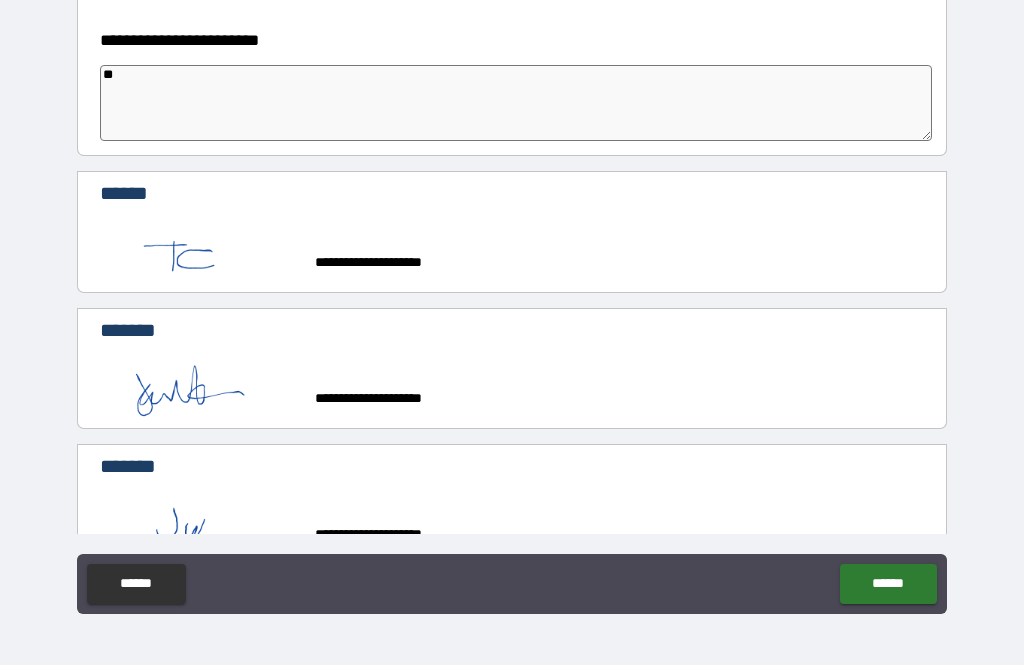 click on "******" at bounding box center (888, 584) 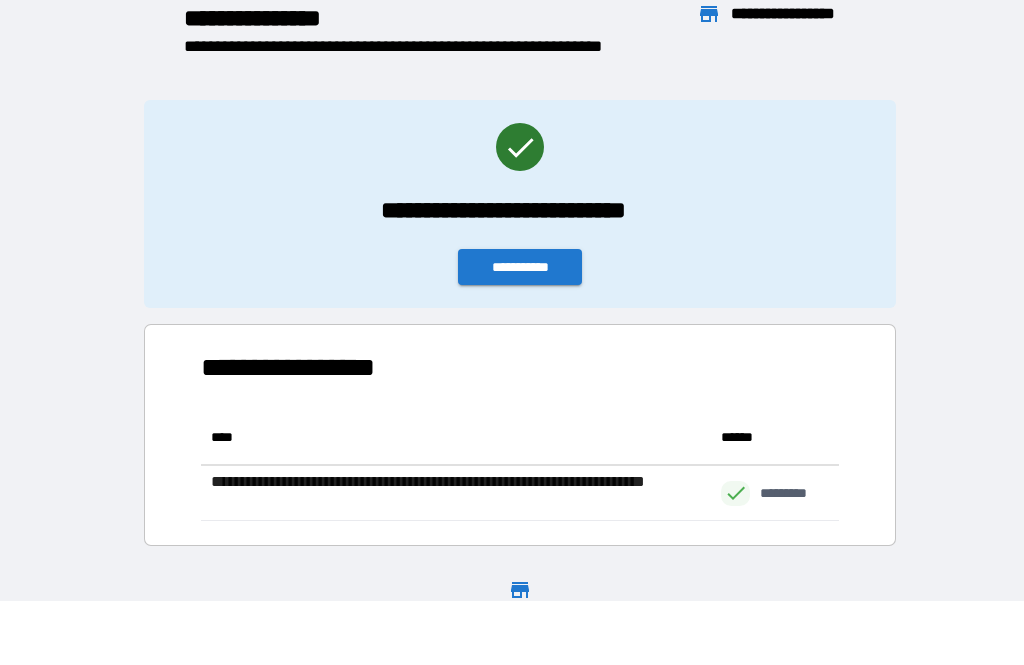 scroll, scrollTop: 1, scrollLeft: 1, axis: both 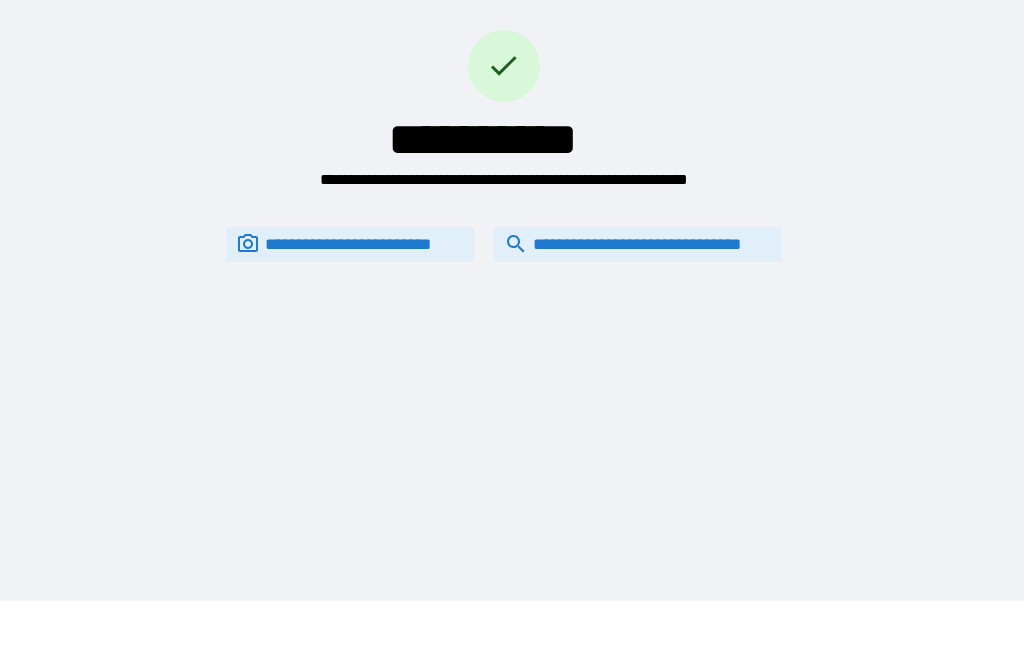 click on "**********" at bounding box center (638, 244) 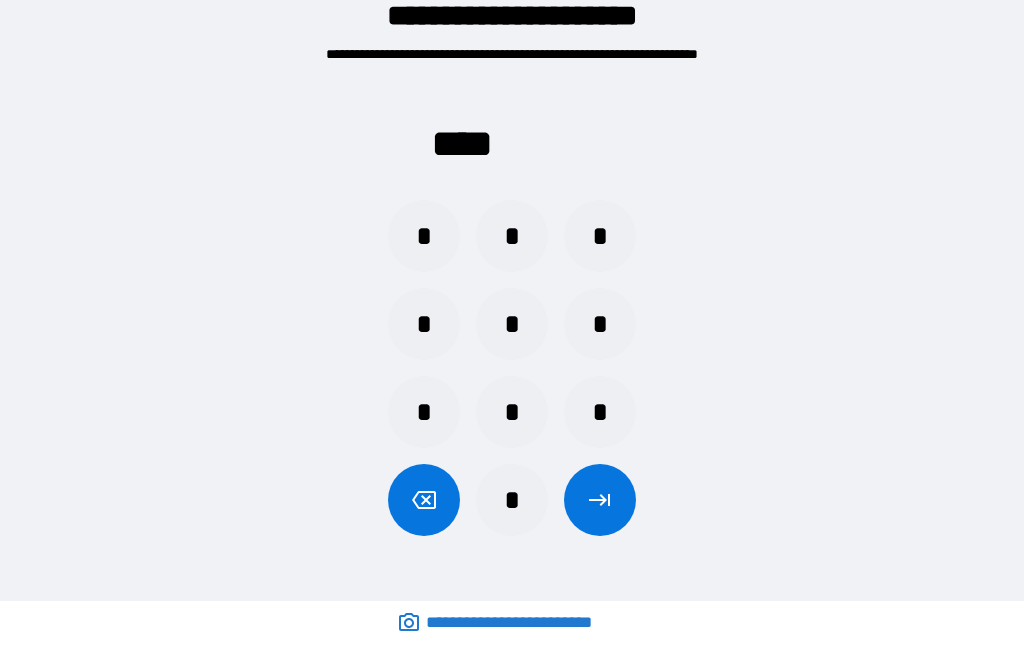 click on "*" at bounding box center [424, 324] 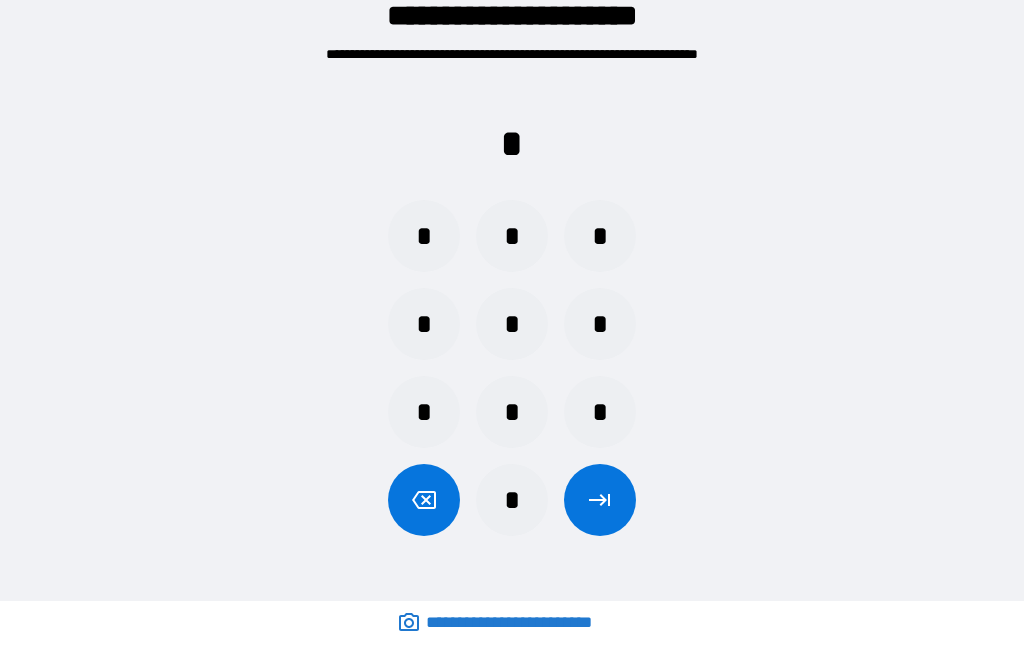 click on "*" at bounding box center (512, 324) 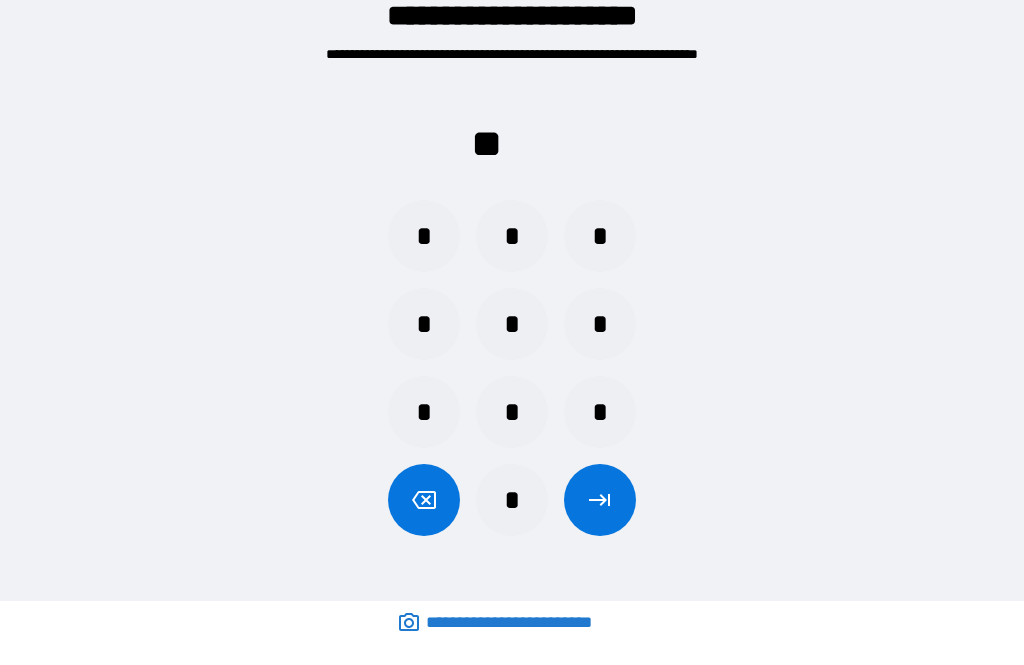 click on "*" at bounding box center (512, 236) 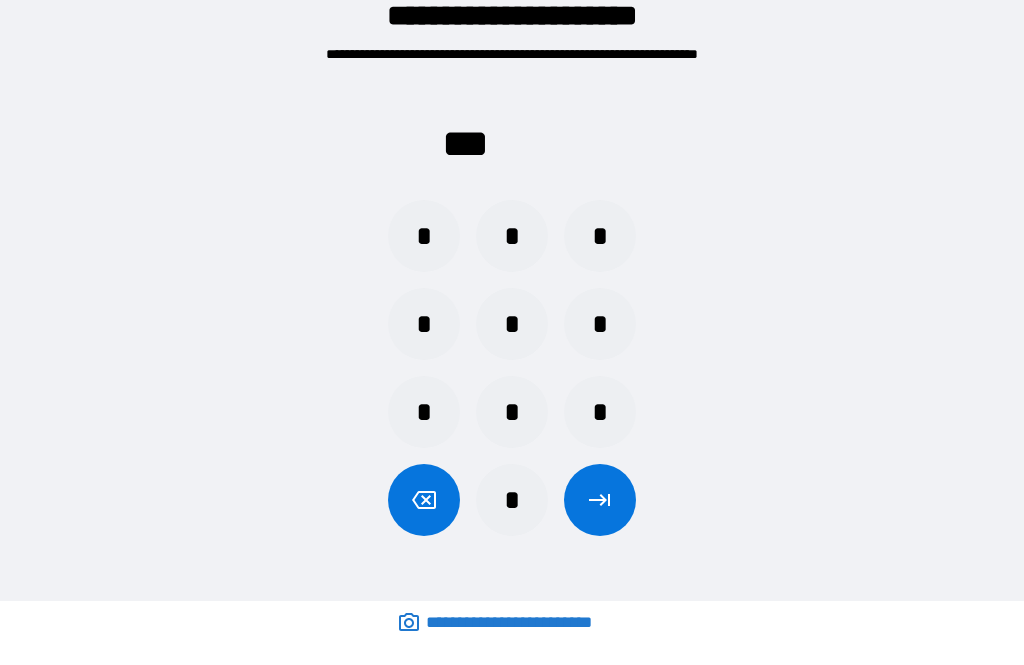 click on "*" at bounding box center (512, 412) 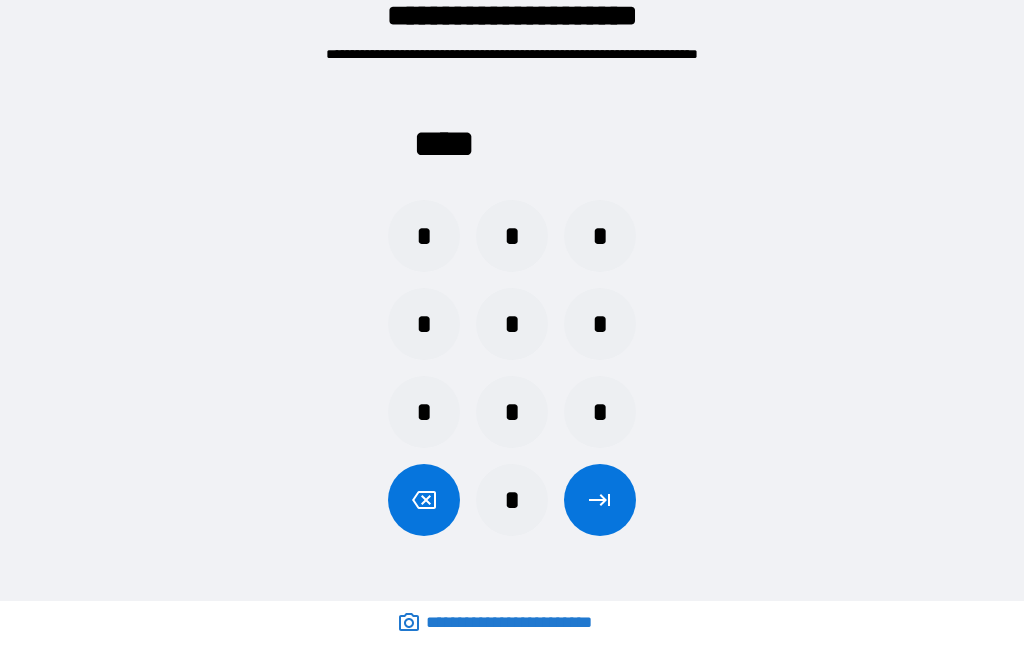 click 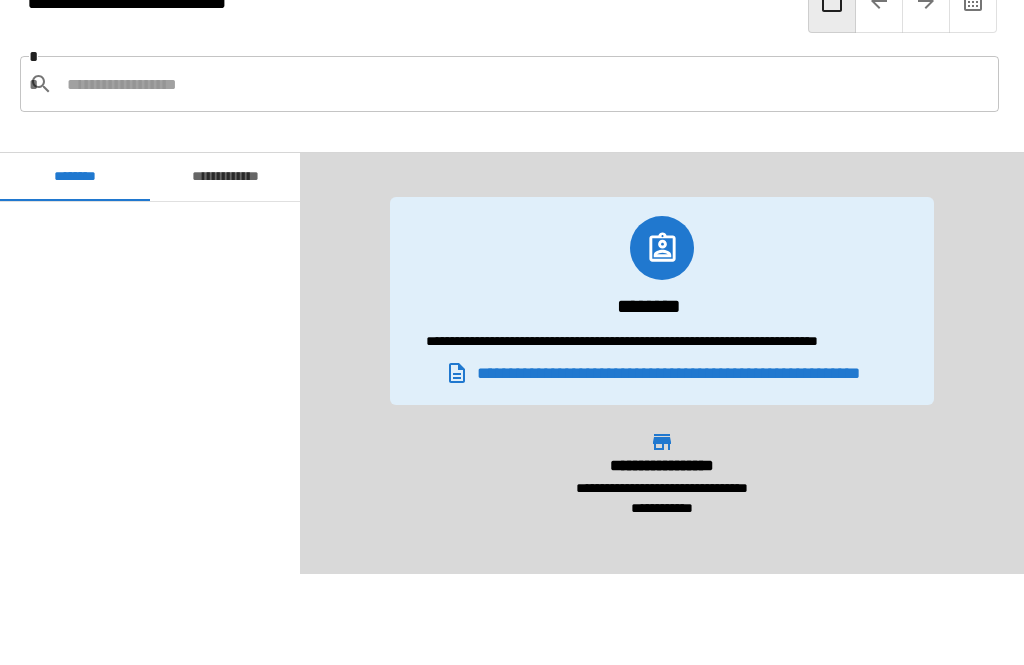 scroll, scrollTop: 1320, scrollLeft: 0, axis: vertical 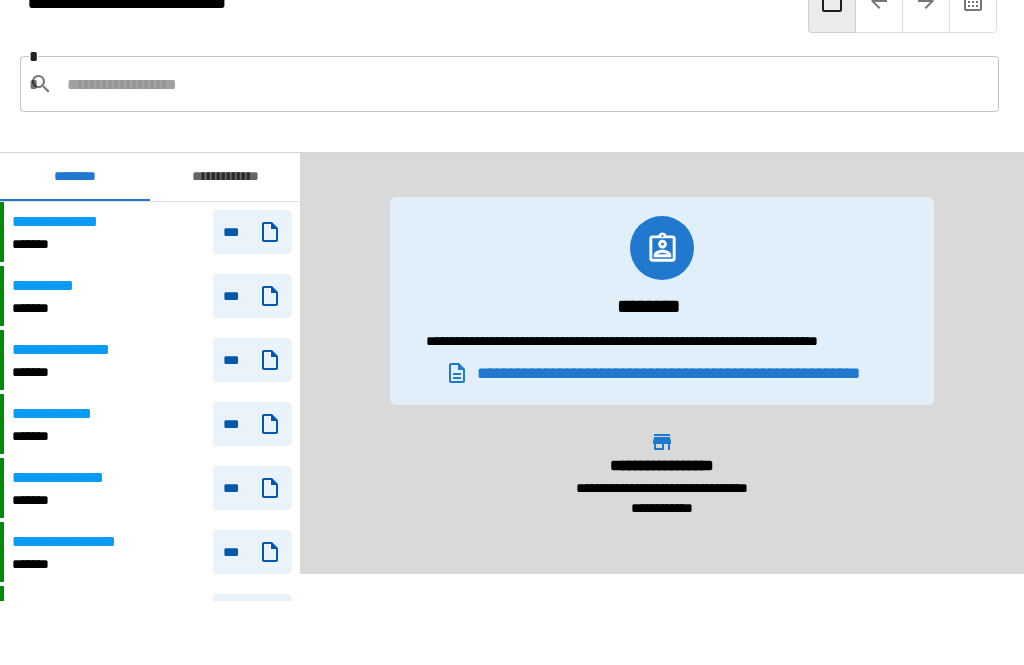 click at bounding box center (525, 84) 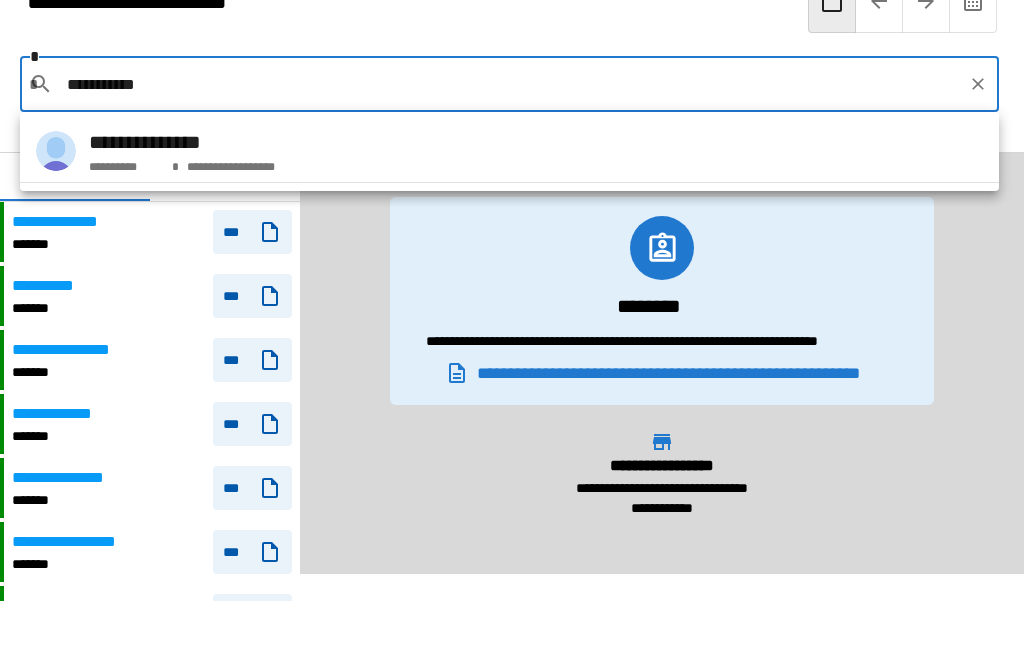 click on "**********" at bounding box center (509, 151) 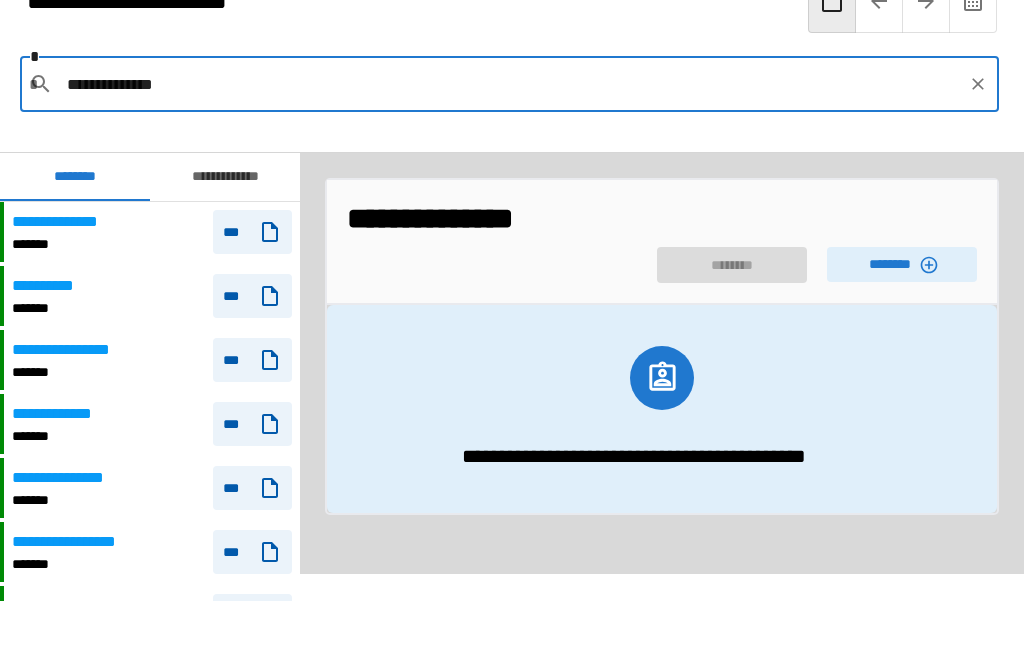 click on "********" at bounding box center (902, 264) 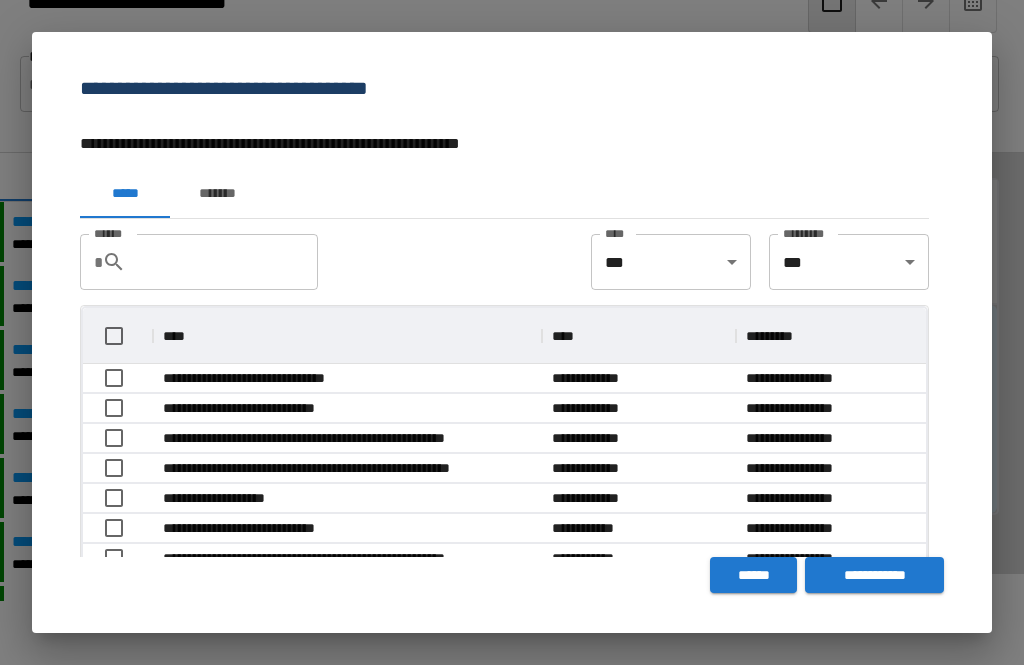 scroll, scrollTop: 356, scrollLeft: 843, axis: both 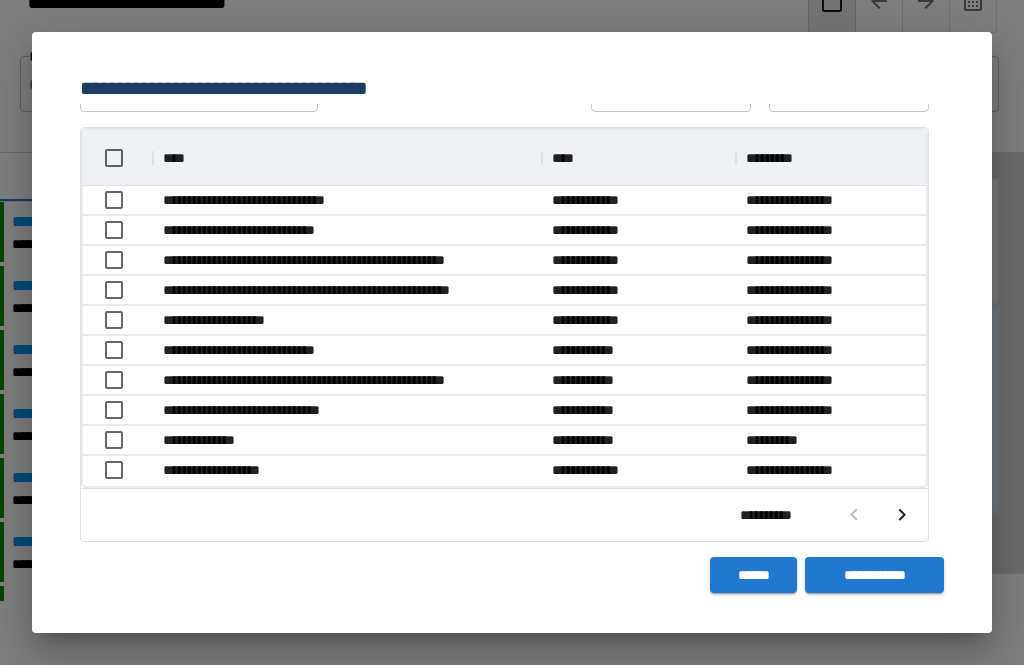 click 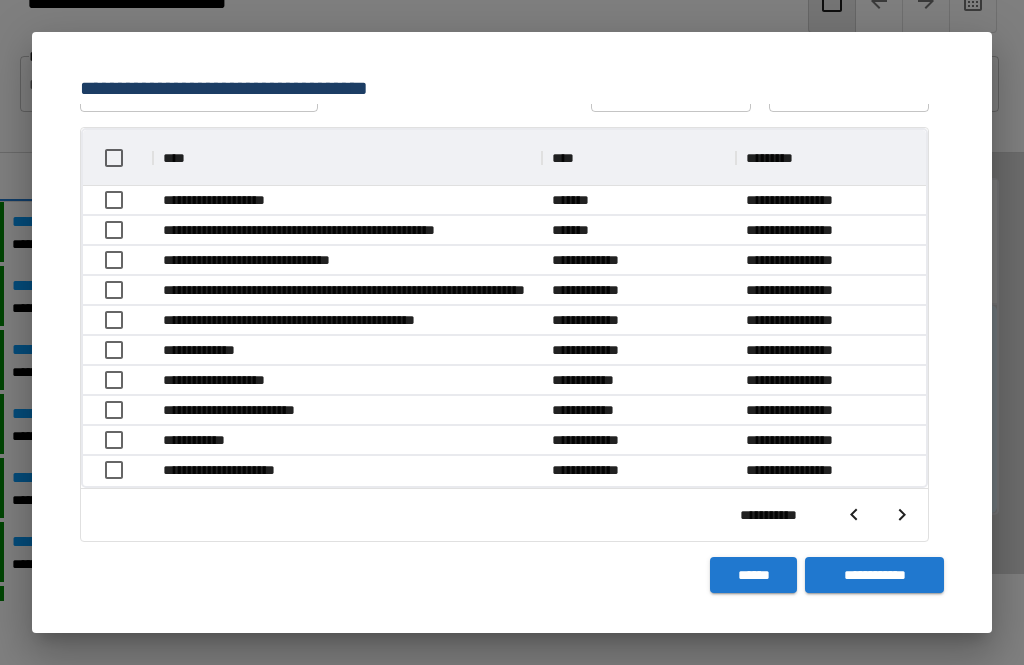 scroll, scrollTop: 356, scrollLeft: 843, axis: both 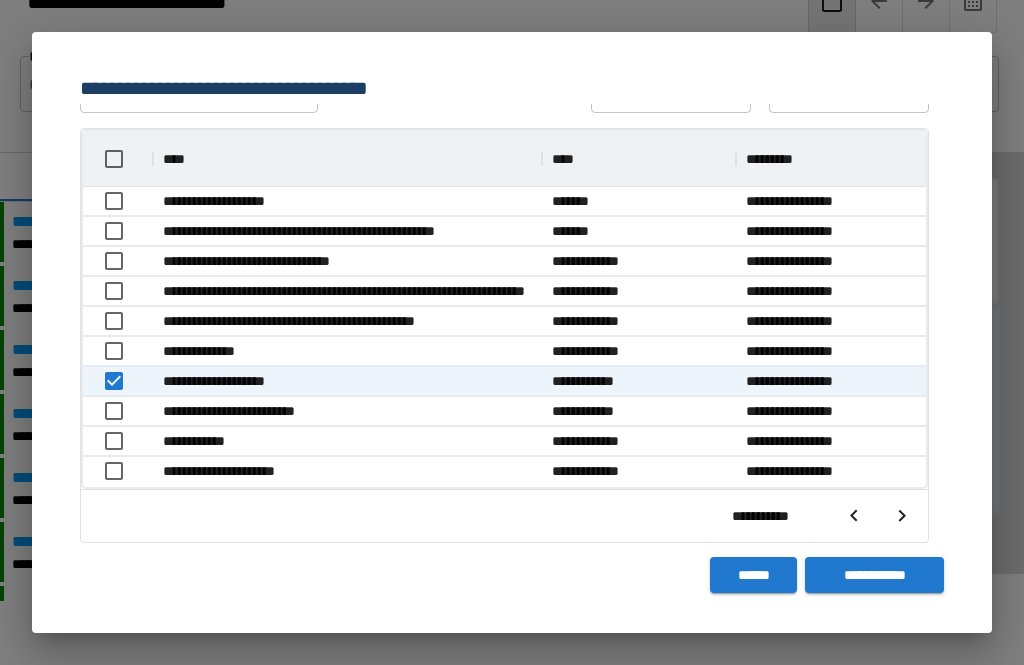 click on "**********" at bounding box center [874, 575] 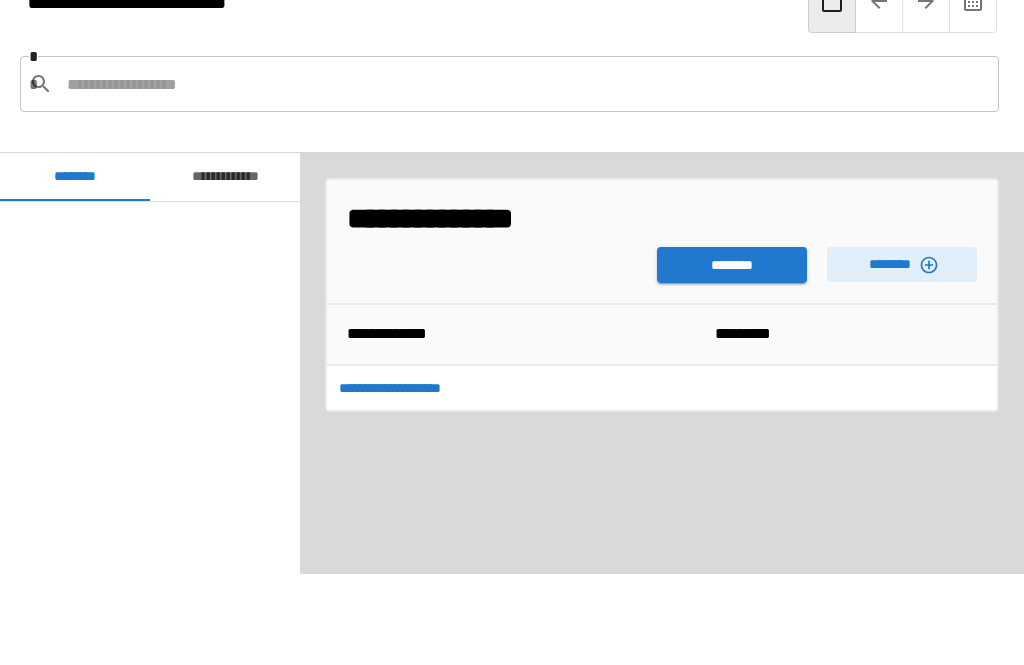 scroll, scrollTop: 1320, scrollLeft: 0, axis: vertical 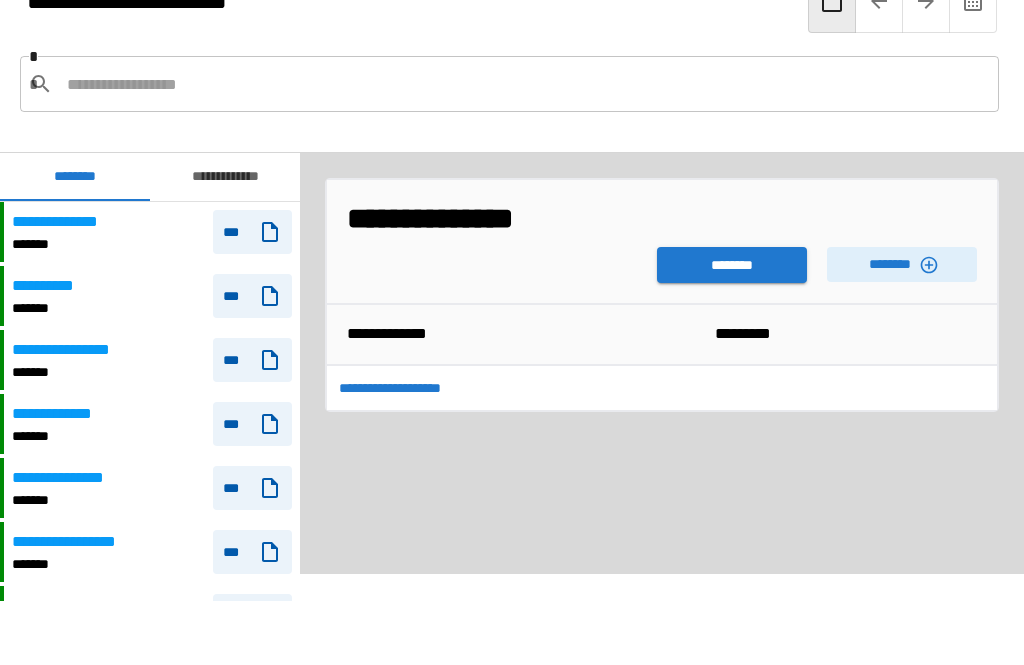 click on "********" at bounding box center (732, 265) 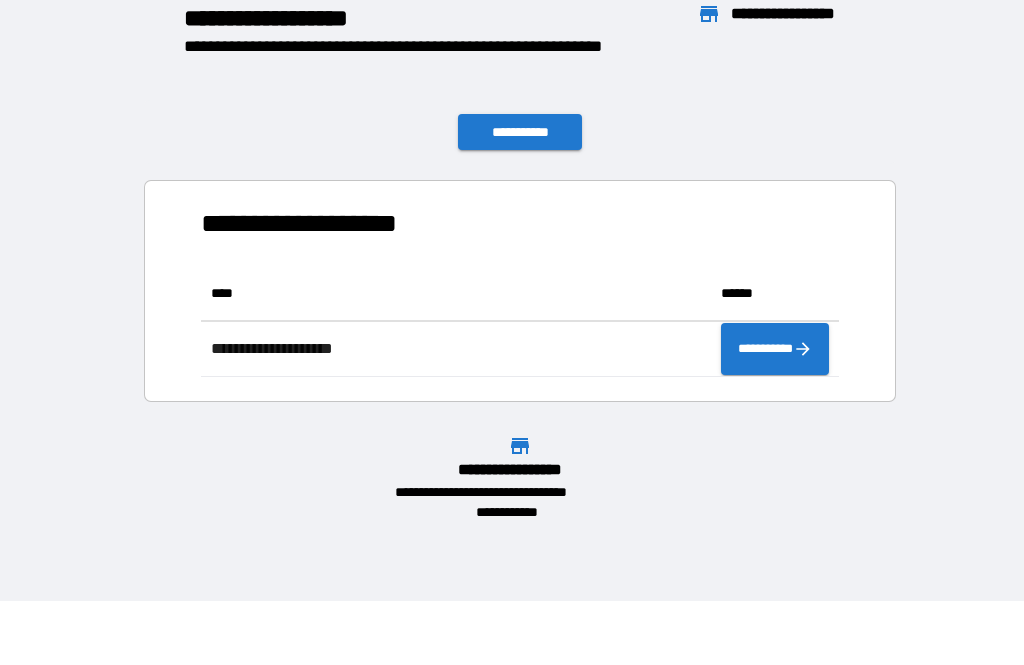 scroll, scrollTop: 1, scrollLeft: 1, axis: both 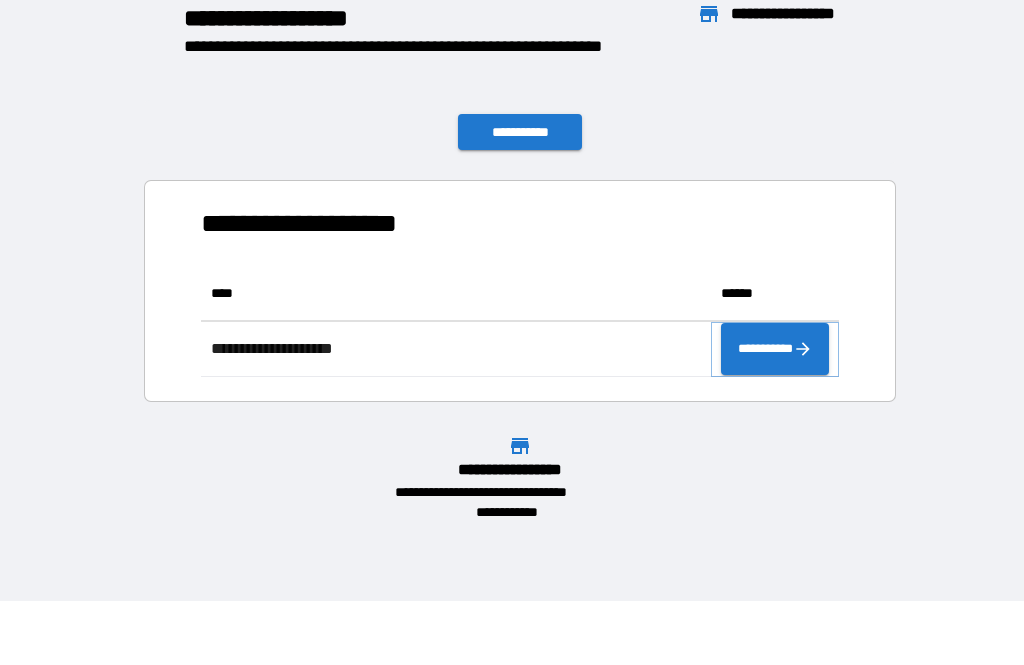 click on "**********" at bounding box center (775, 349) 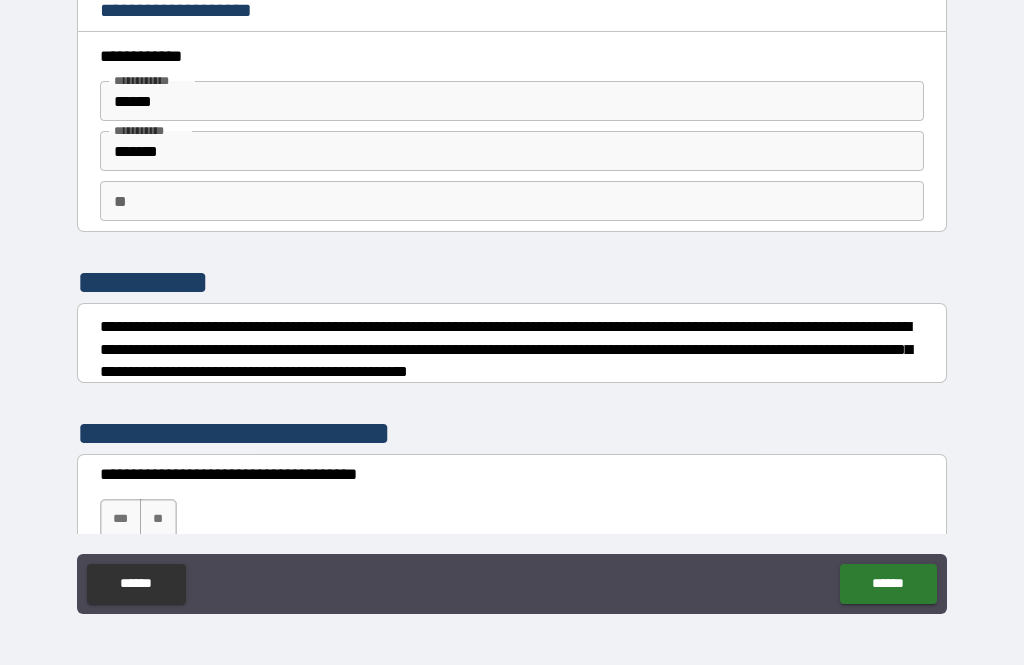 click on "**" at bounding box center [512, 201] 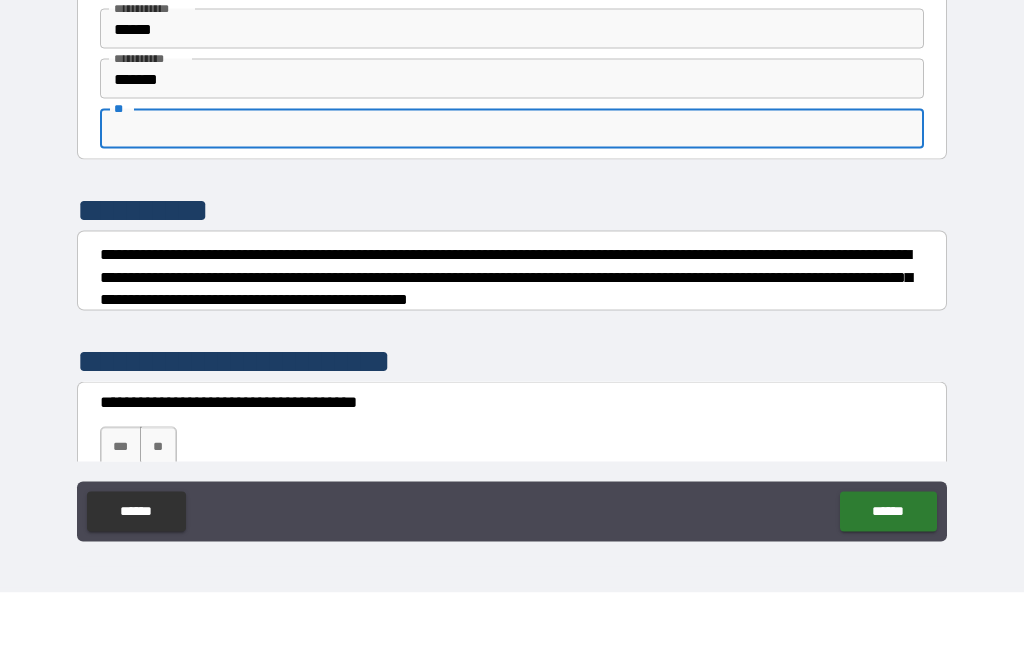 type on "*" 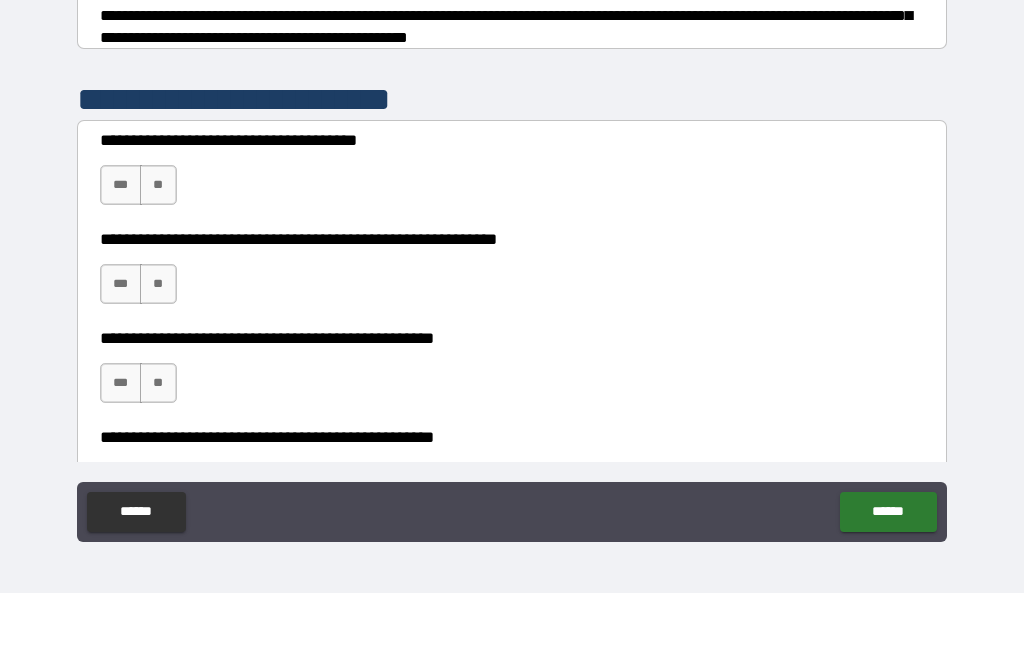 scroll, scrollTop: 267, scrollLeft: 0, axis: vertical 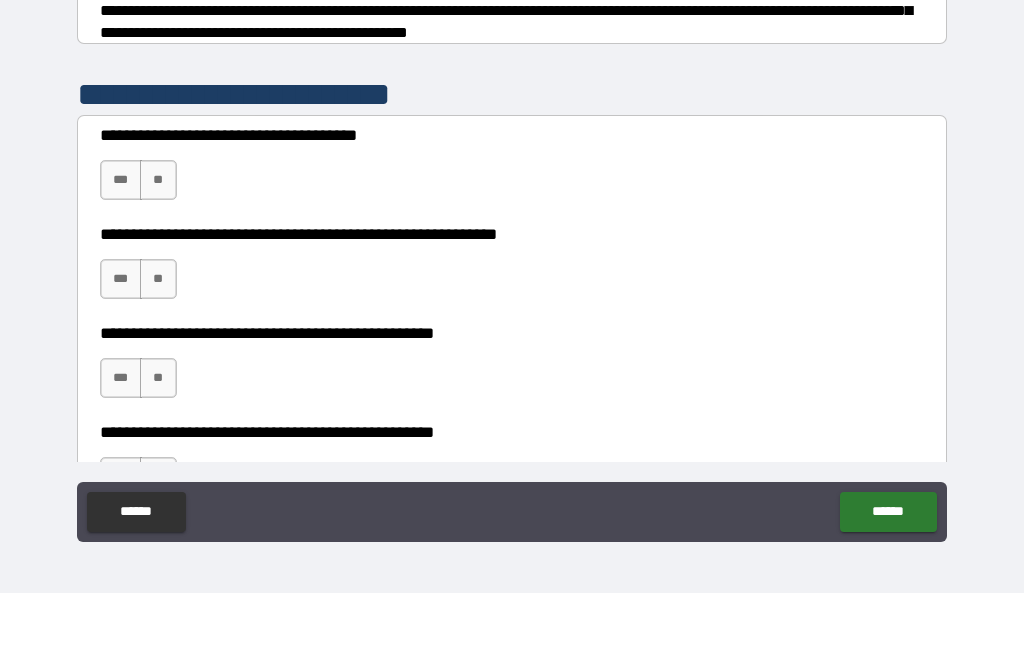 type on "*" 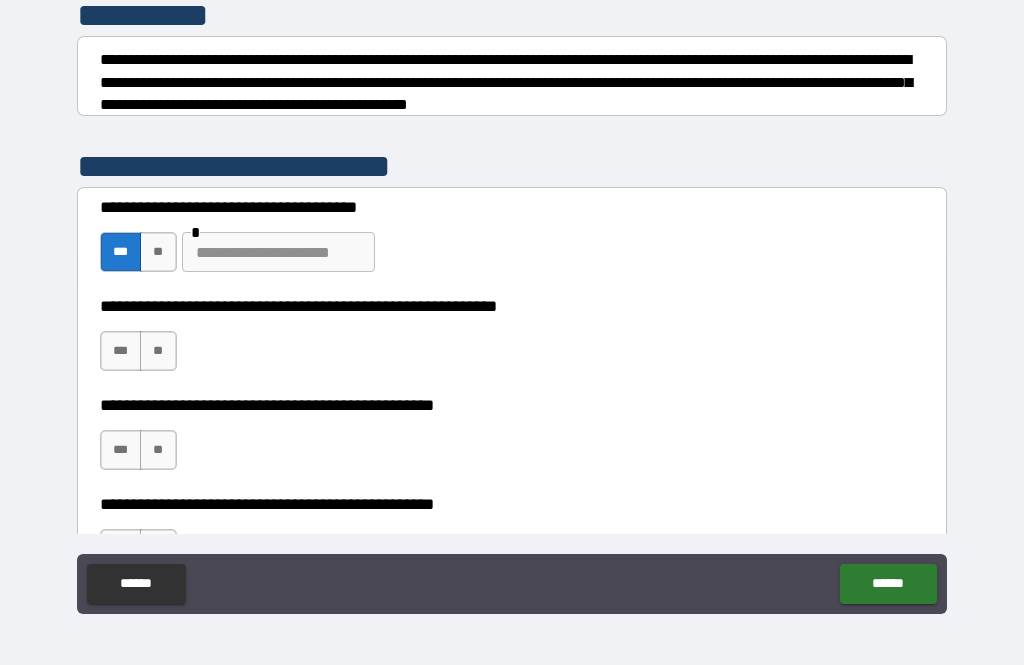 click on "**" at bounding box center [158, 351] 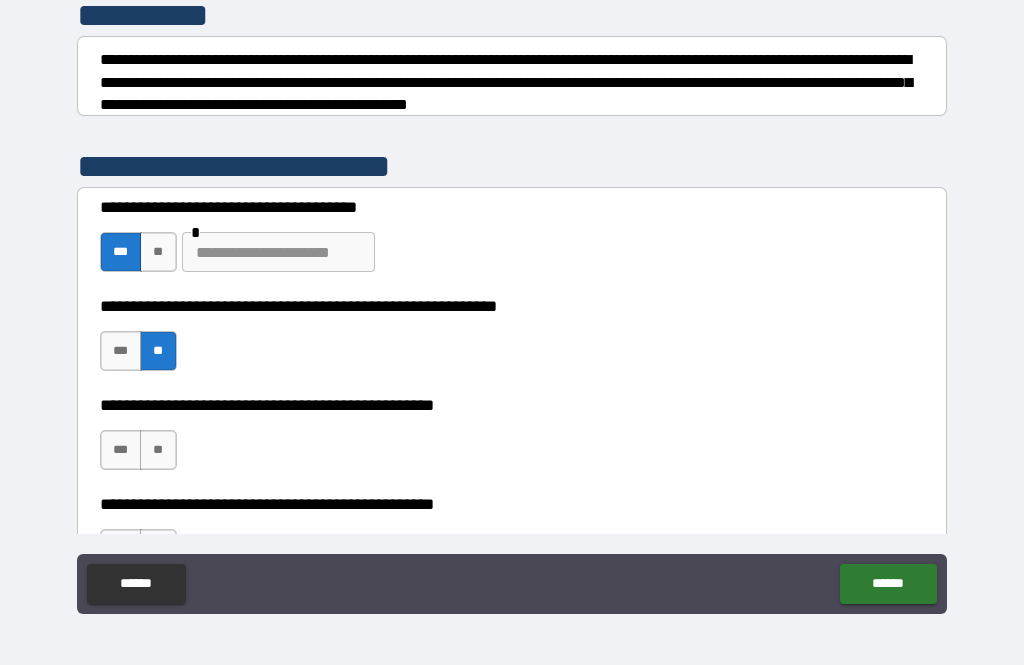 click on "**" at bounding box center (158, 450) 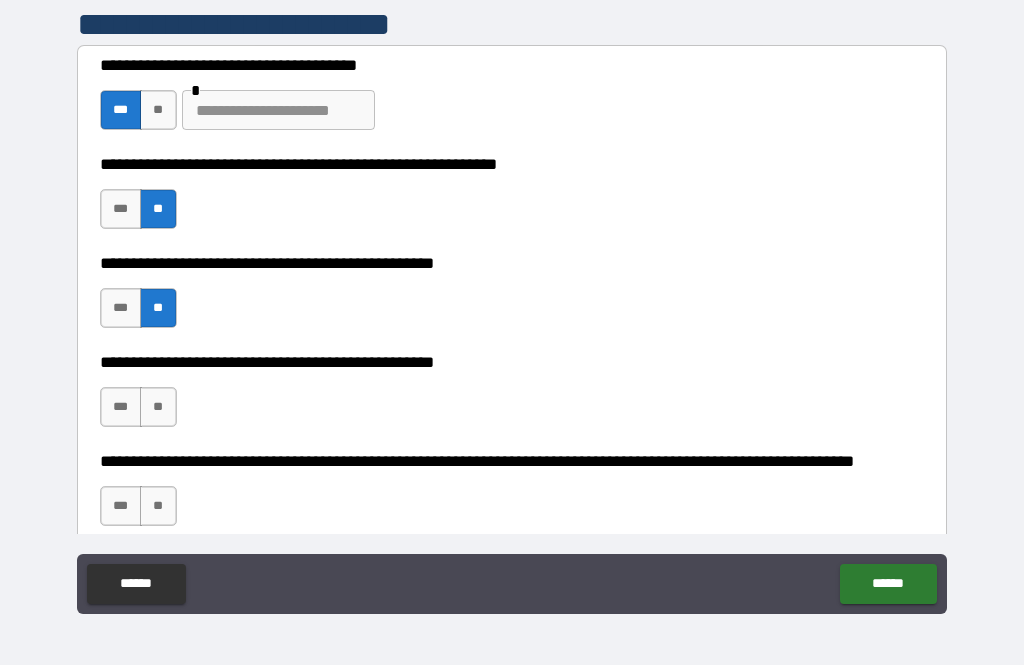 scroll, scrollTop: 413, scrollLeft: 0, axis: vertical 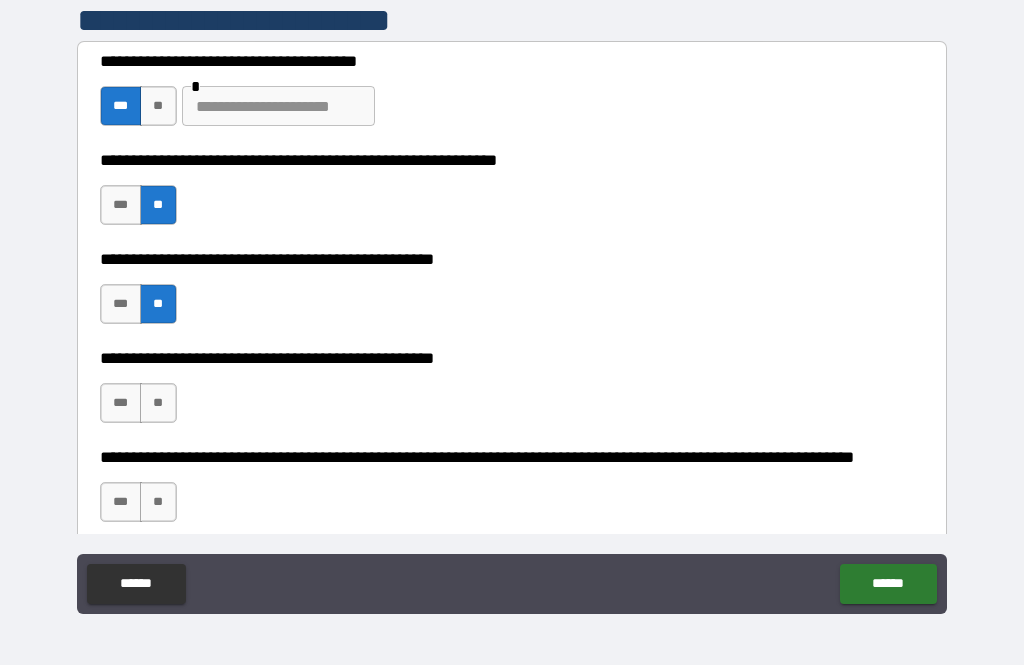 click on "***" at bounding box center (121, 403) 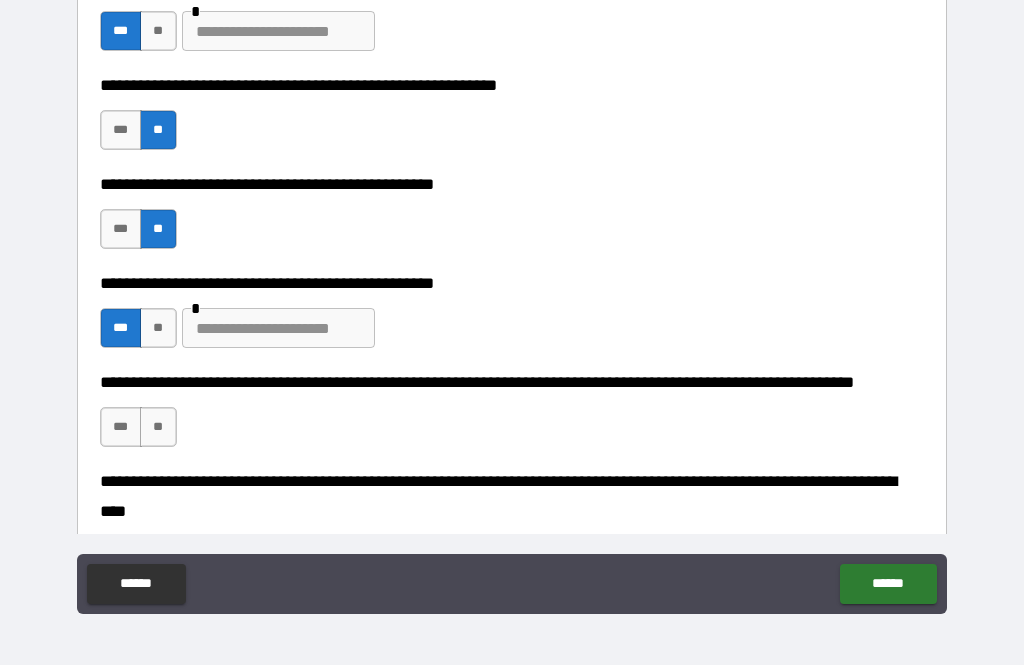 scroll, scrollTop: 492, scrollLeft: 0, axis: vertical 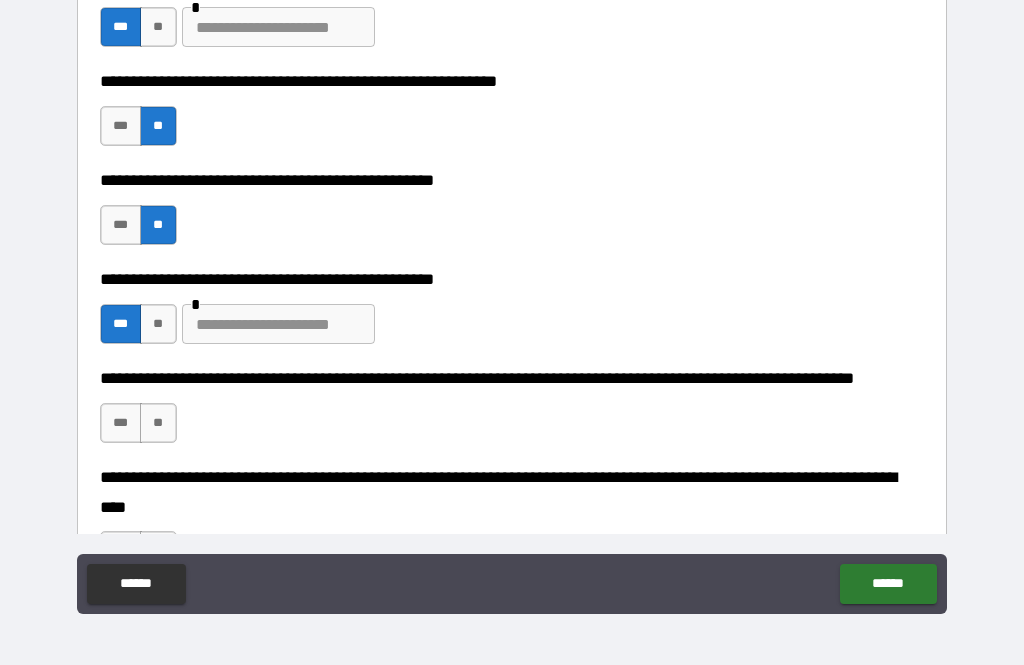 click on "**" at bounding box center (158, 423) 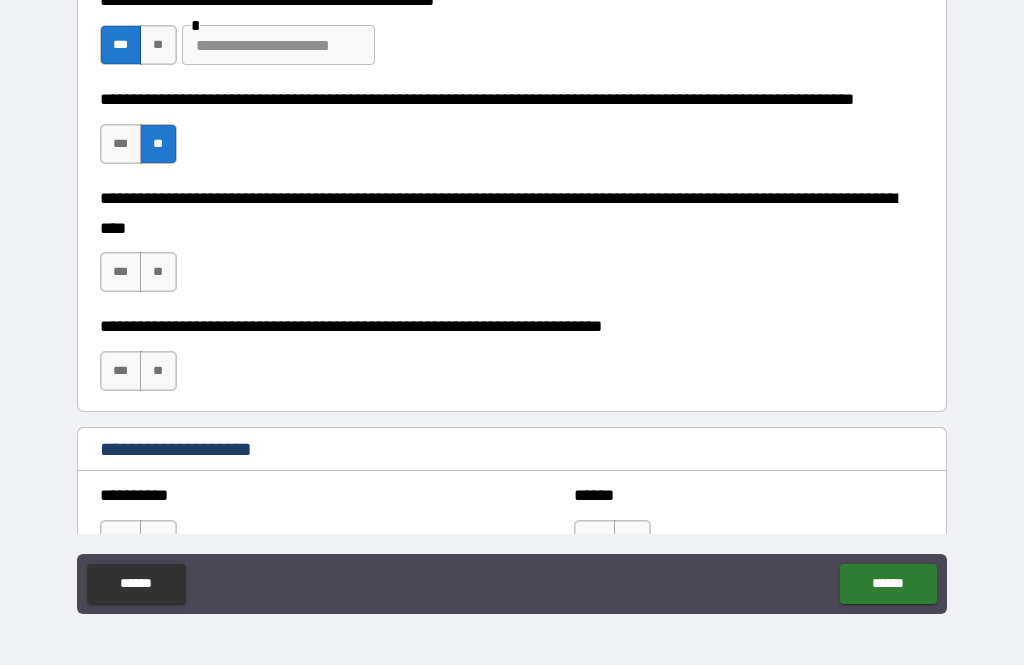 scroll, scrollTop: 773, scrollLeft: 0, axis: vertical 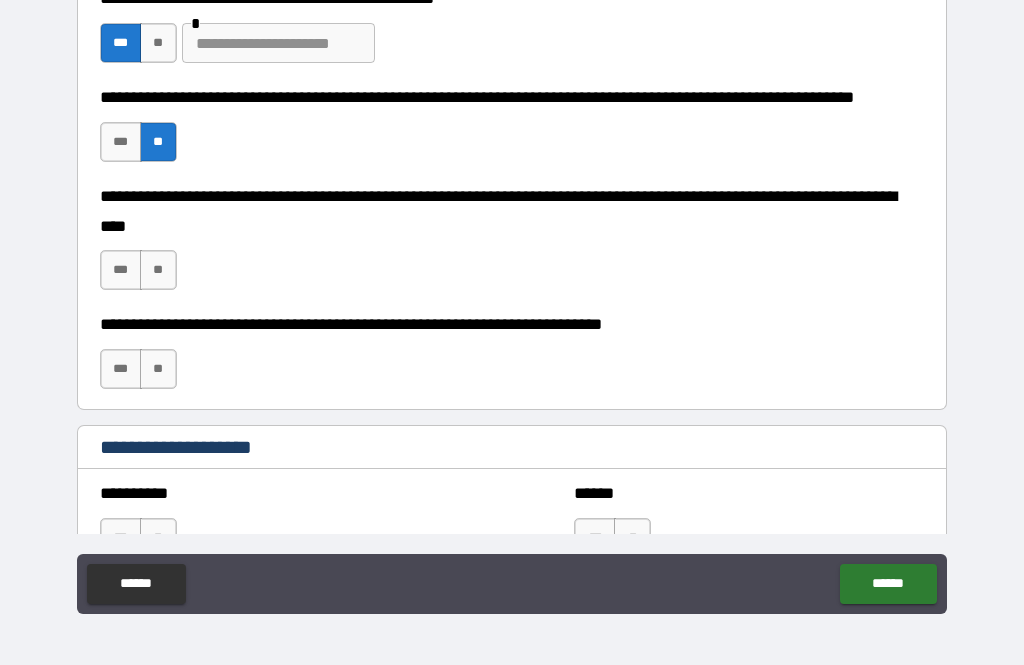 click on "**" at bounding box center (158, 270) 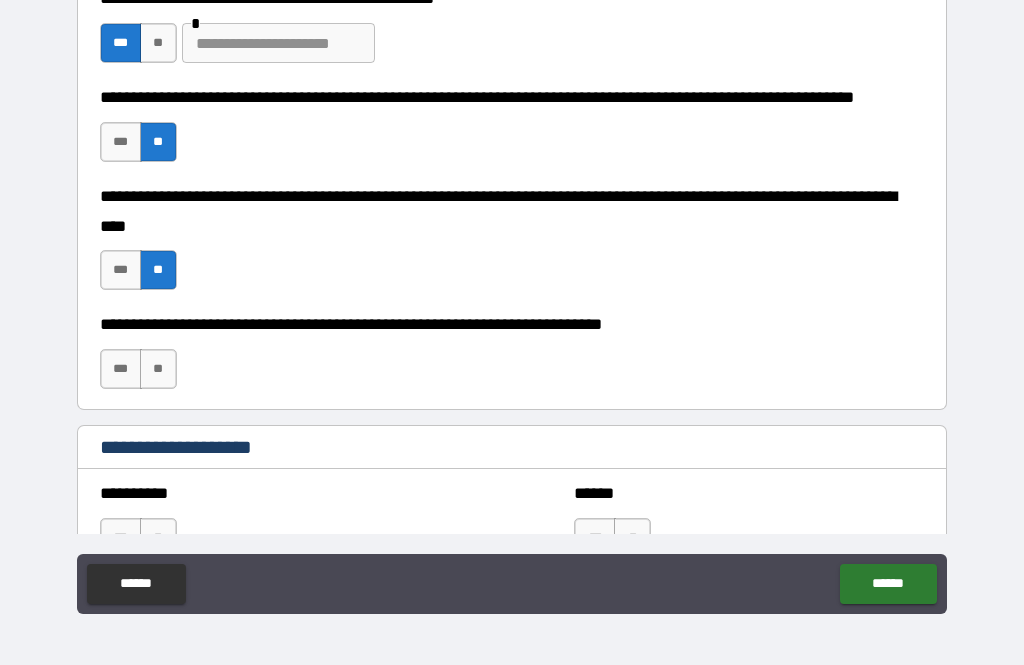 click on "**" at bounding box center (158, 369) 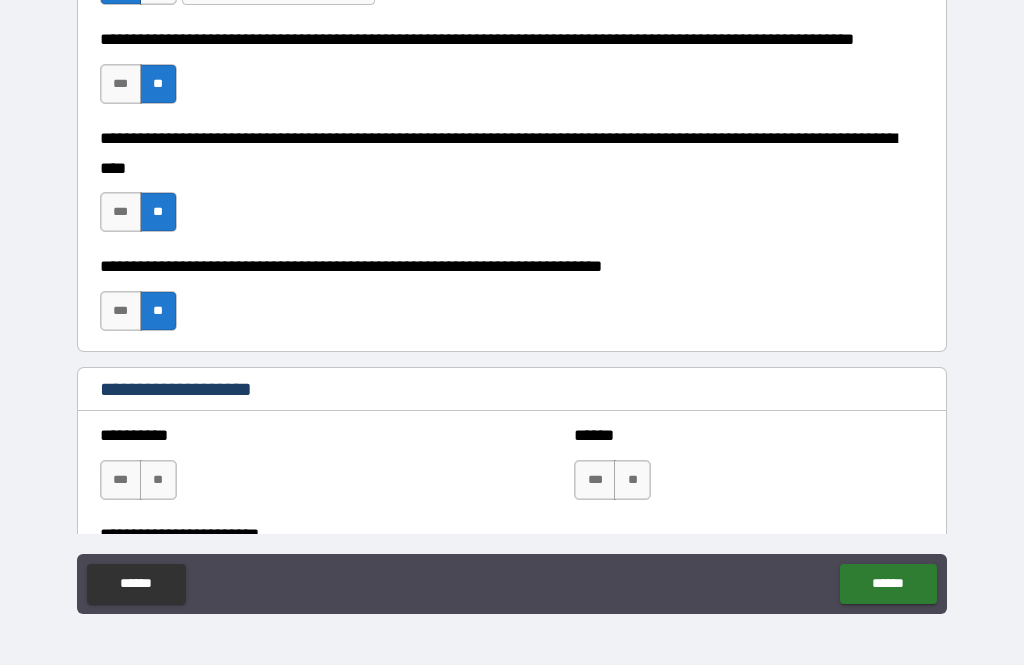 scroll, scrollTop: 852, scrollLeft: 0, axis: vertical 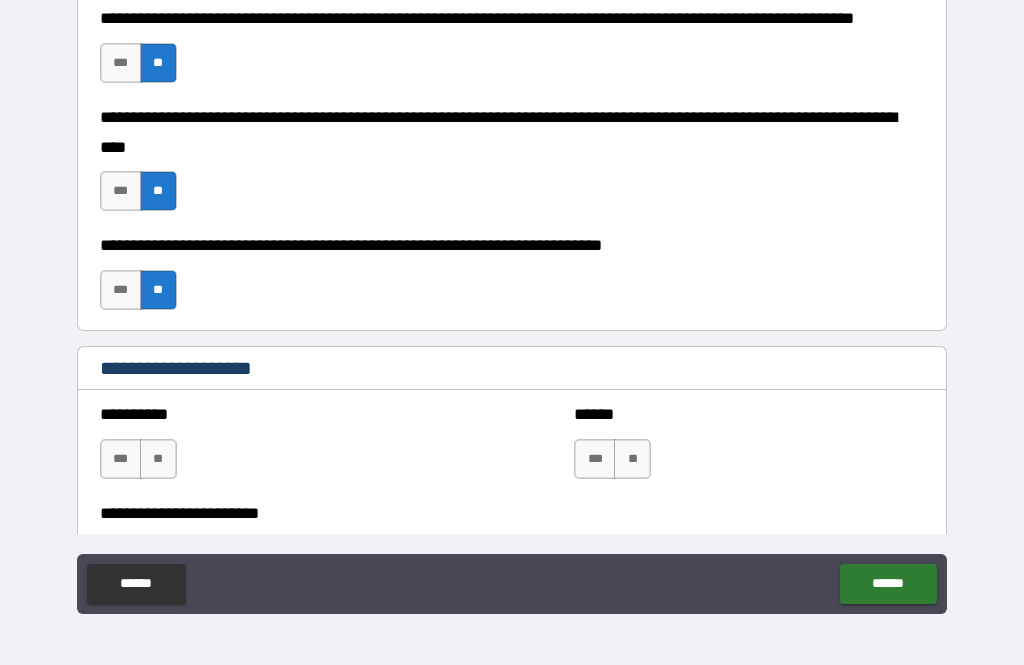 click on "**" at bounding box center [158, 459] 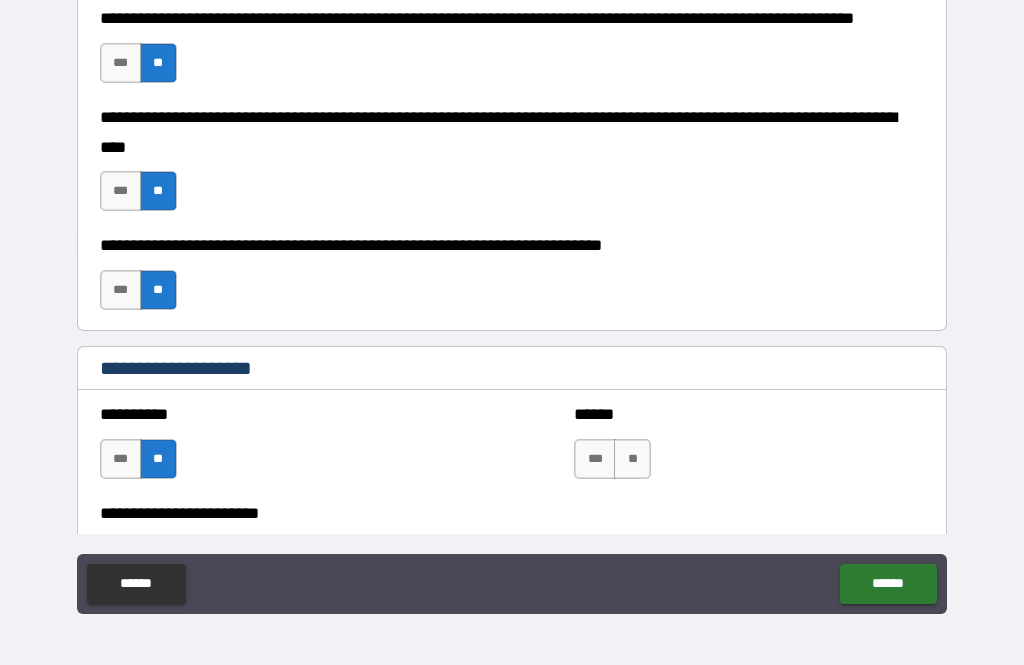 click on "**" at bounding box center [632, 459] 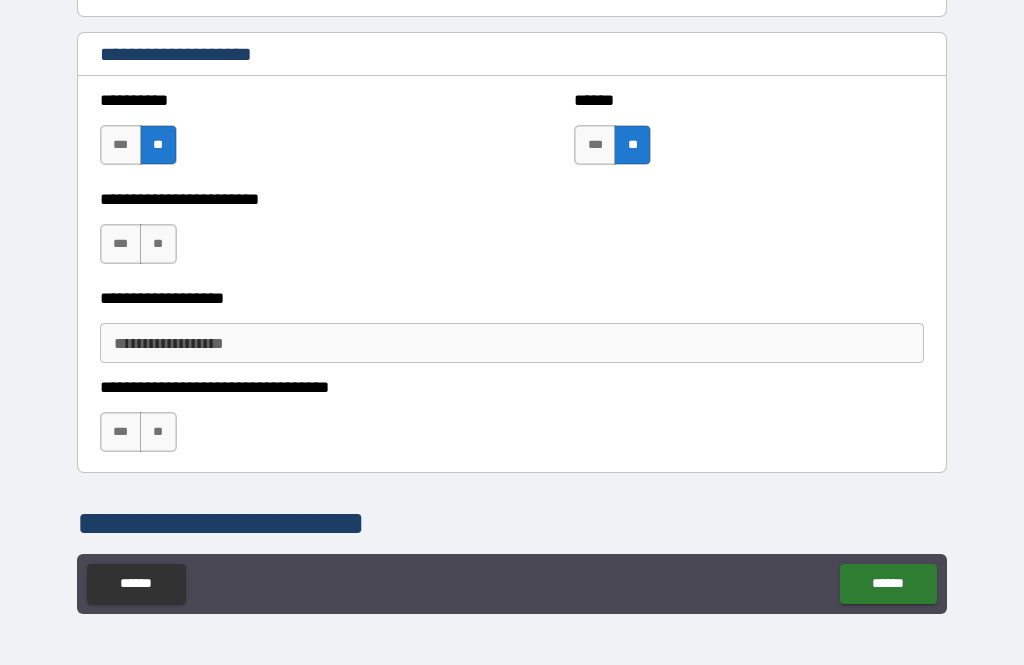 scroll, scrollTop: 1179, scrollLeft: 0, axis: vertical 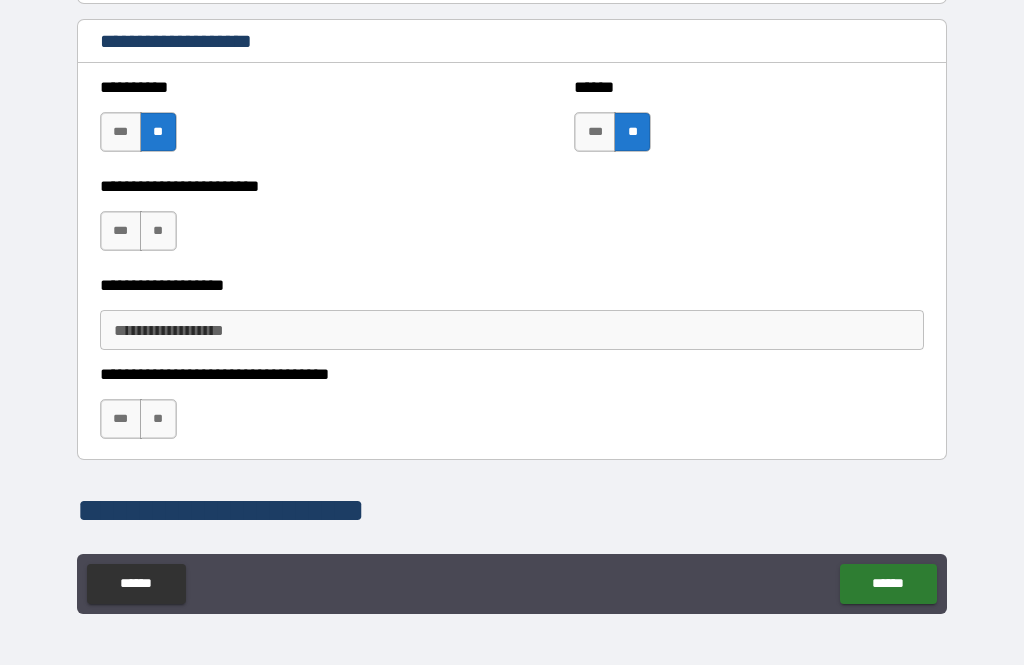 click on "**" at bounding box center (158, 231) 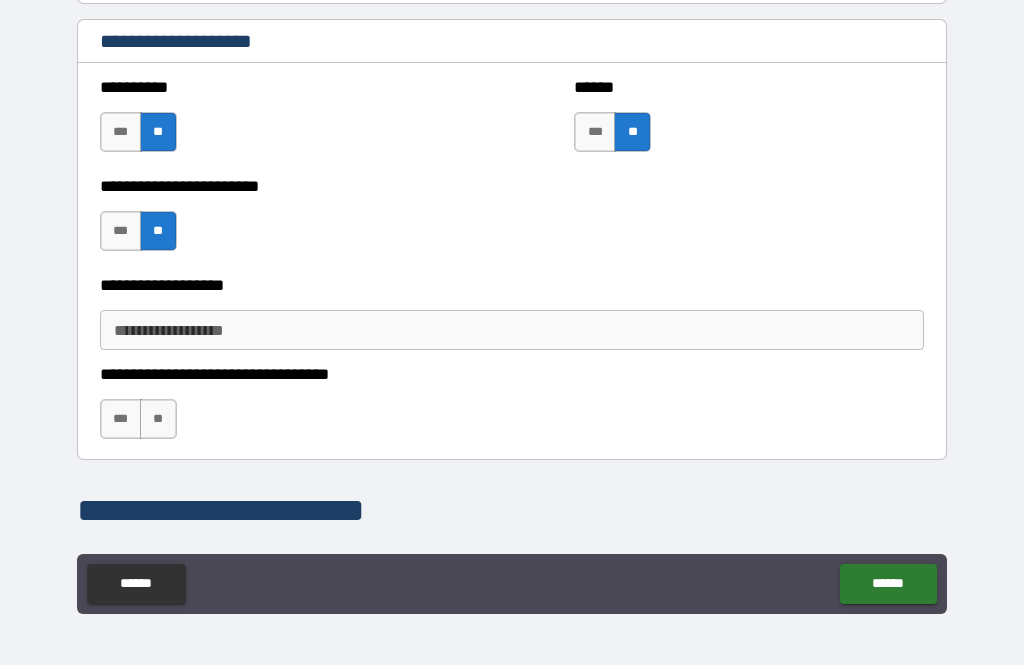 click on "**" at bounding box center [158, 419] 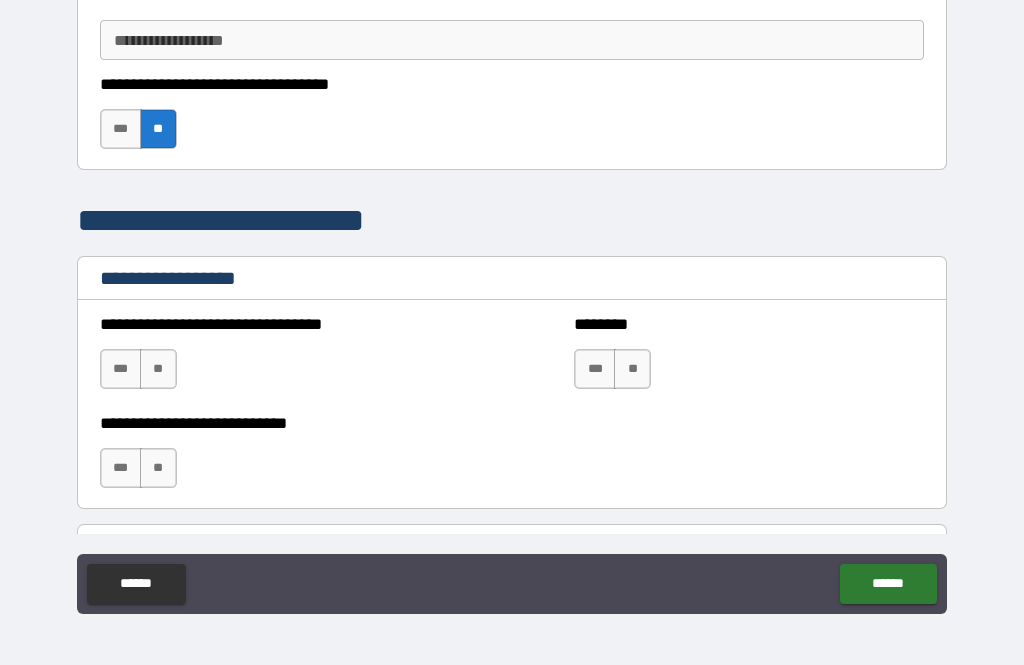 scroll, scrollTop: 1469, scrollLeft: 0, axis: vertical 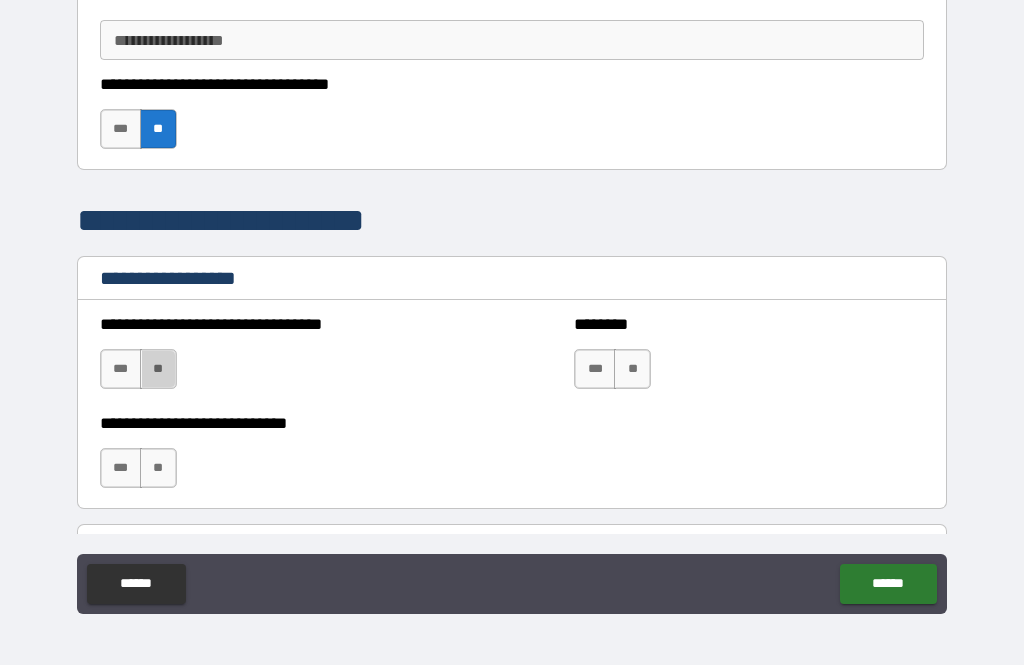 click on "**" at bounding box center (158, 369) 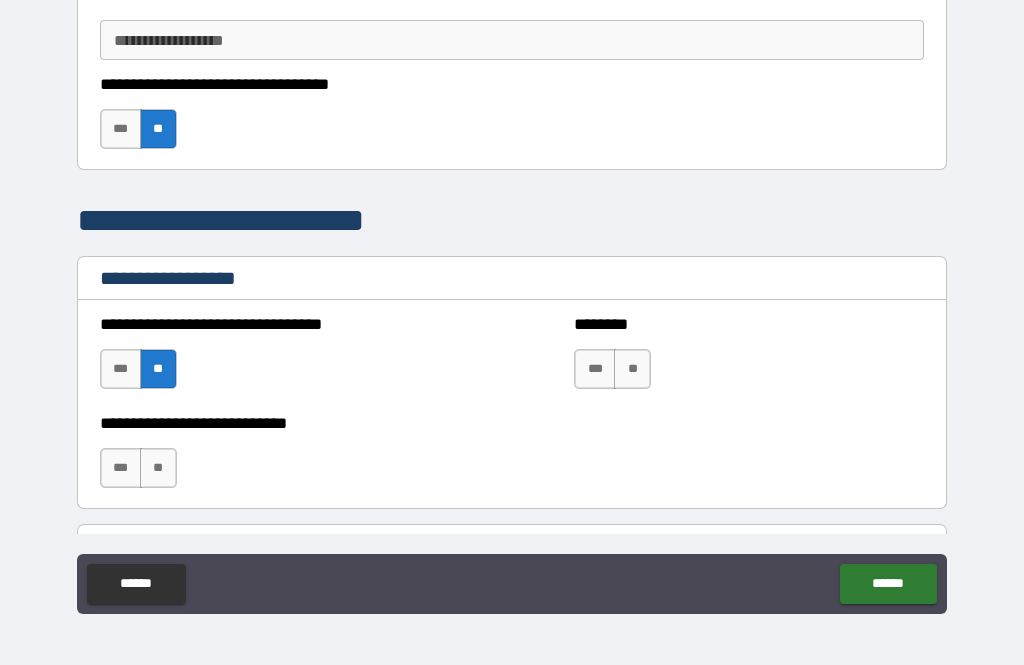 click on "**" at bounding box center (632, 369) 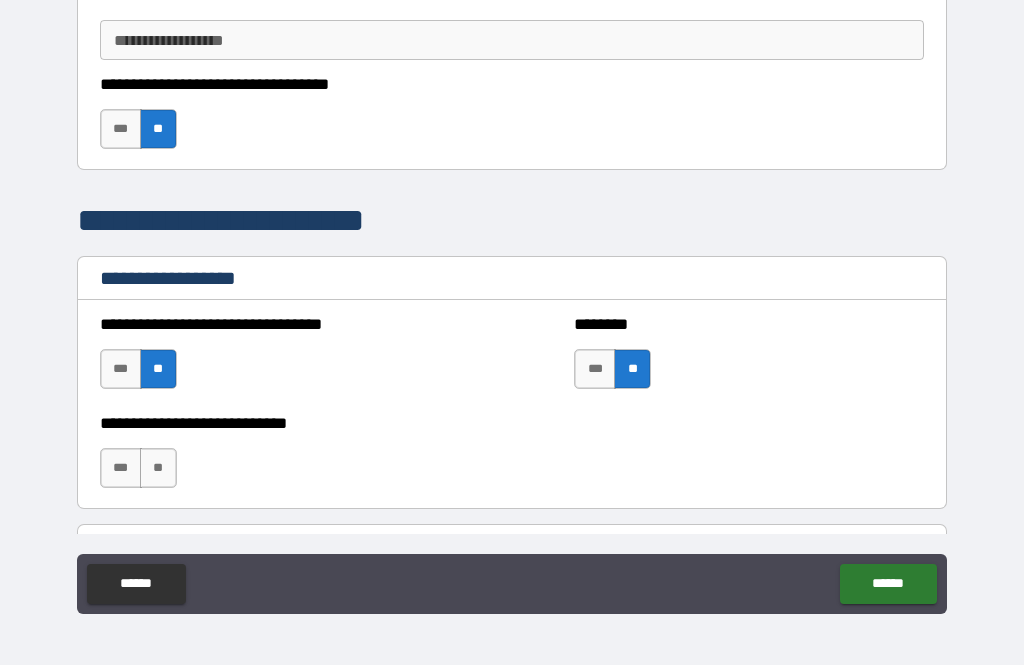 click on "**" at bounding box center (158, 468) 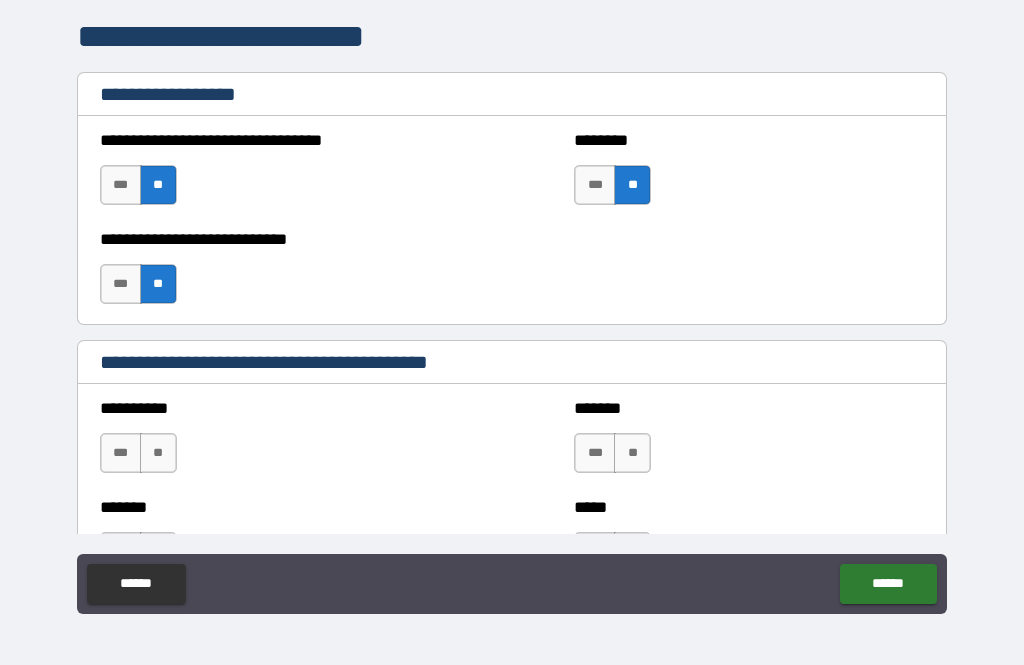scroll, scrollTop: 1655, scrollLeft: 0, axis: vertical 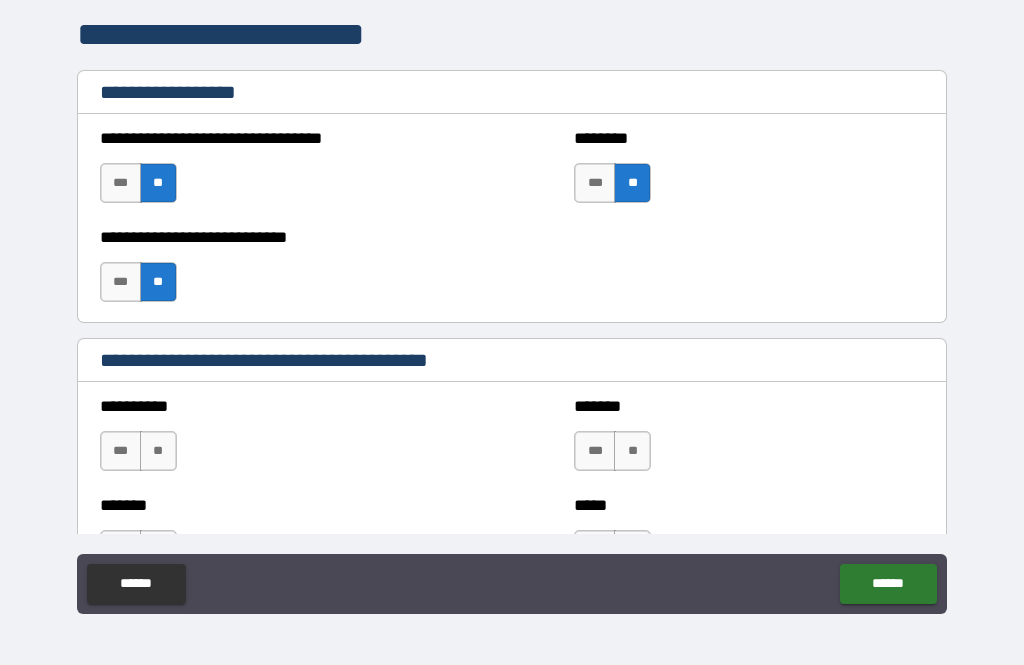 click on "**" at bounding box center (158, 451) 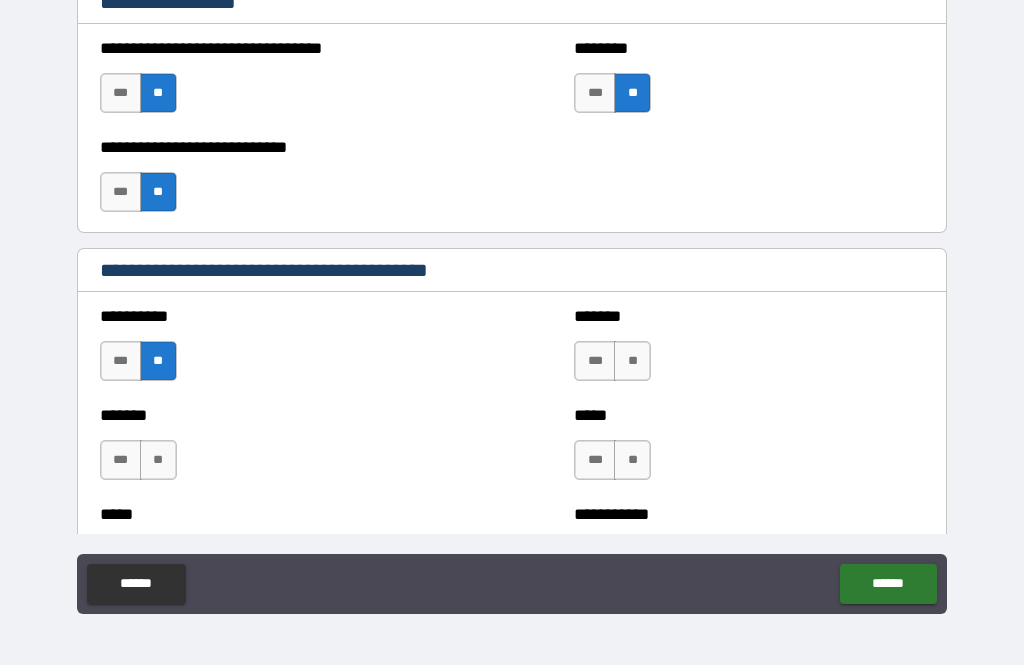 scroll, scrollTop: 1752, scrollLeft: 0, axis: vertical 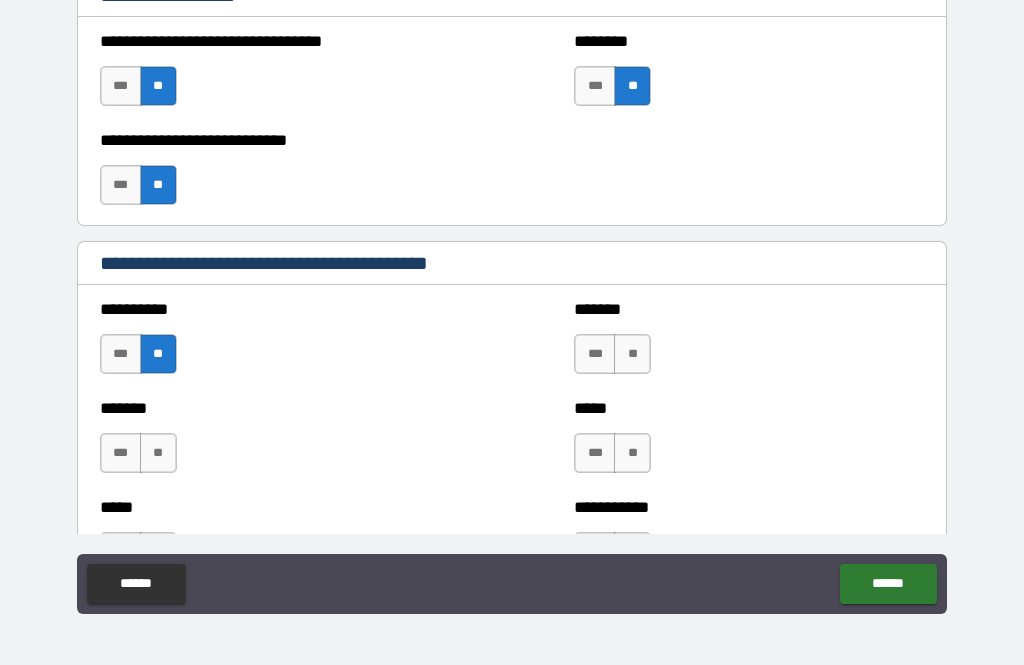 click on "**" at bounding box center (158, 453) 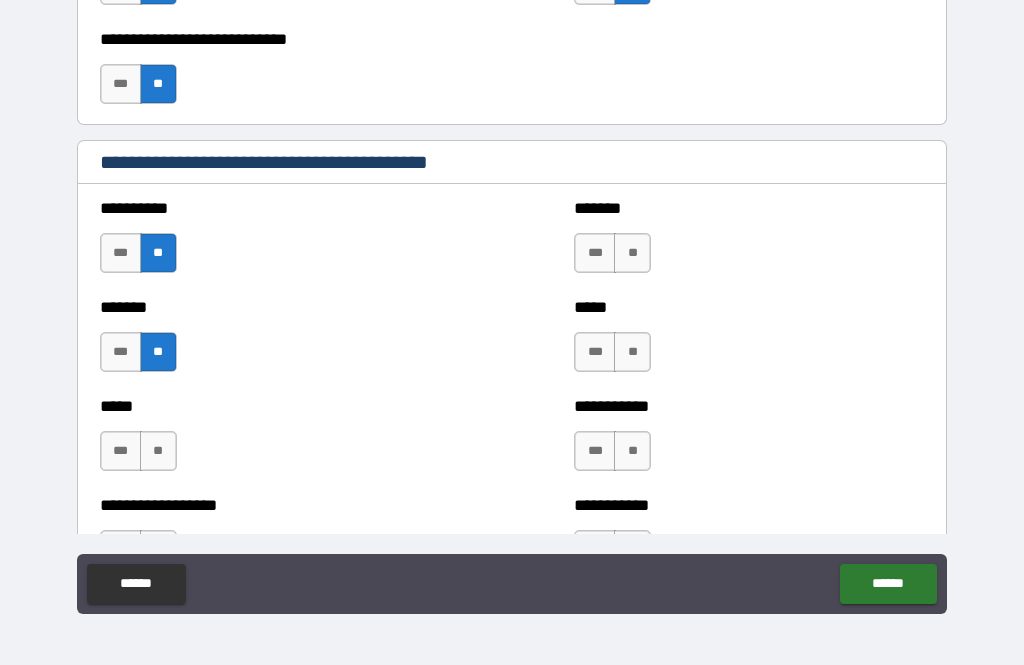 scroll, scrollTop: 1859, scrollLeft: 0, axis: vertical 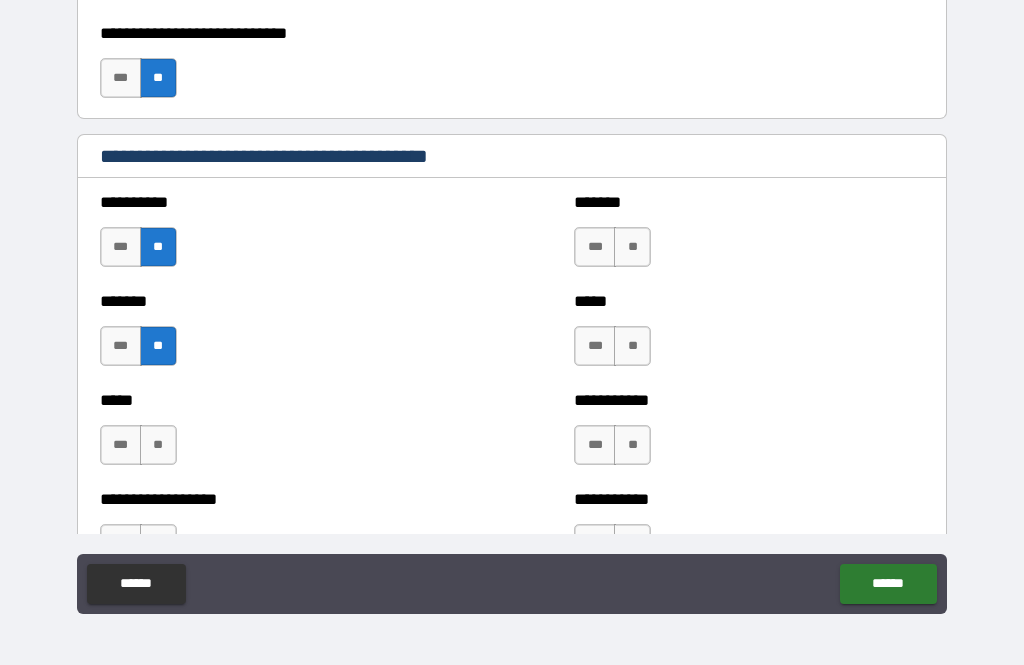 click on "**" at bounding box center (158, 445) 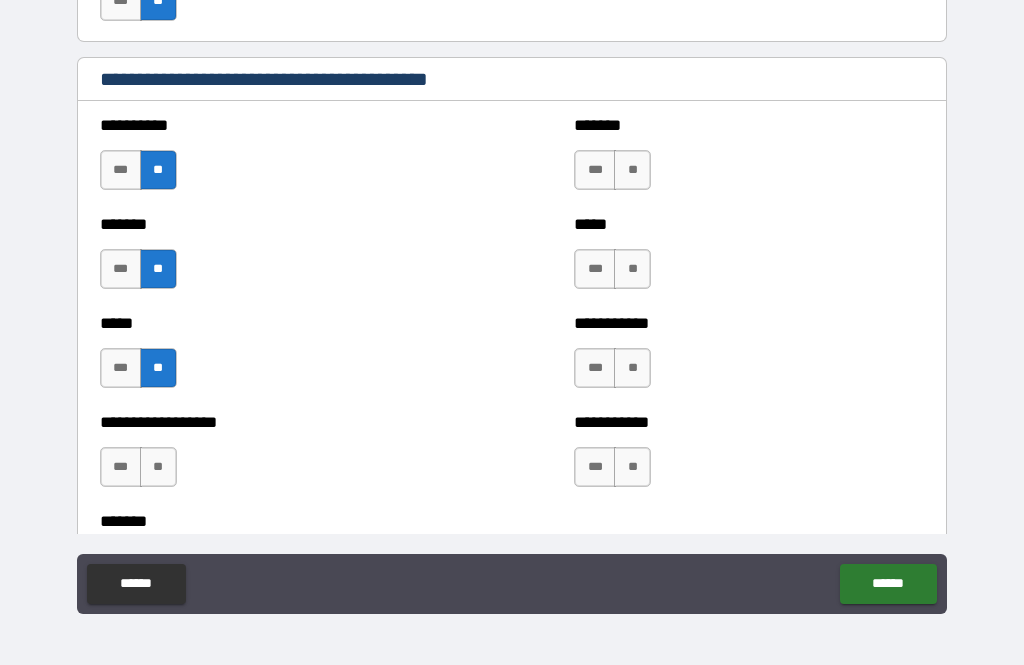 scroll, scrollTop: 1935, scrollLeft: 0, axis: vertical 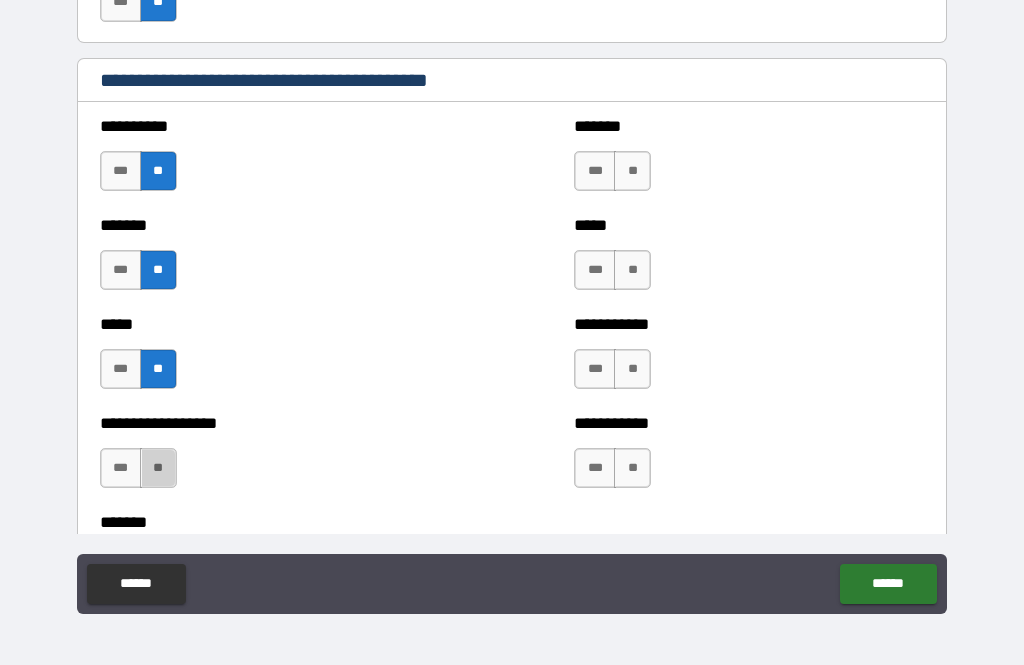 click on "**" at bounding box center (158, 468) 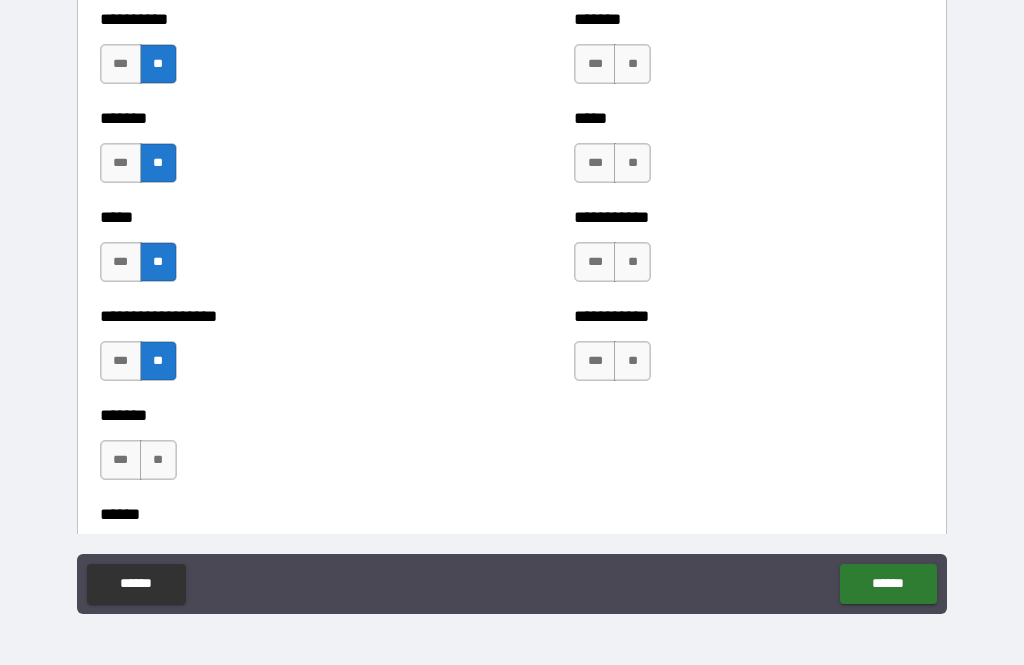 scroll, scrollTop: 2047, scrollLeft: 0, axis: vertical 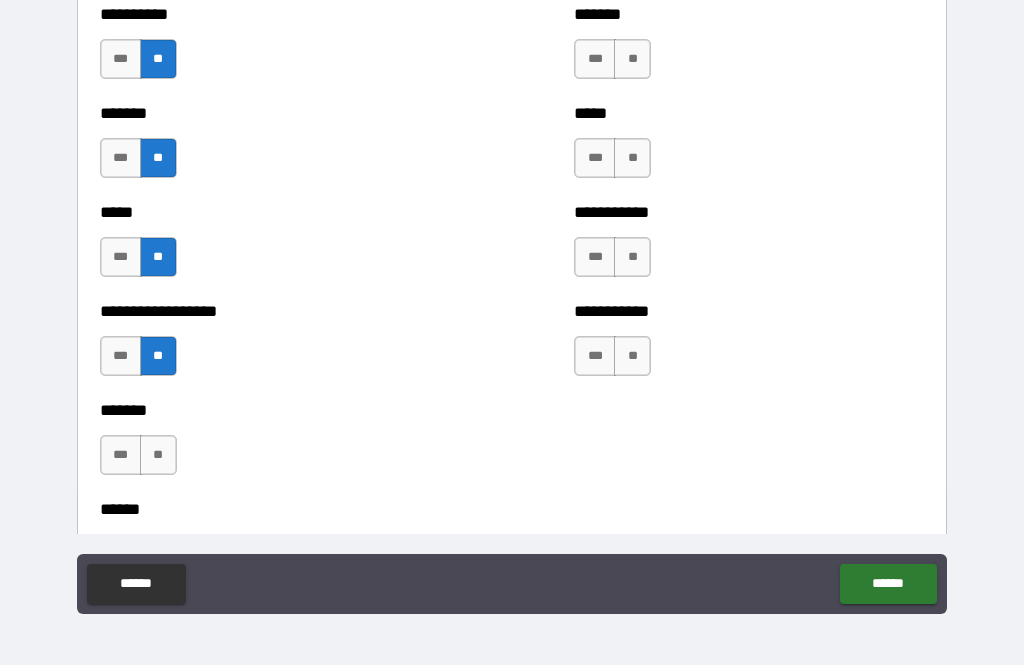 click on "**" at bounding box center [158, 455] 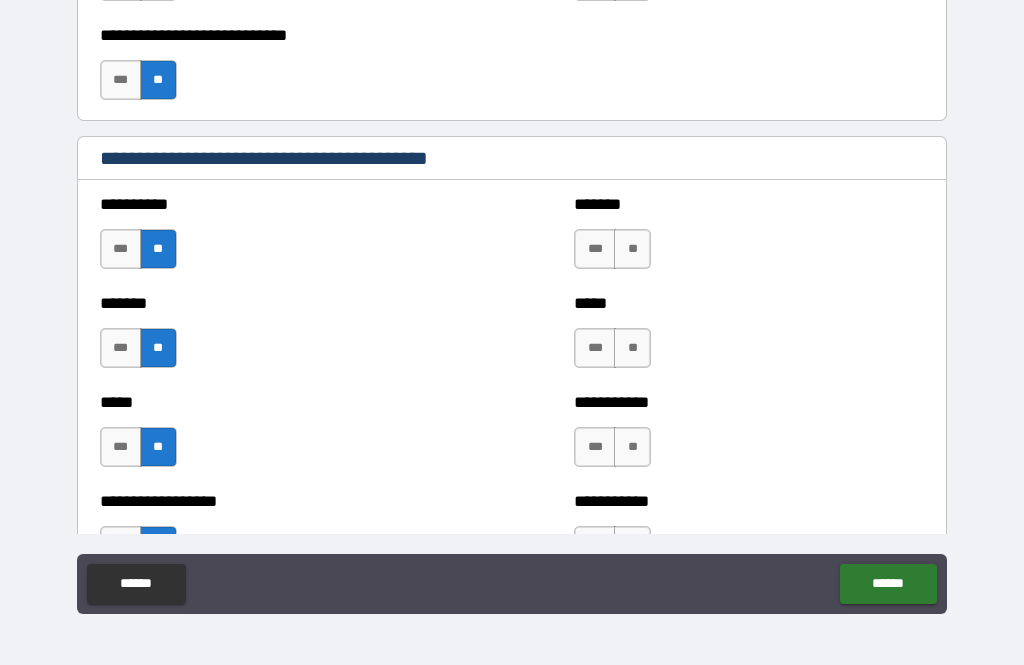 scroll, scrollTop: 1871, scrollLeft: 0, axis: vertical 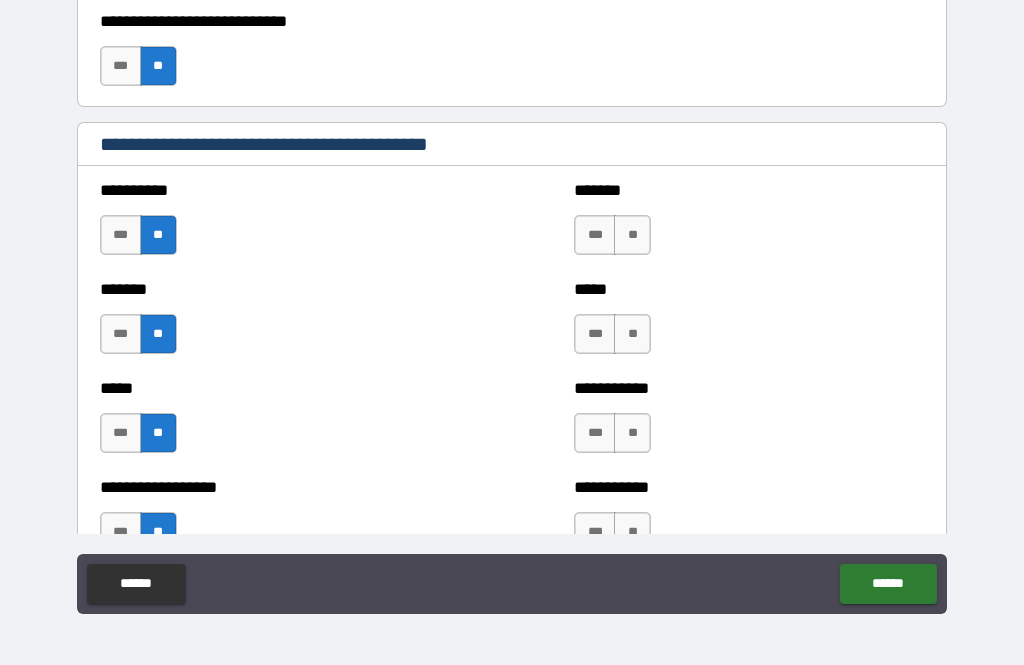 click on "**" at bounding box center (632, 235) 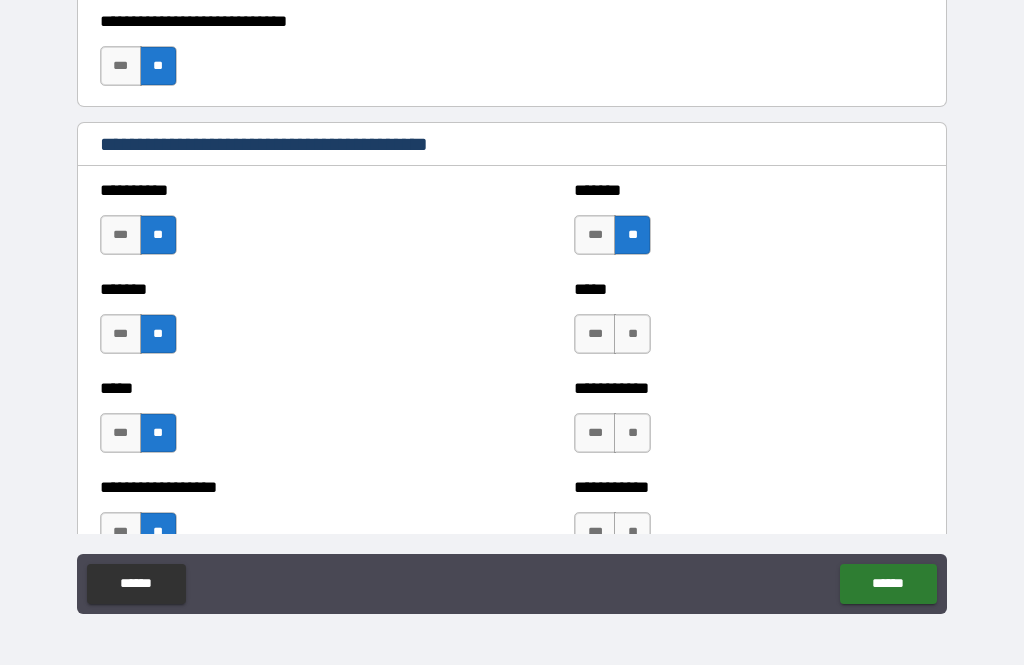 click on "**" at bounding box center [632, 334] 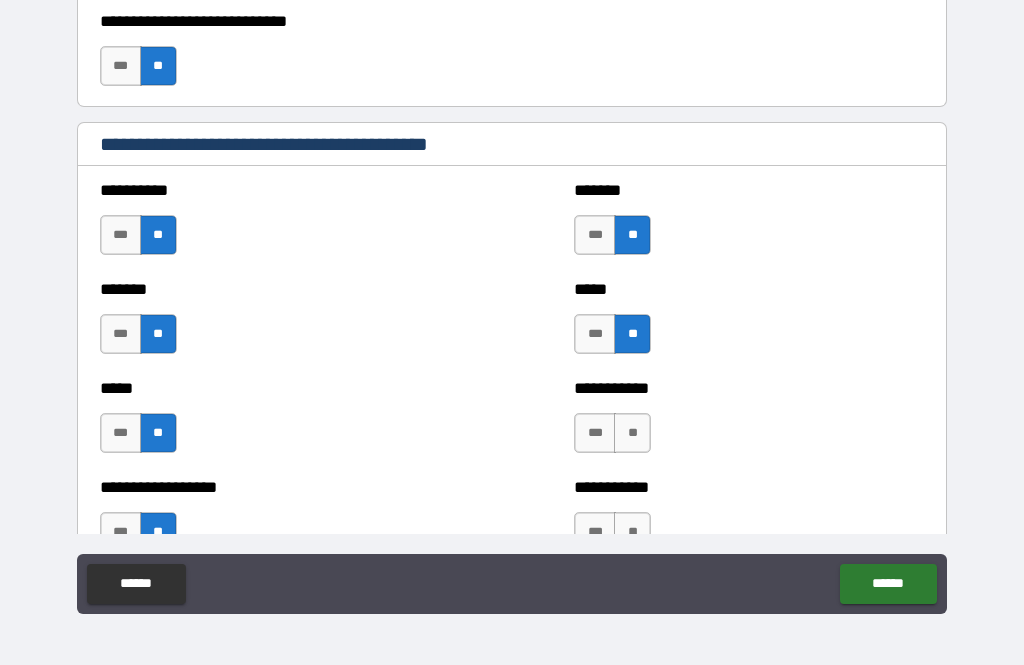 click on "**" at bounding box center [632, 433] 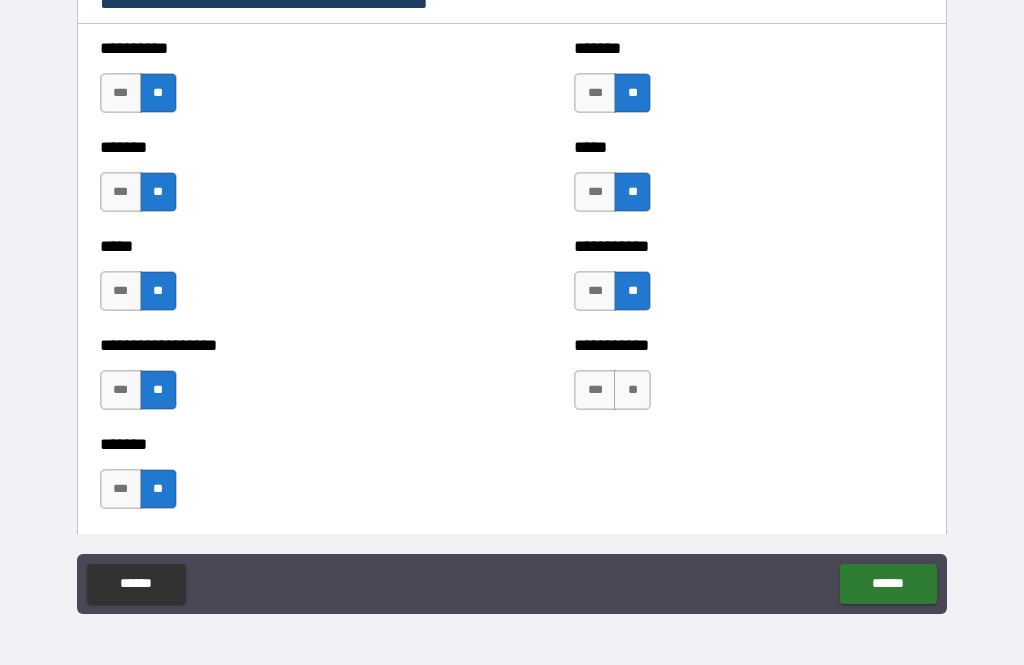 scroll, scrollTop: 2019, scrollLeft: 0, axis: vertical 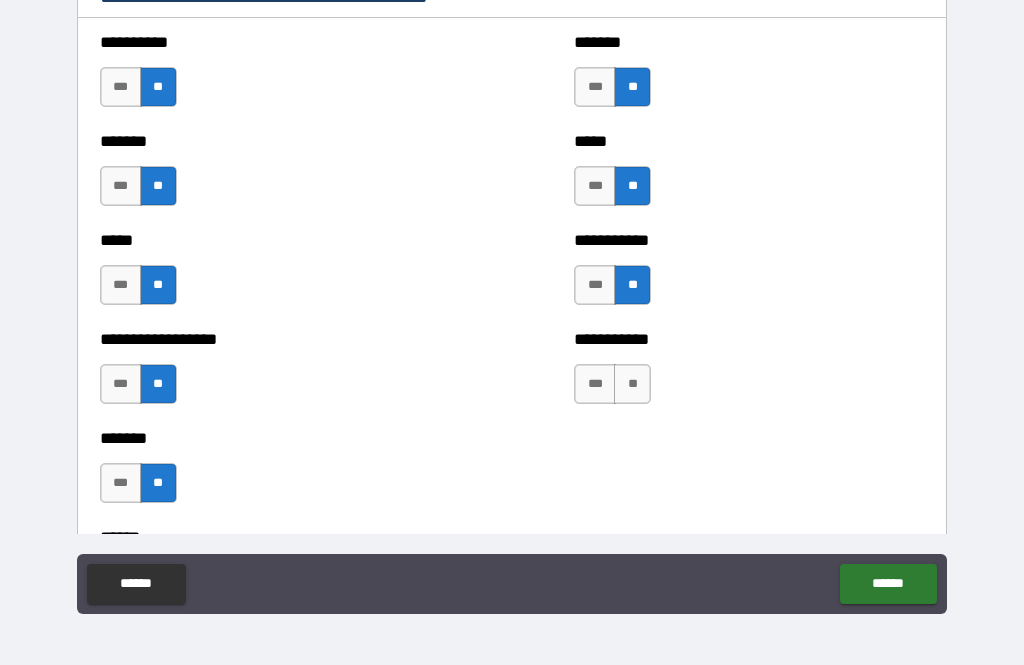 click on "**" at bounding box center [632, 384] 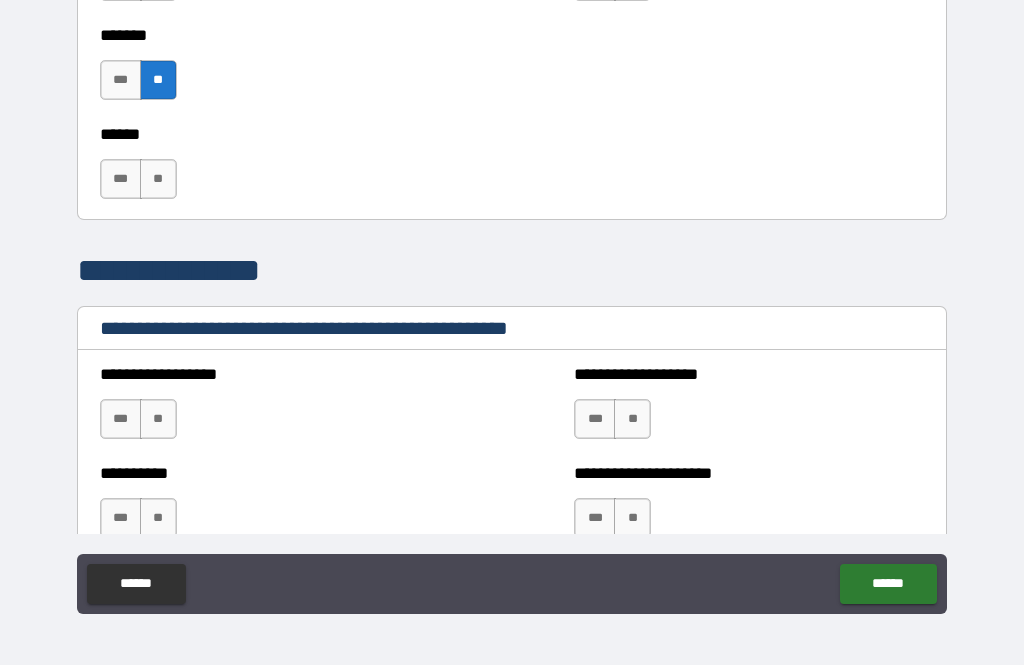 scroll, scrollTop: 2433, scrollLeft: 0, axis: vertical 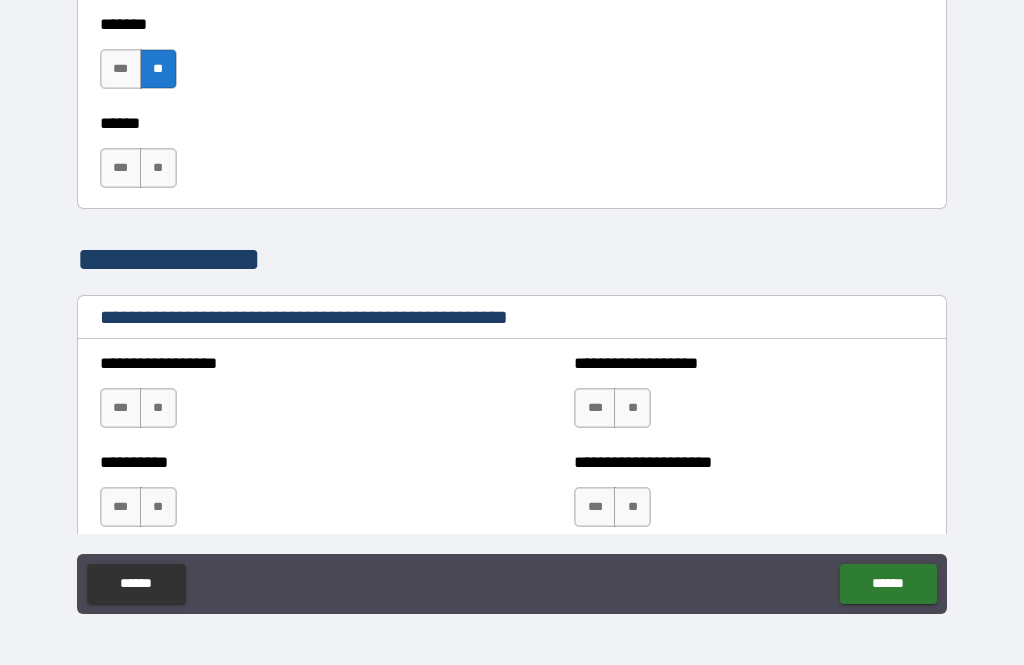 click on "**" at bounding box center [158, 168] 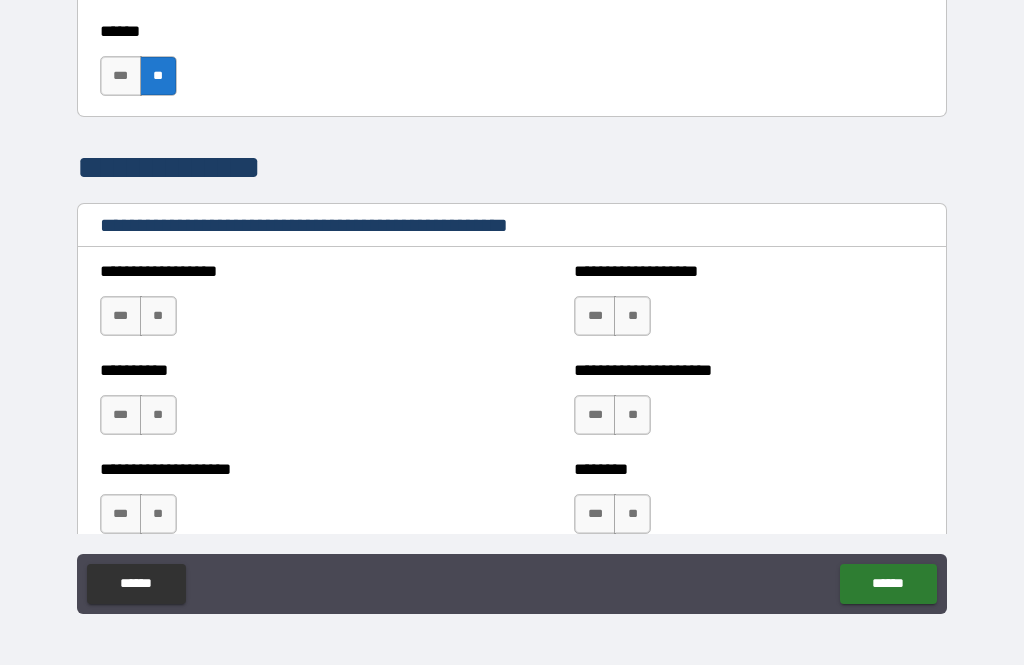 scroll, scrollTop: 2549, scrollLeft: 0, axis: vertical 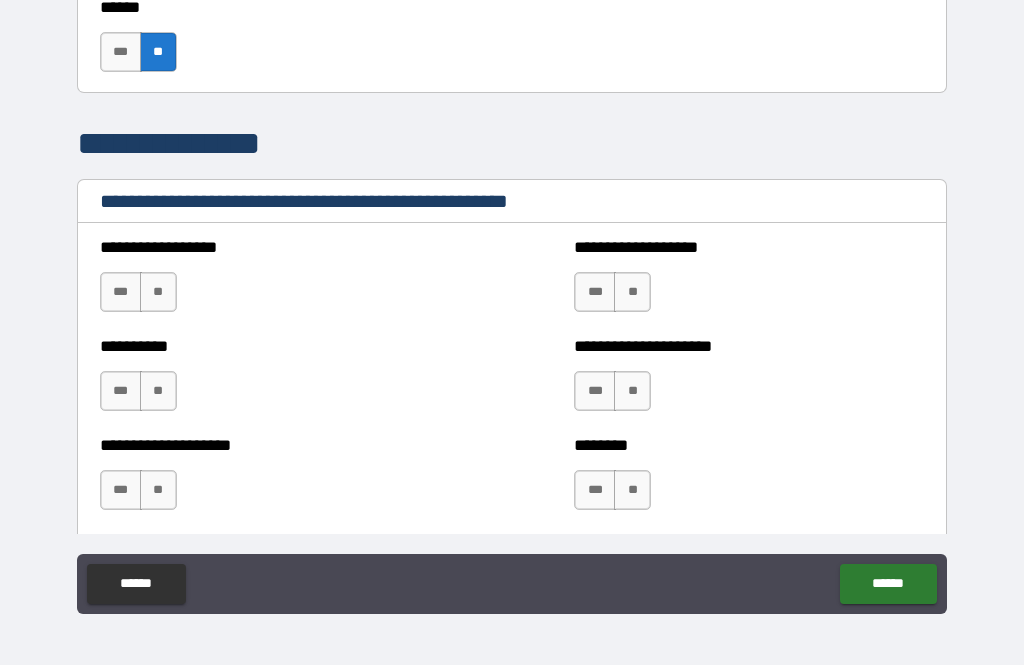 click on "***" at bounding box center (595, 490) 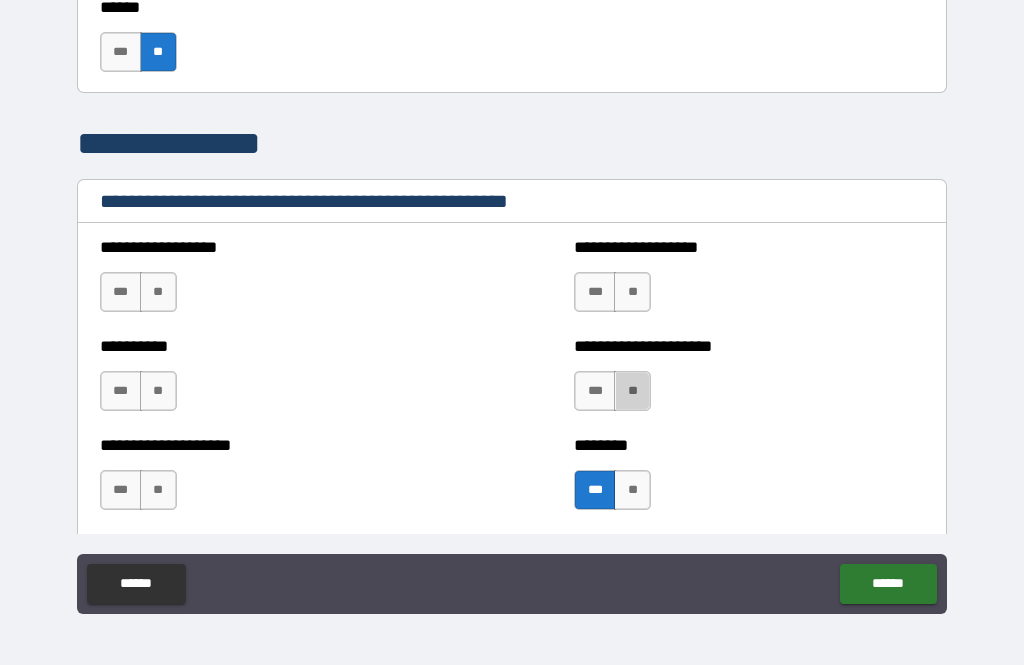 click on "**" at bounding box center (632, 391) 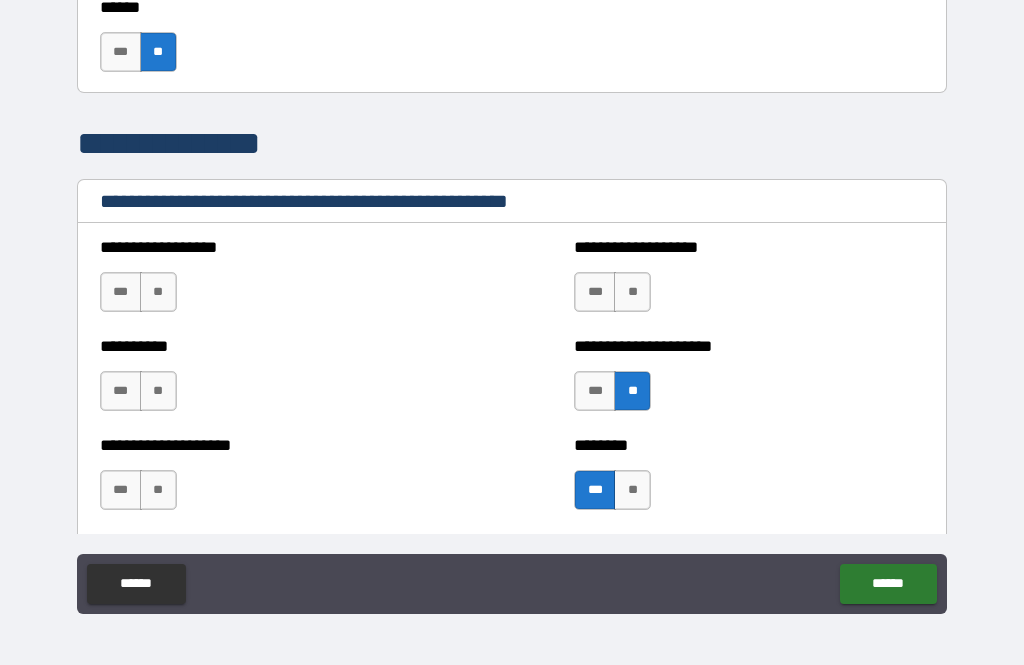 click on "**" at bounding box center [632, 292] 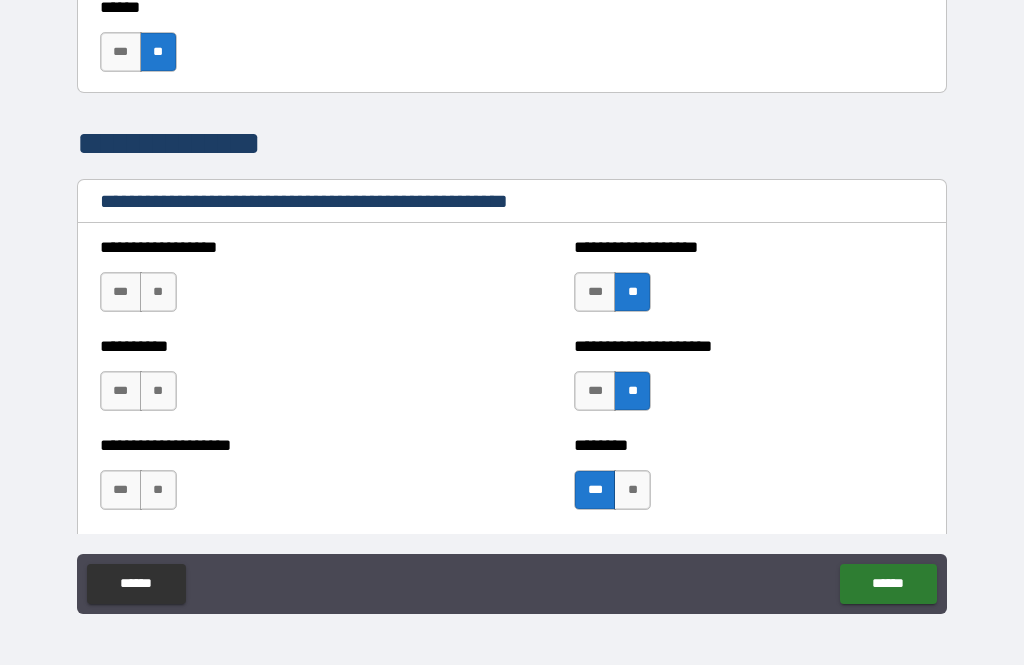 click on "**" at bounding box center (158, 292) 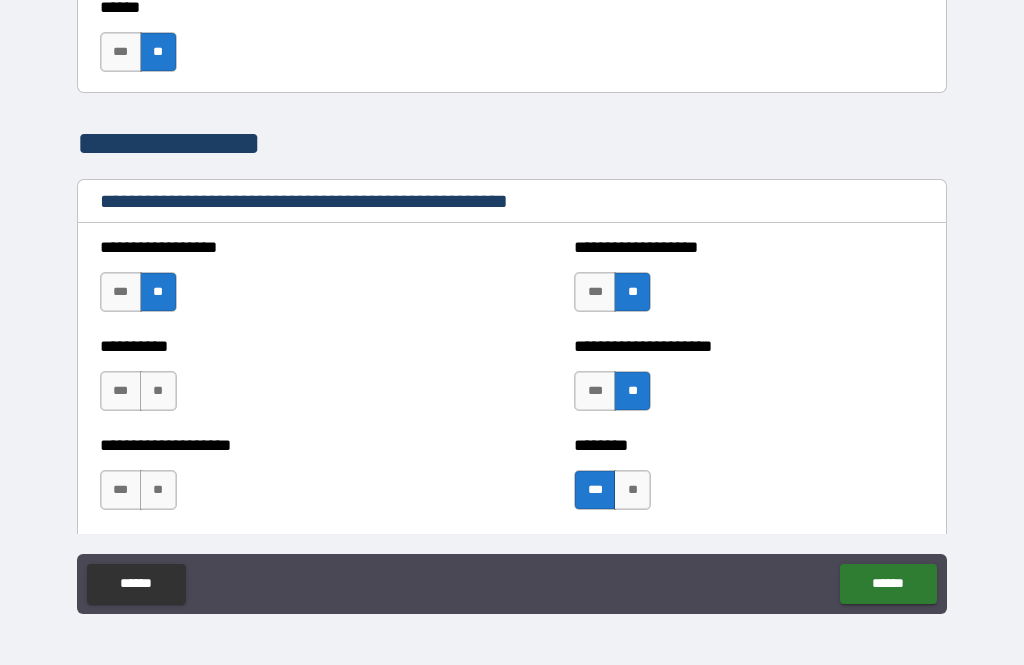 click on "**" at bounding box center (158, 391) 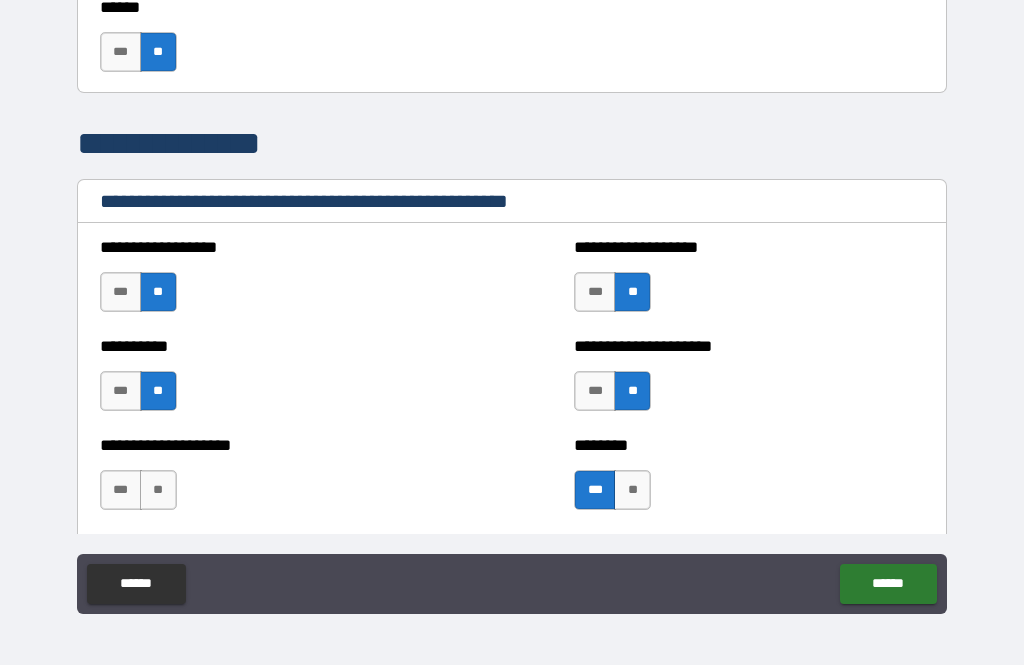 click on "**" at bounding box center (158, 490) 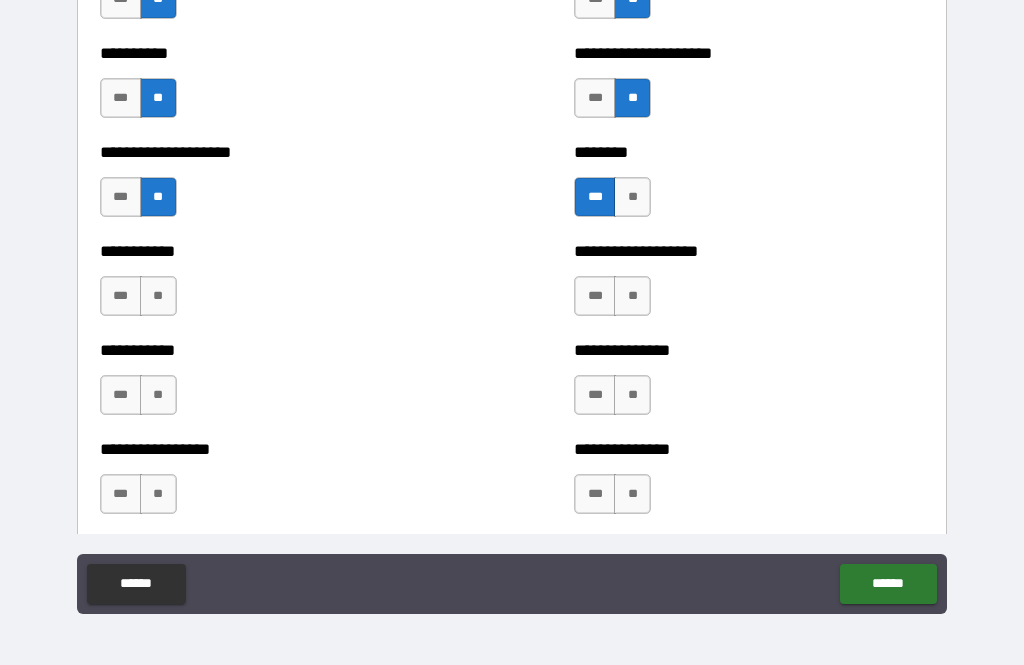 scroll, scrollTop: 2850, scrollLeft: 0, axis: vertical 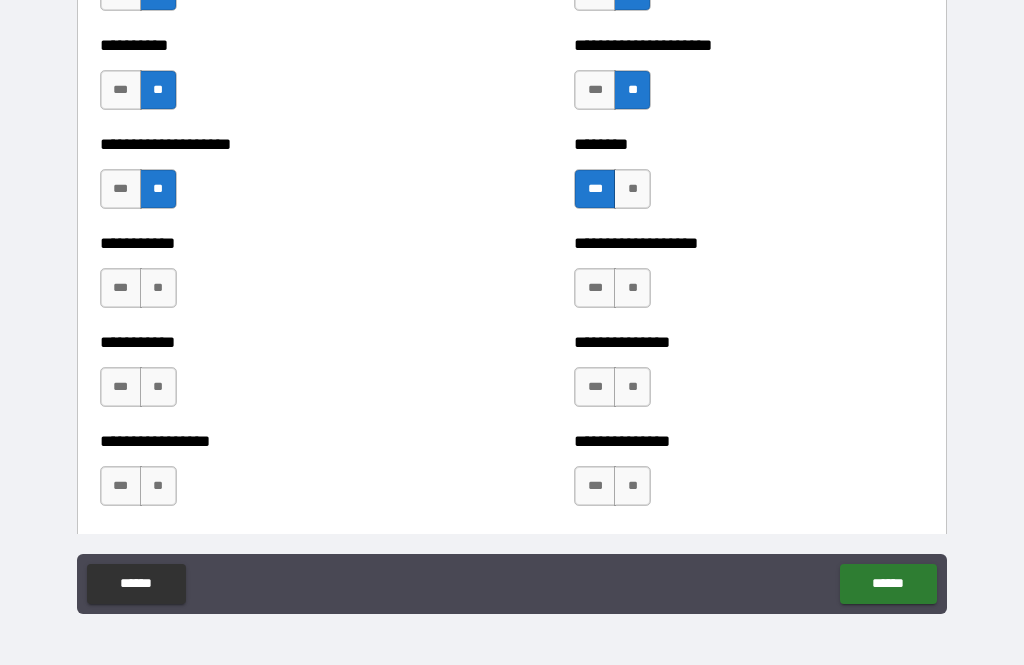 click on "**" at bounding box center [158, 288] 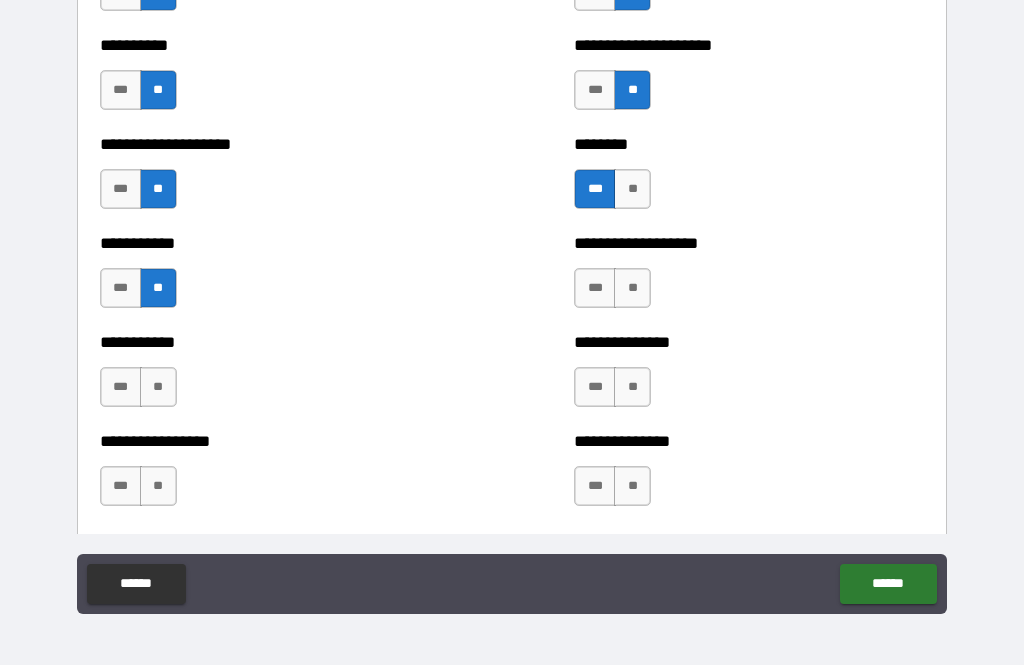 click on "**" at bounding box center [158, 387] 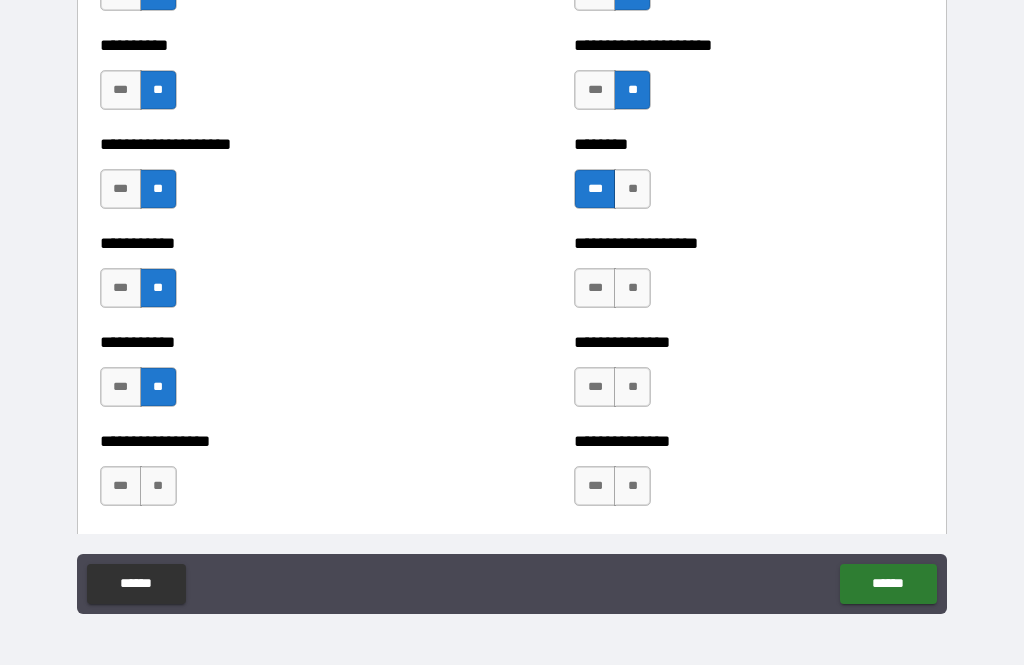 click on "**" at bounding box center (158, 486) 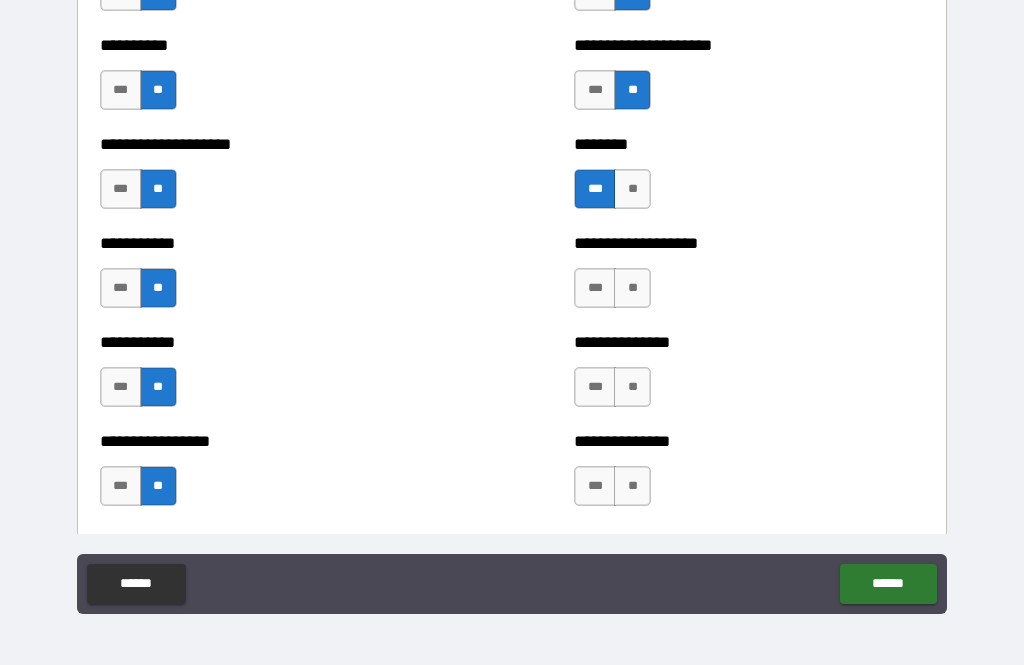 click on "**" at bounding box center [632, 288] 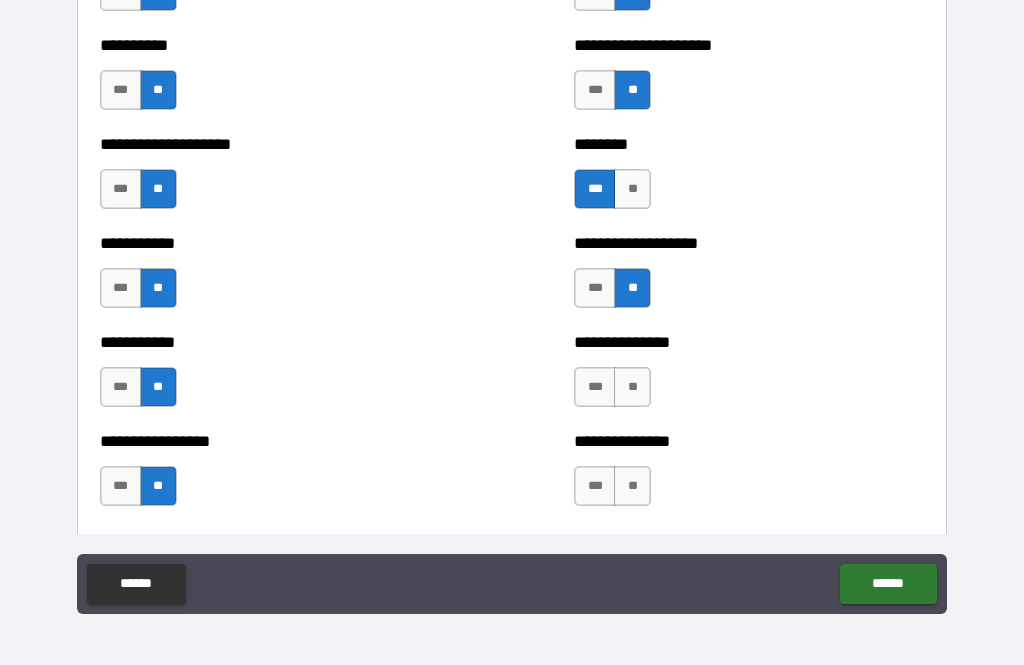 click on "**" at bounding box center [632, 387] 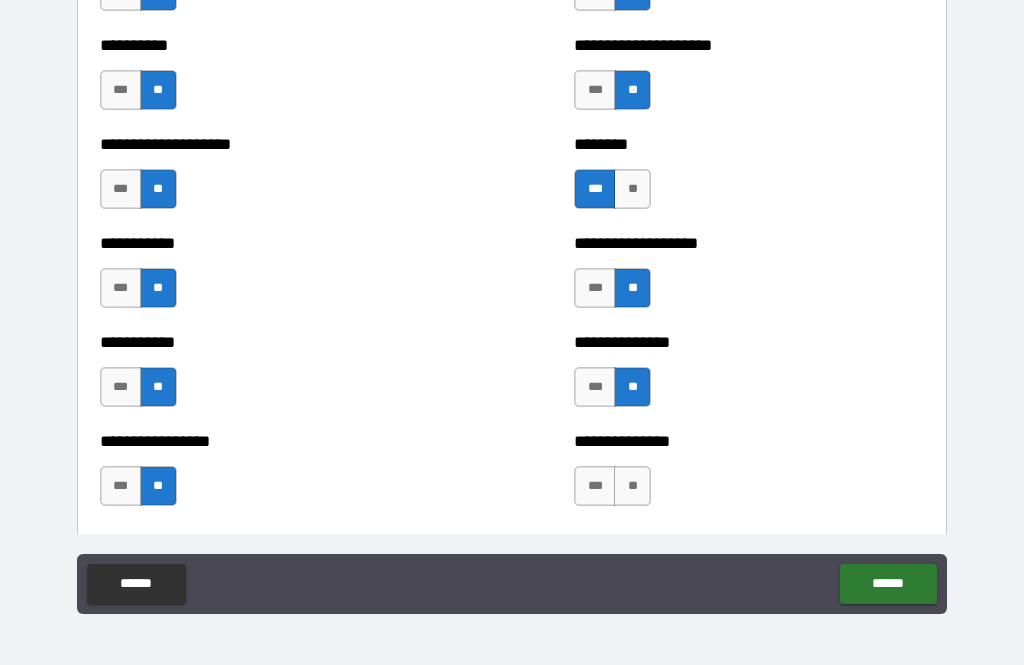 click on "**" at bounding box center [632, 486] 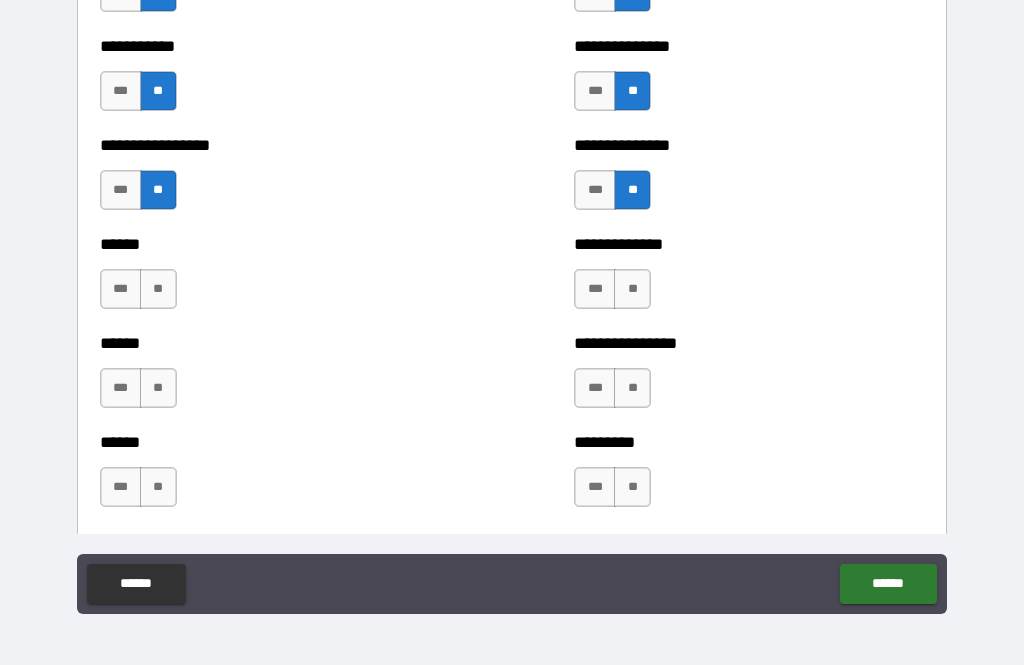 scroll, scrollTop: 3147, scrollLeft: 0, axis: vertical 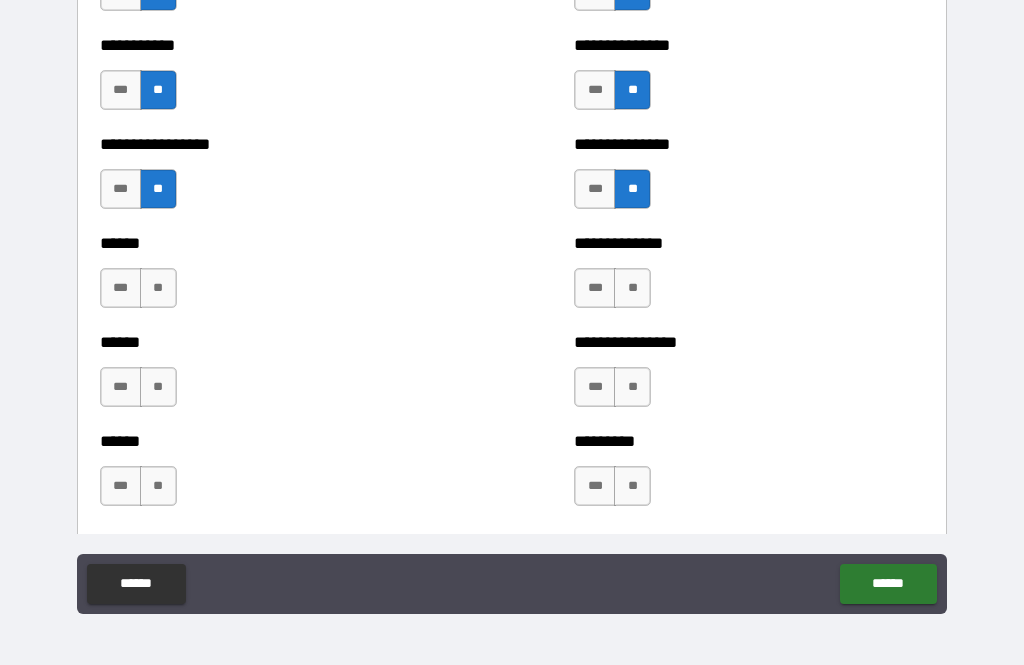 click on "**" at bounding box center [158, 288] 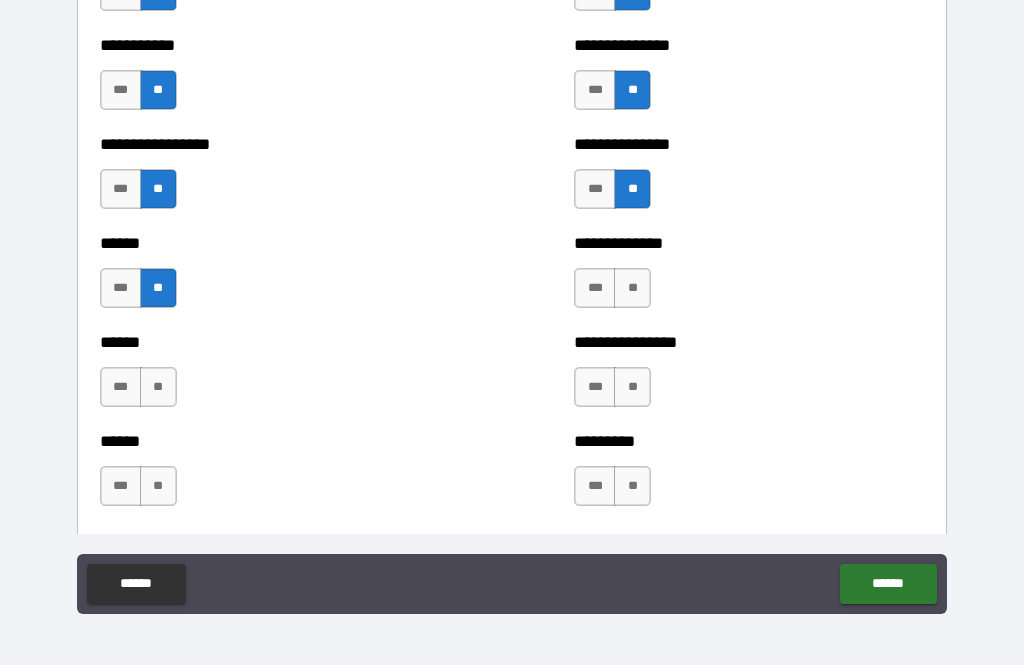 click on "**" at bounding box center [158, 387] 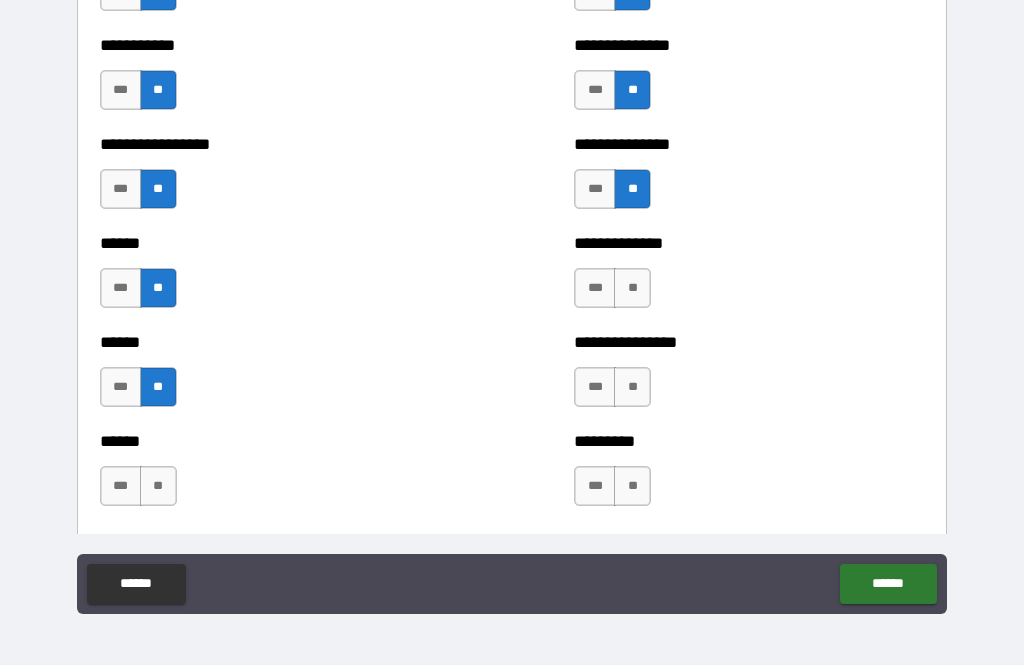 click on "**" at bounding box center [158, 486] 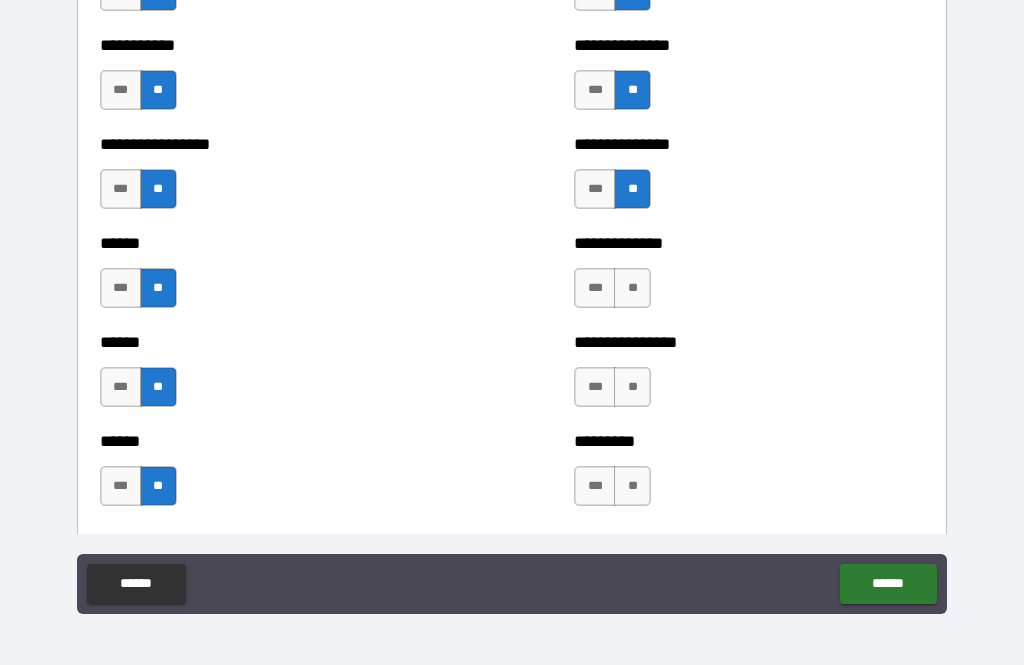 click on "**" at bounding box center (632, 288) 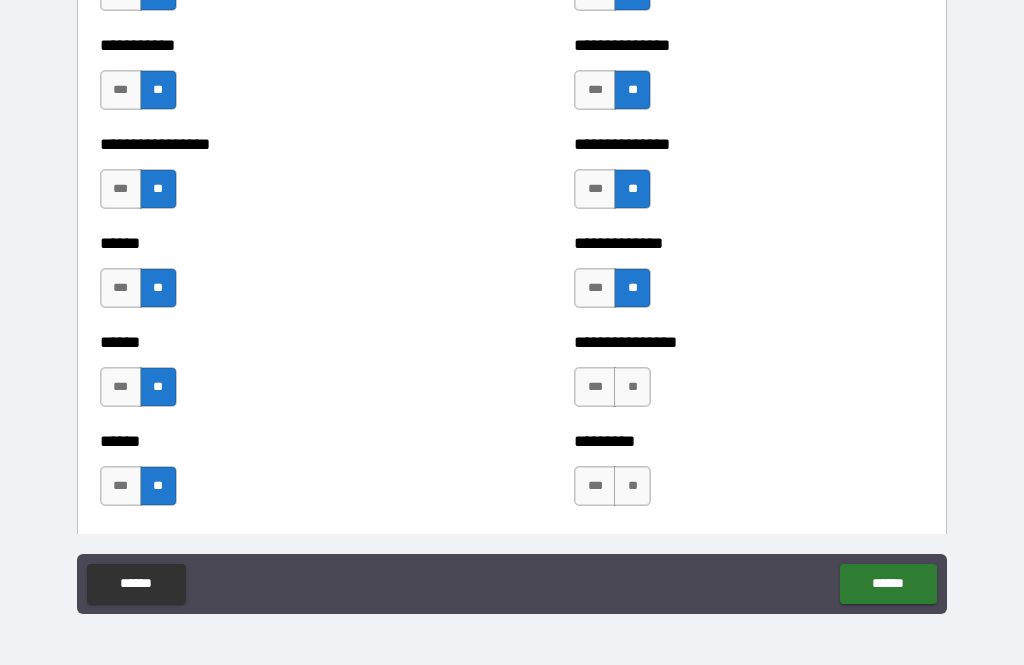 click on "**" at bounding box center (632, 387) 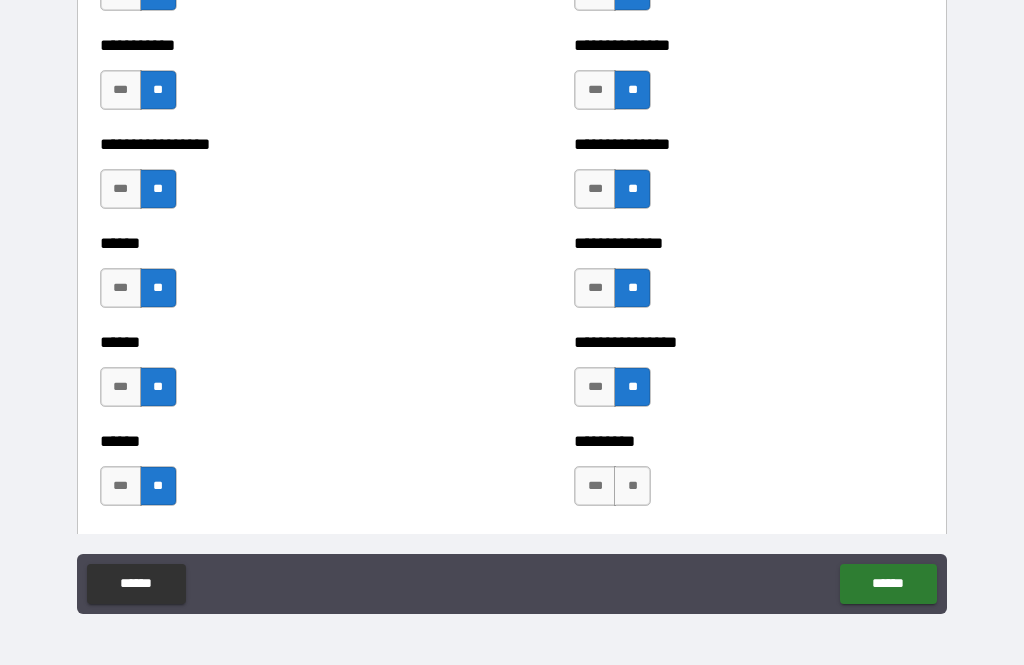 click on "**" at bounding box center (632, 486) 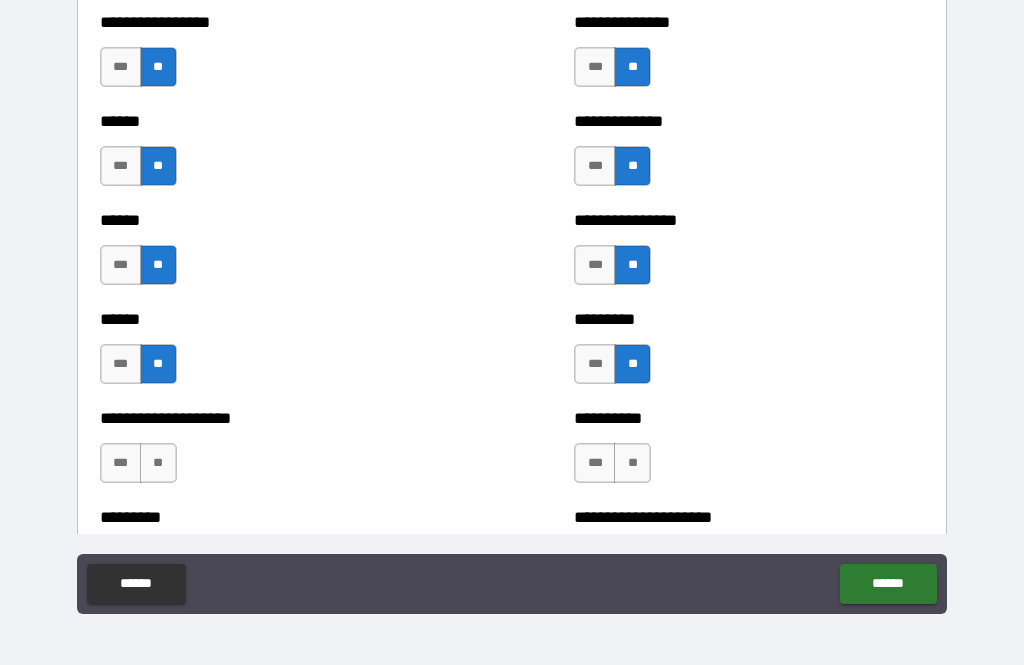 scroll, scrollTop: 3274, scrollLeft: 0, axis: vertical 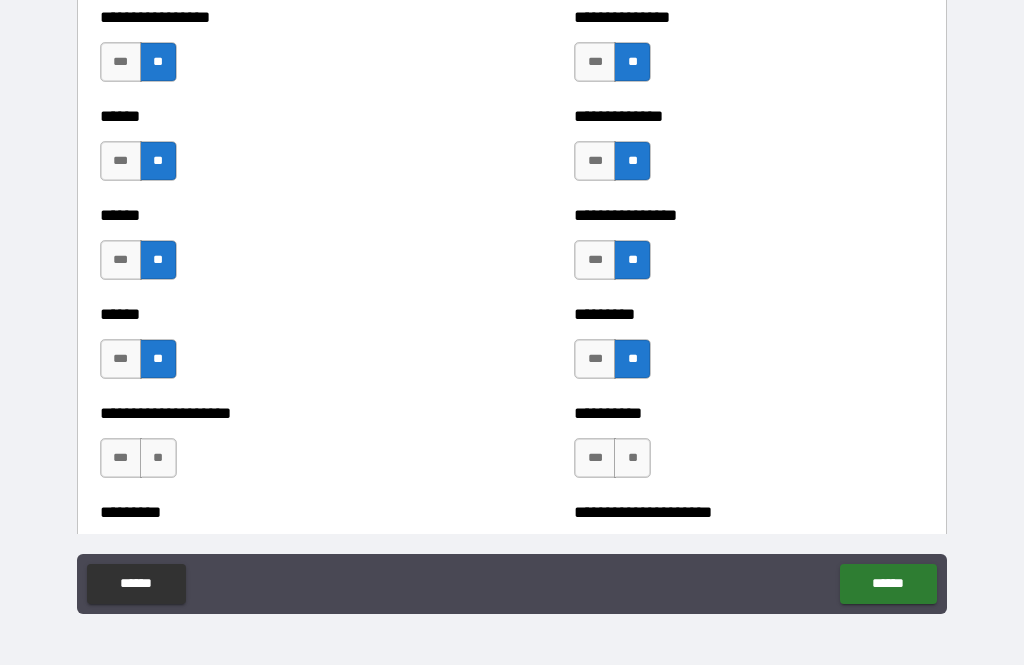 click on "***" at bounding box center (121, 458) 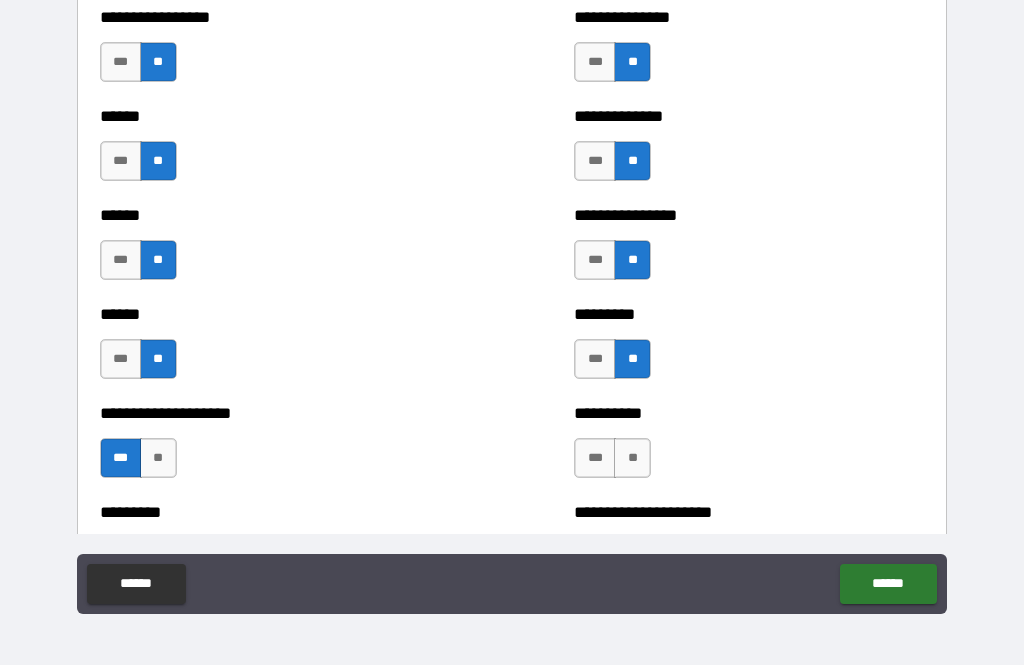 click on "**" at bounding box center (632, 458) 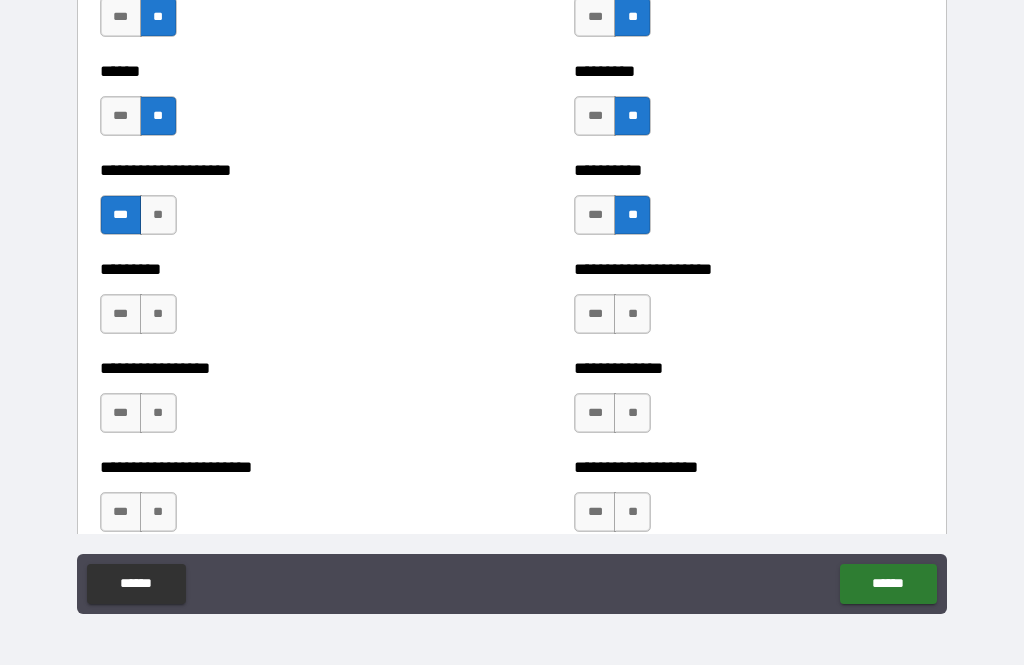 scroll, scrollTop: 3517, scrollLeft: 0, axis: vertical 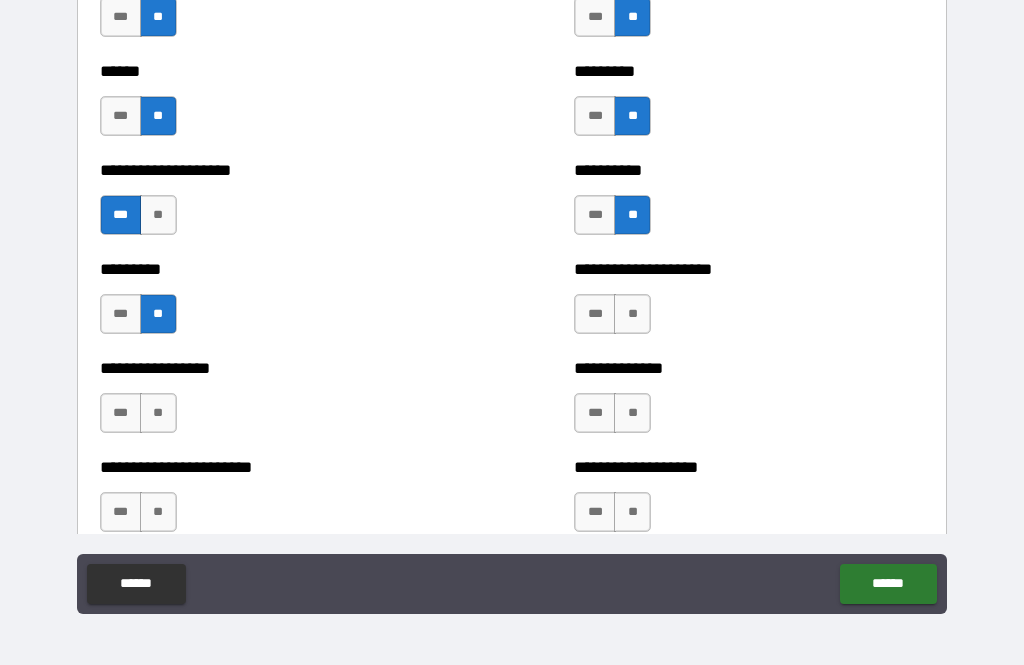 click on "**" at bounding box center (158, 413) 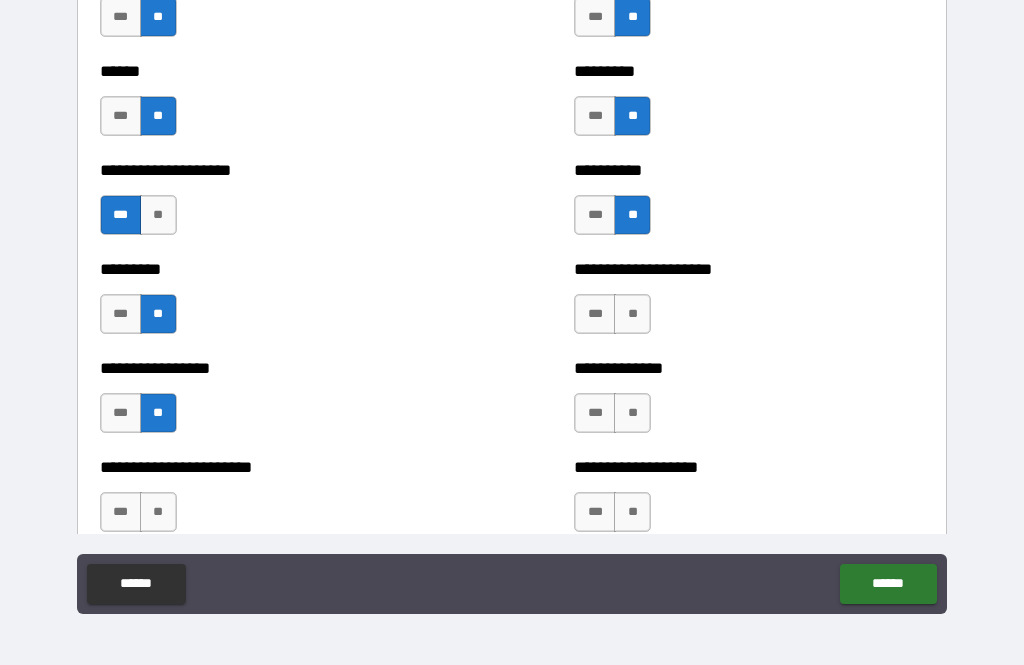 click on "**" at bounding box center [158, 512] 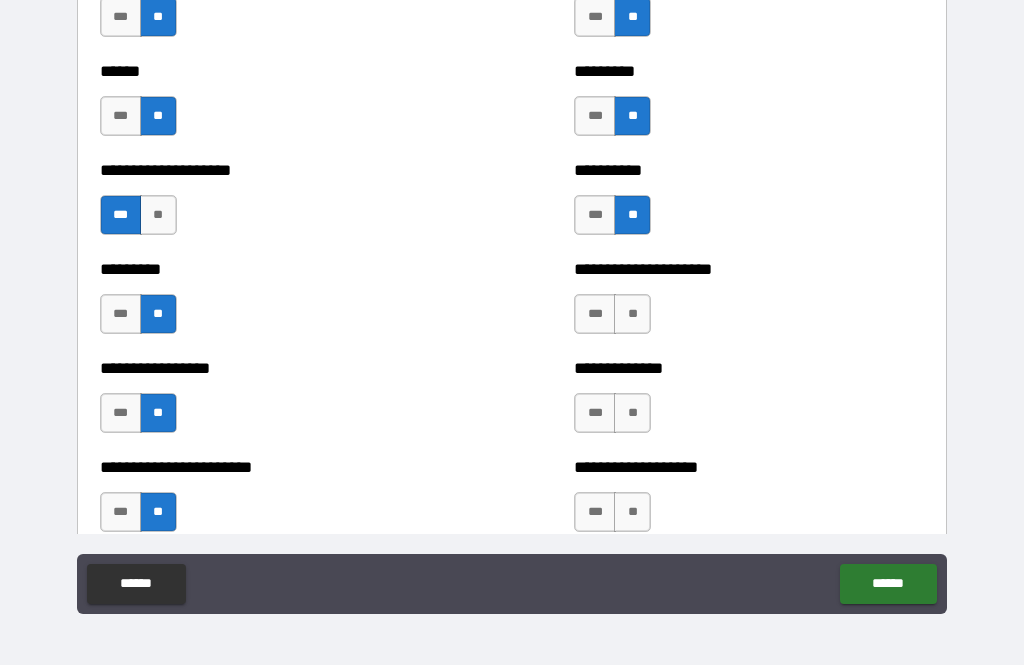 click on "***" at bounding box center (595, 314) 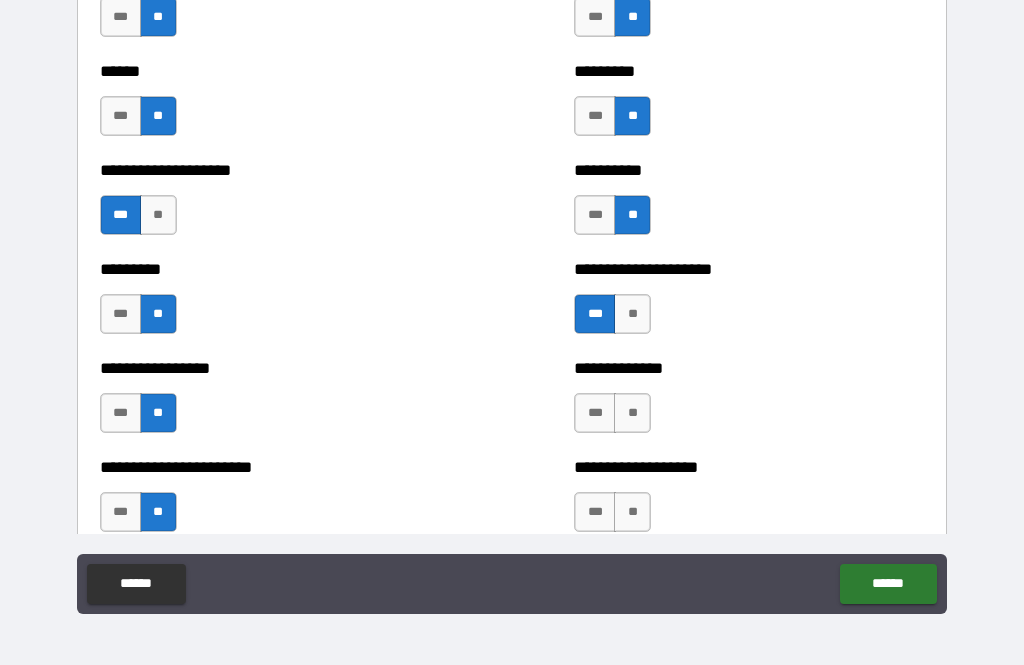 click on "**" at bounding box center [632, 314] 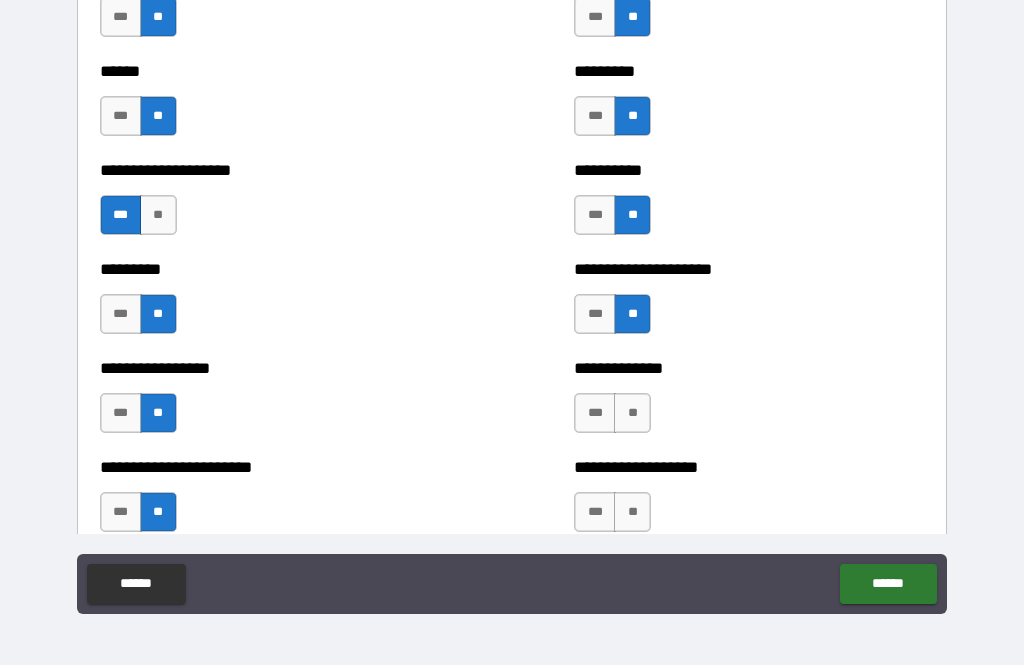 click on "**" at bounding box center (632, 413) 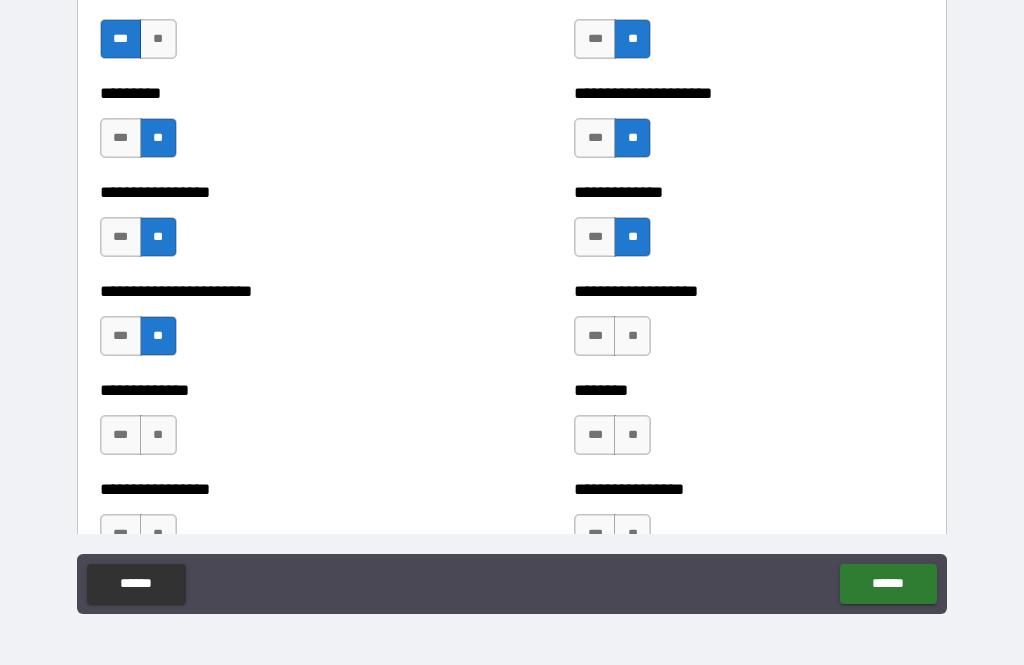 scroll, scrollTop: 3693, scrollLeft: 0, axis: vertical 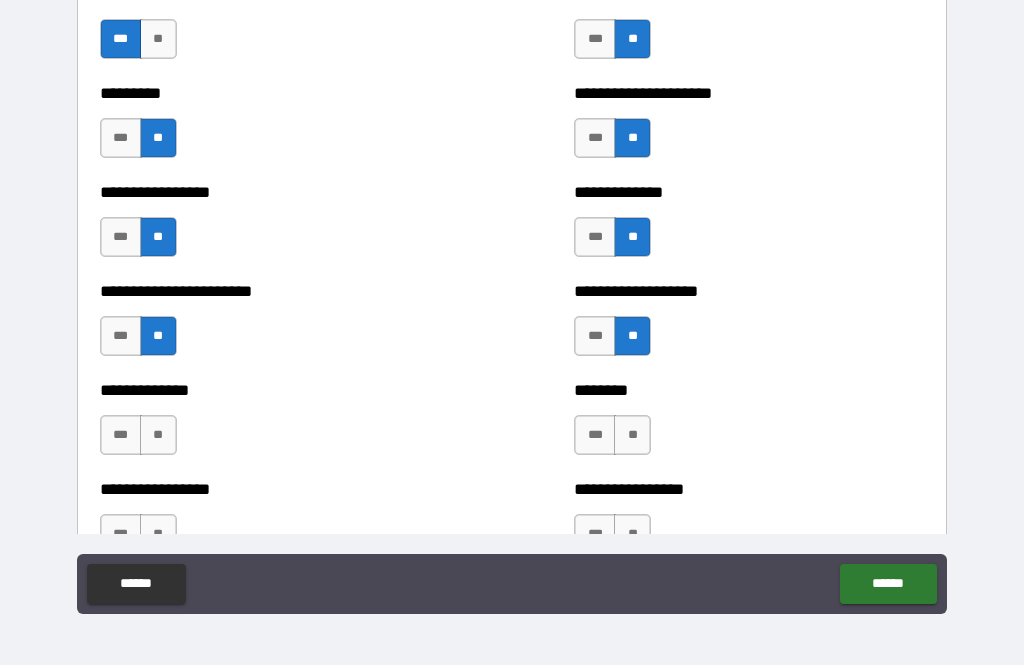 click on "**" at bounding box center (632, 435) 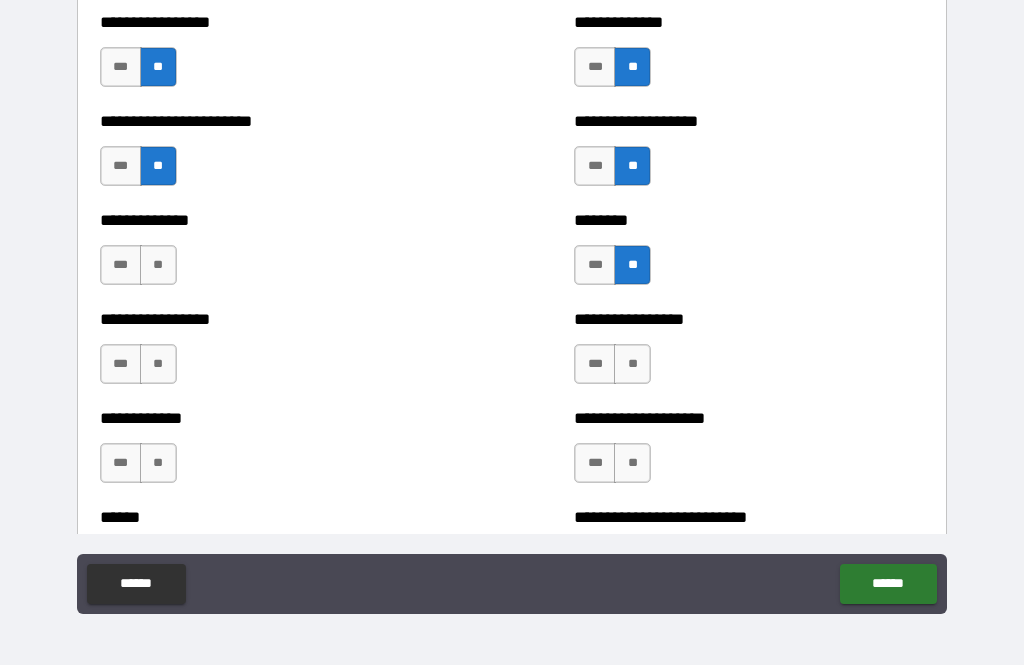 scroll, scrollTop: 3864, scrollLeft: 0, axis: vertical 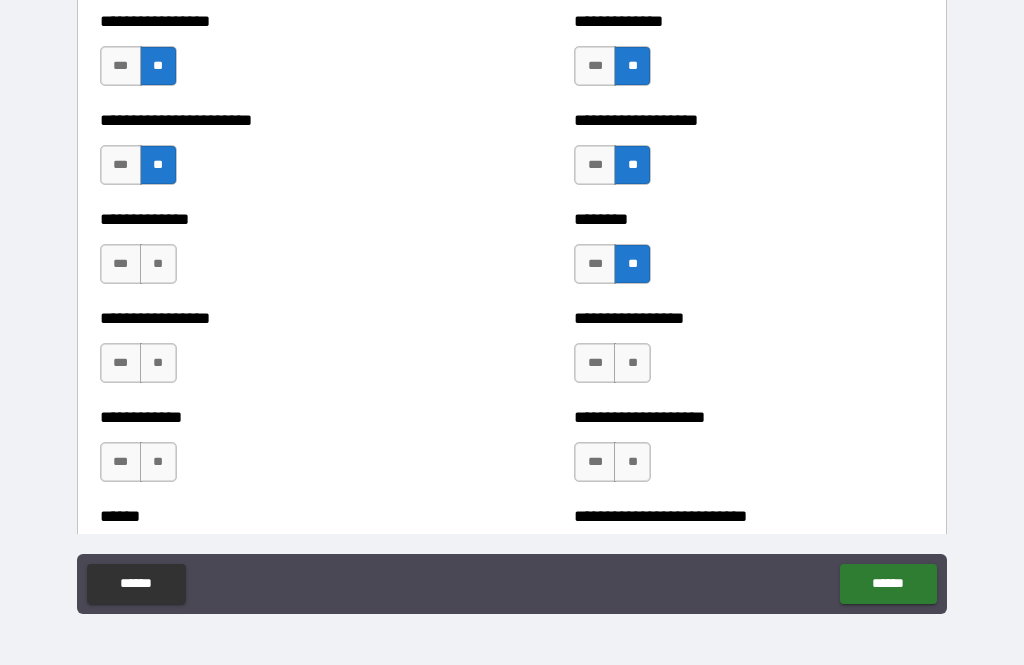 click on "**" at bounding box center [632, 363] 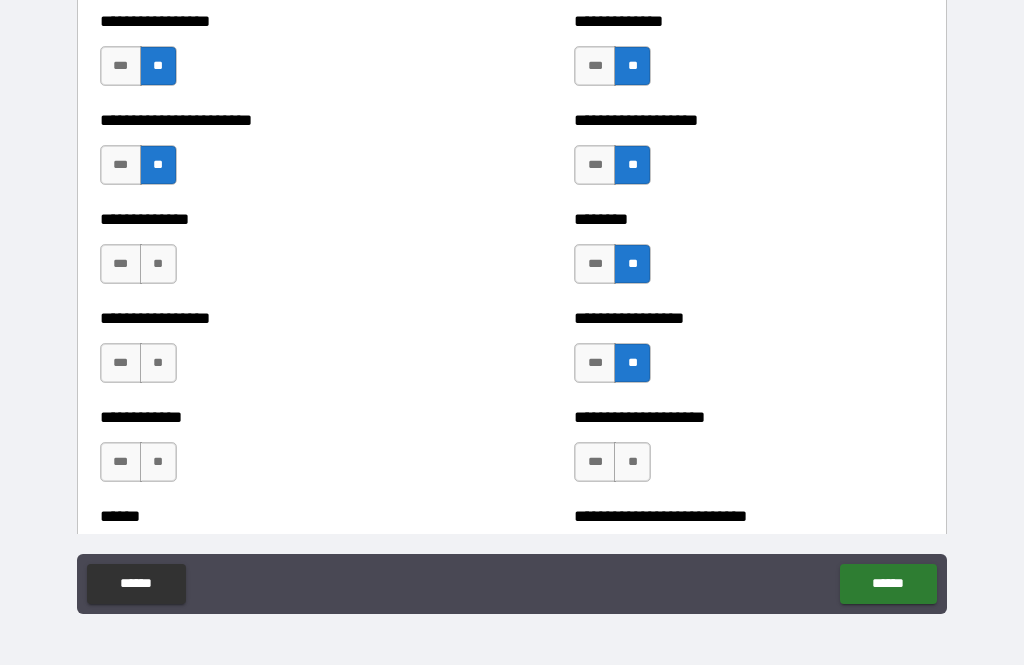 click on "**" at bounding box center (632, 462) 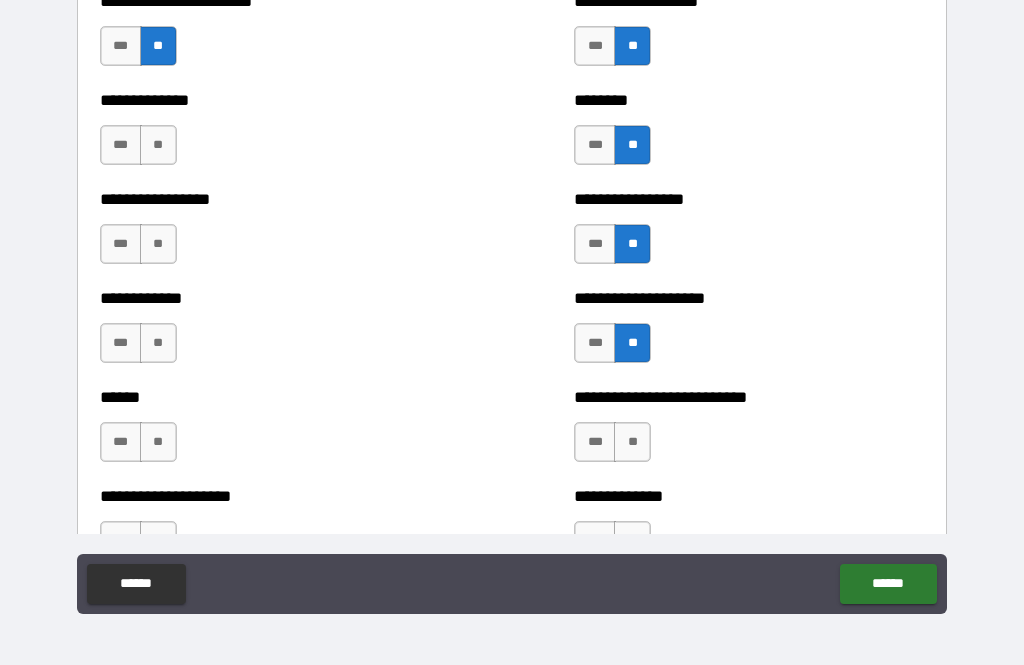 scroll, scrollTop: 3988, scrollLeft: 0, axis: vertical 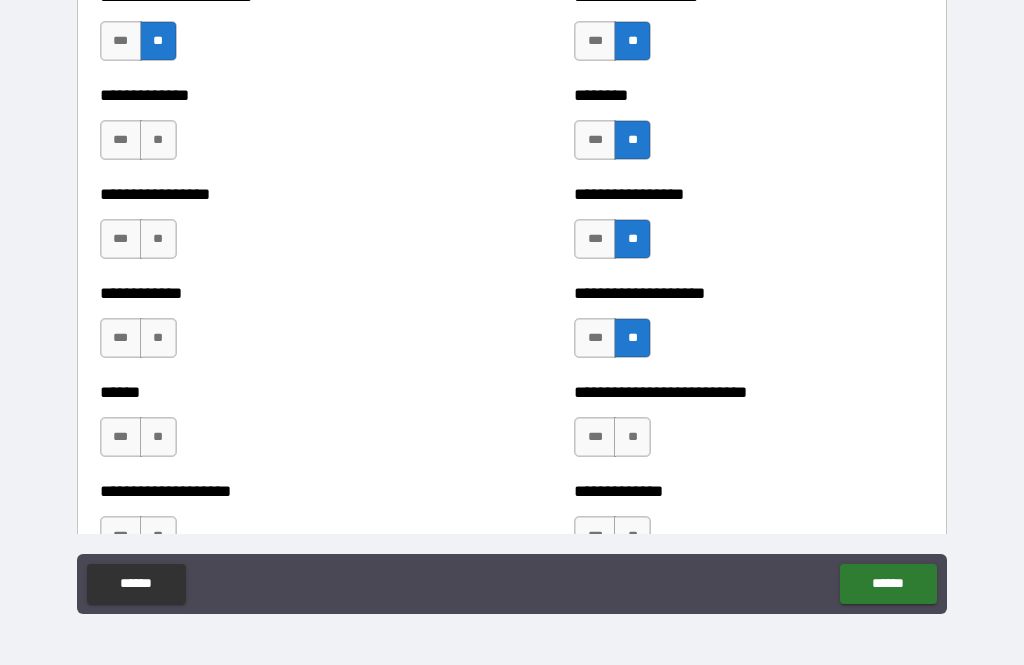 click on "**" at bounding box center [158, 140] 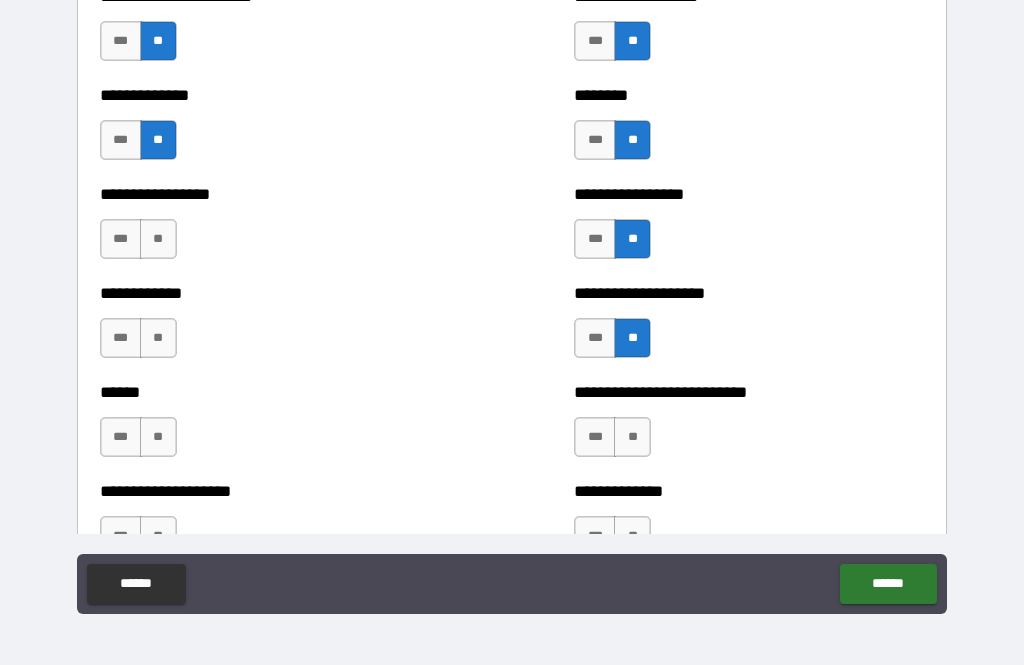 click on "**" at bounding box center [158, 239] 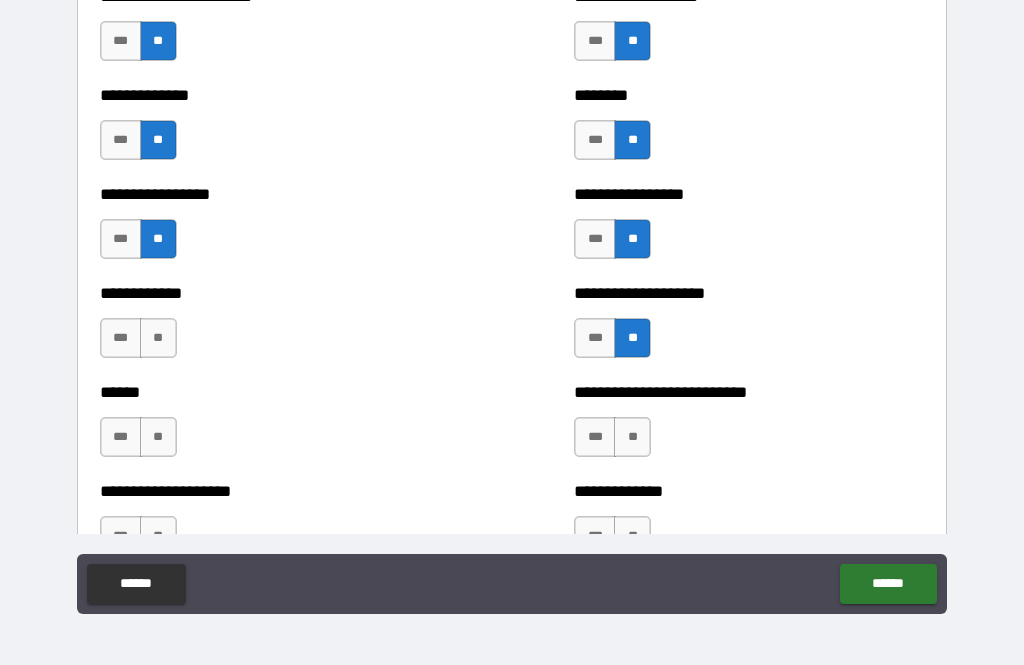 click on "**" at bounding box center (158, 338) 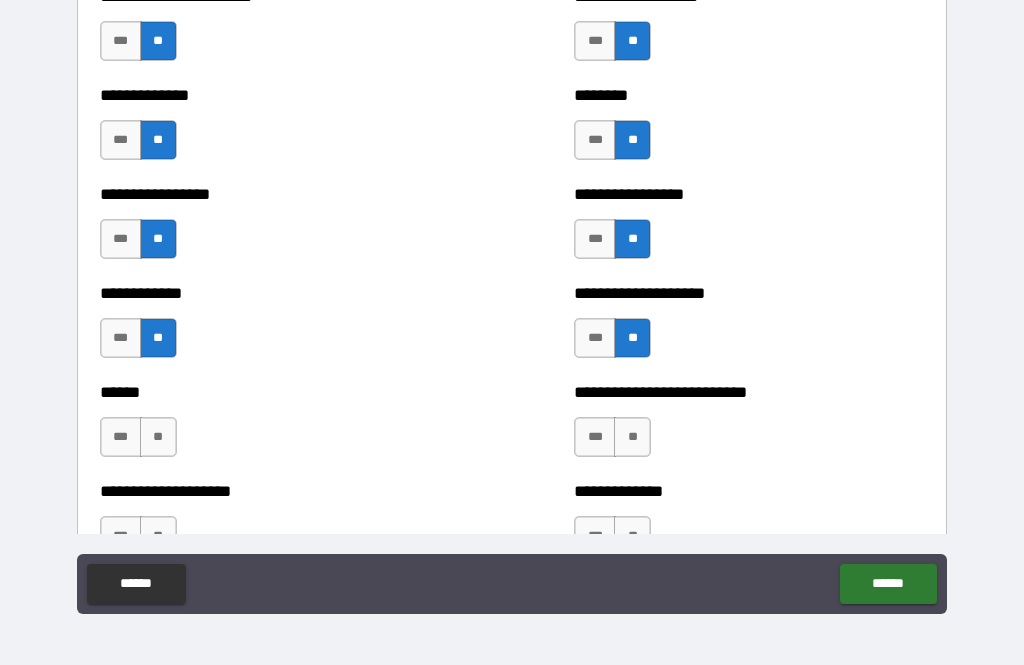 click on "**" at bounding box center (158, 437) 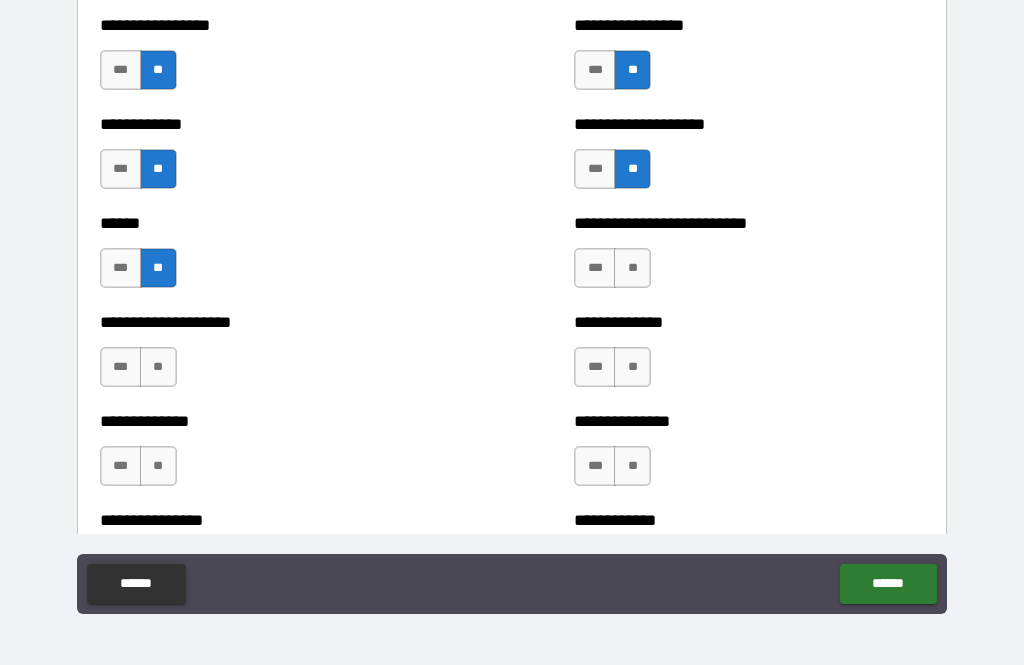 scroll, scrollTop: 4158, scrollLeft: 0, axis: vertical 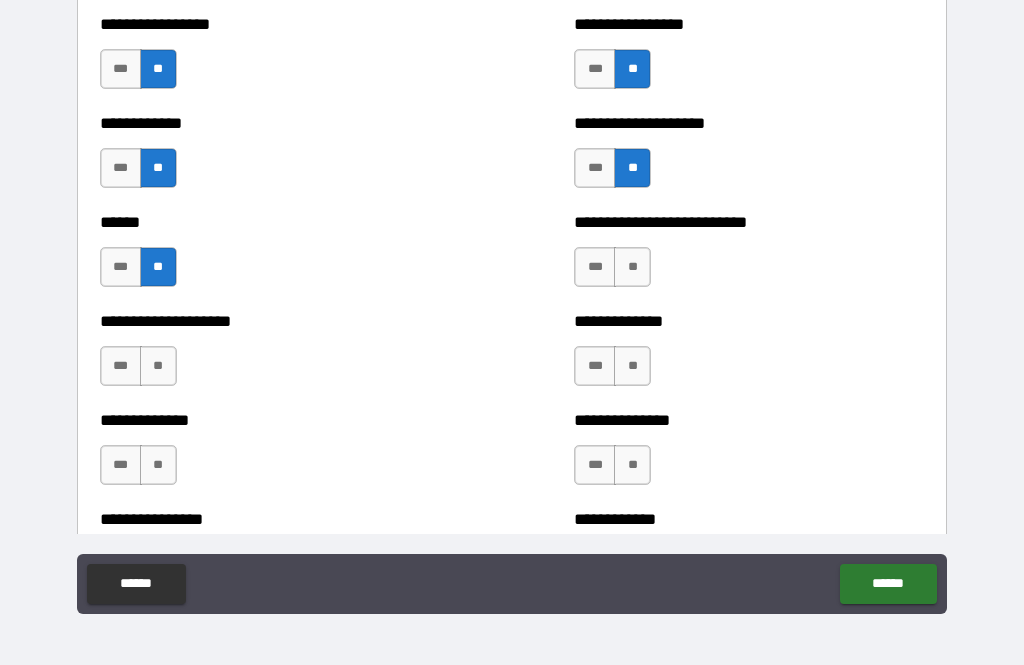 click on "**" at bounding box center (158, 366) 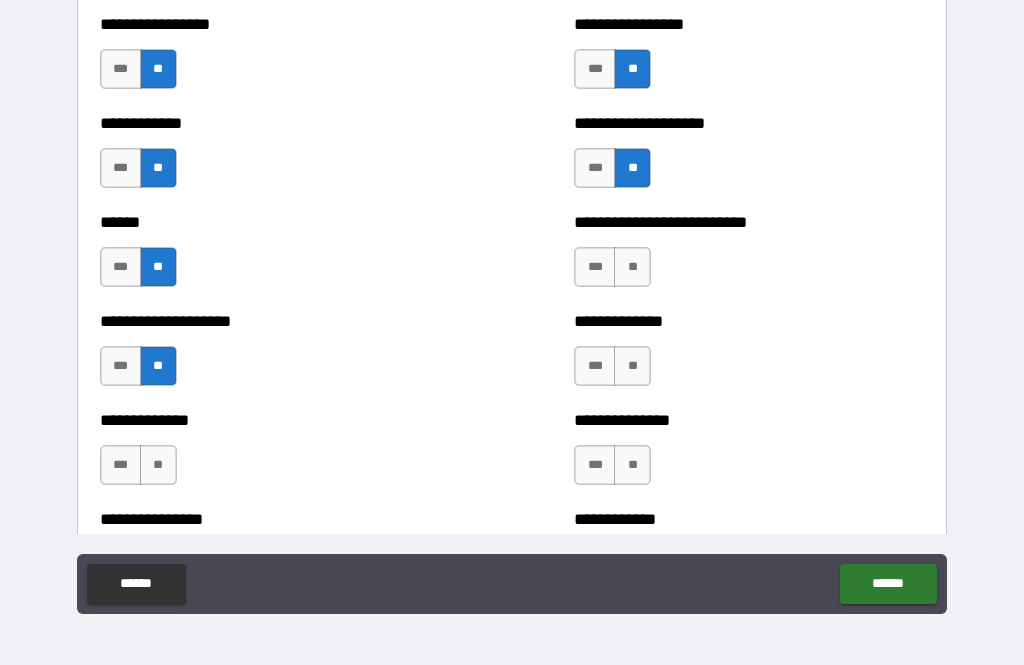 click on "**" at bounding box center (158, 465) 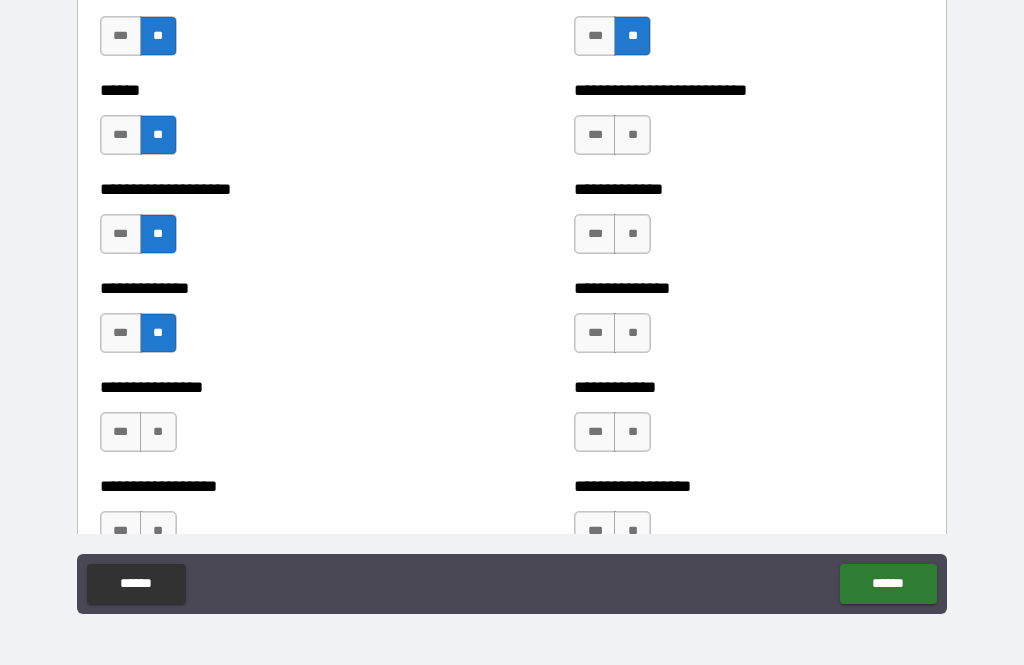 scroll, scrollTop: 4314, scrollLeft: 0, axis: vertical 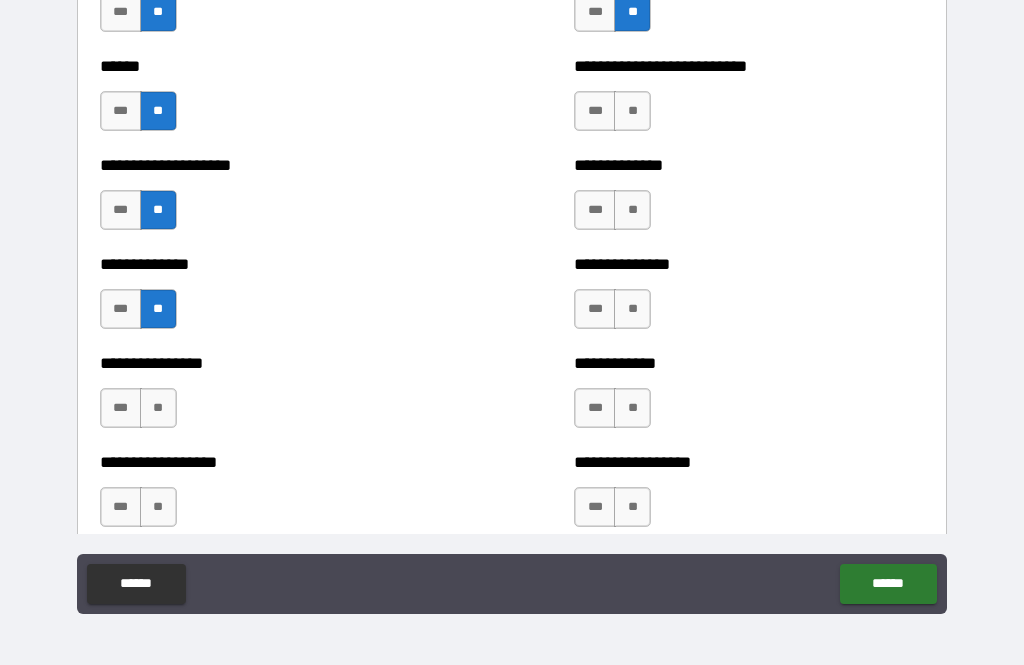 click on "**" at bounding box center (158, 408) 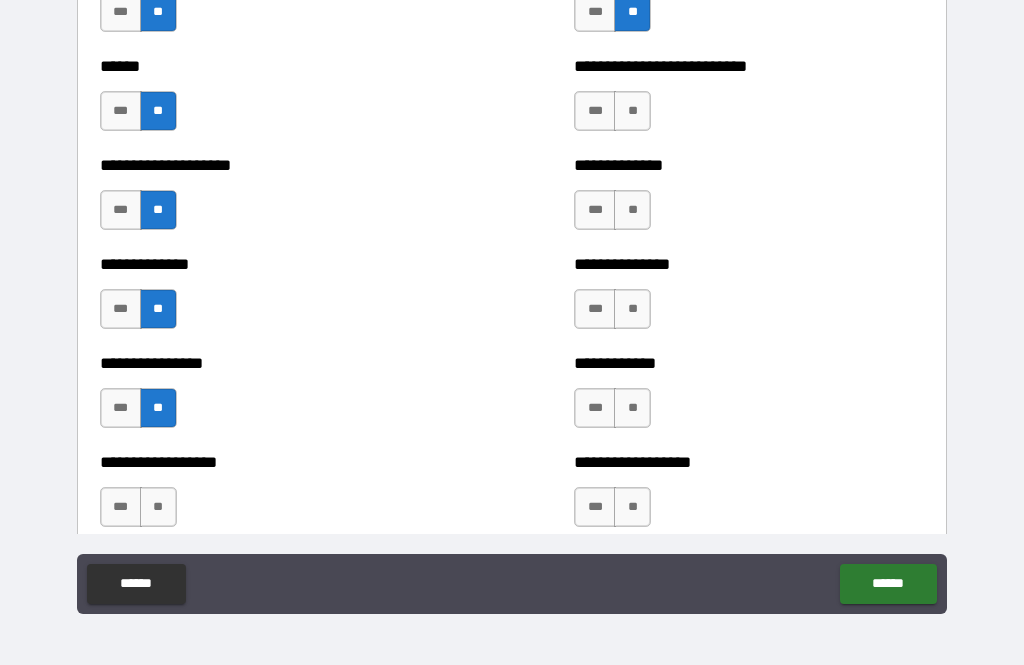 click on "**" at bounding box center [158, 507] 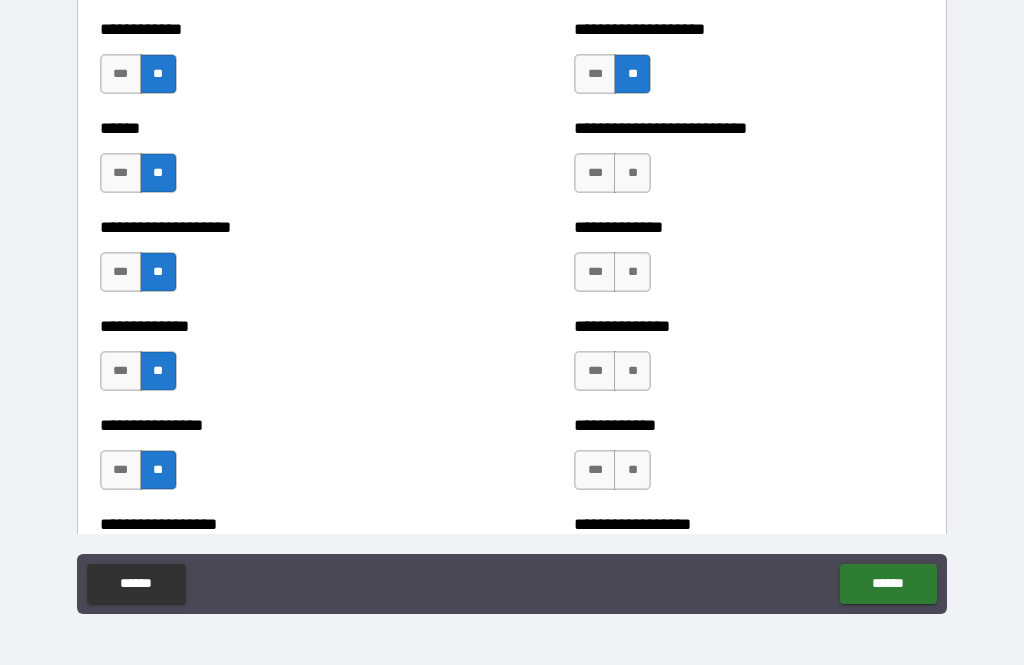 scroll, scrollTop: 4239, scrollLeft: 0, axis: vertical 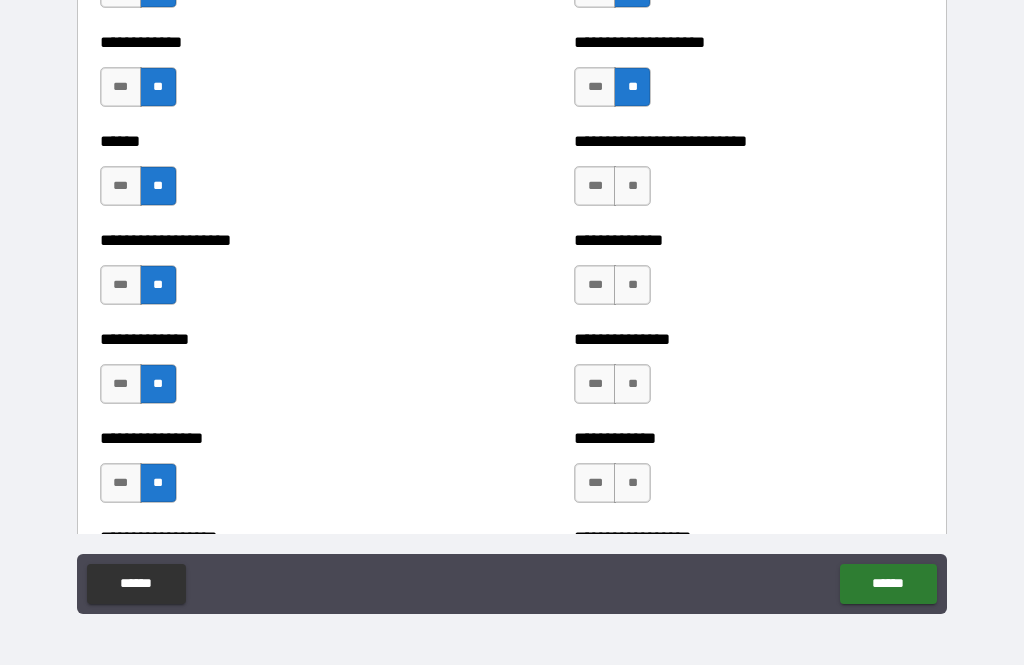 click on "**" at bounding box center (632, 186) 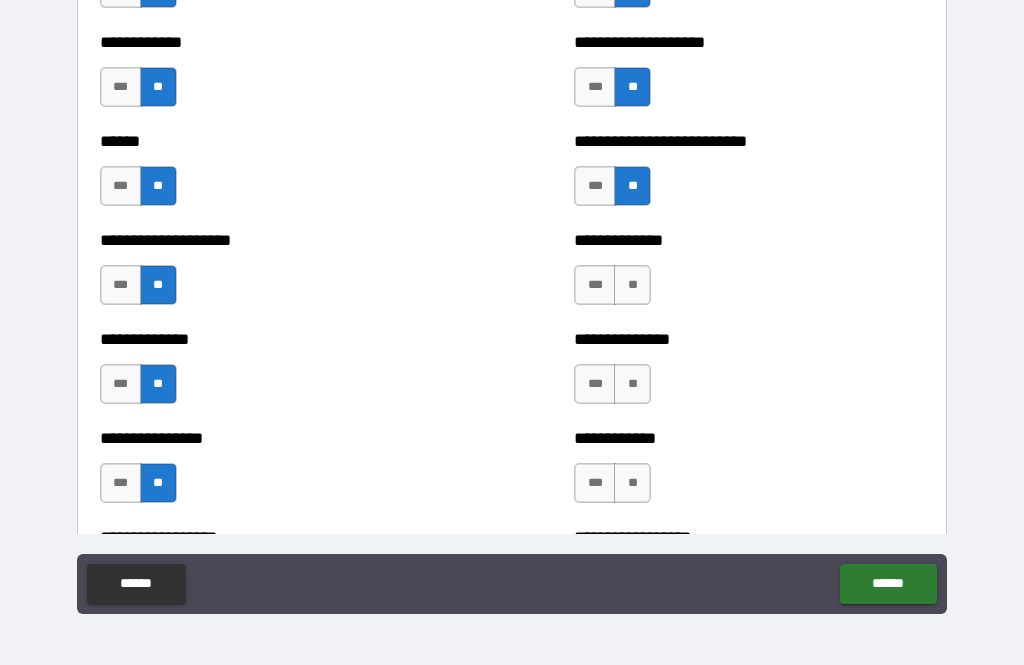 click on "**" at bounding box center [632, 285] 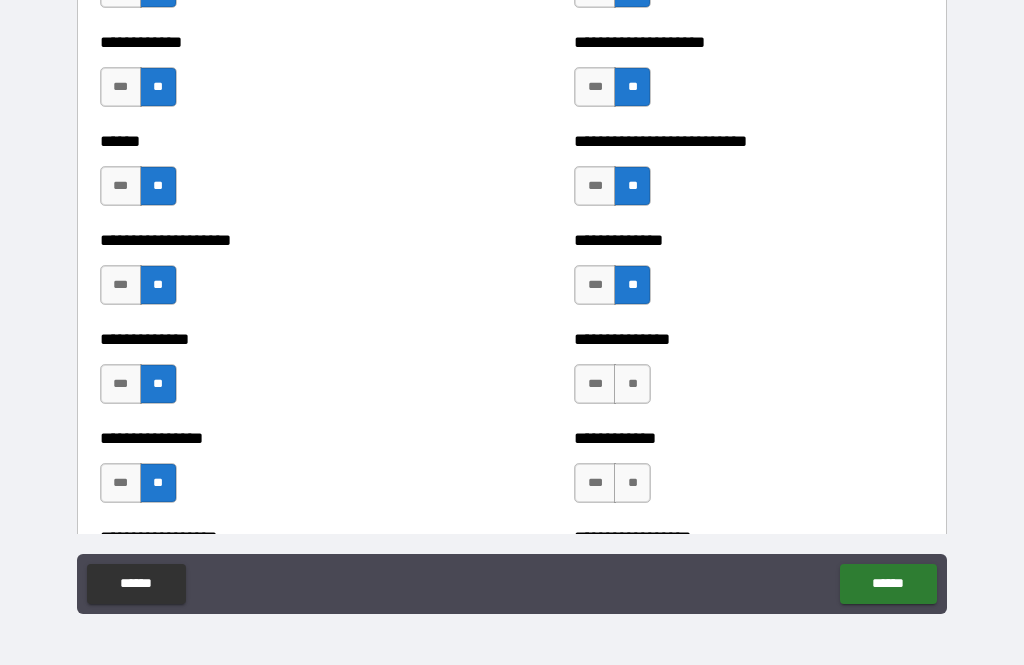 click on "**" at bounding box center (632, 384) 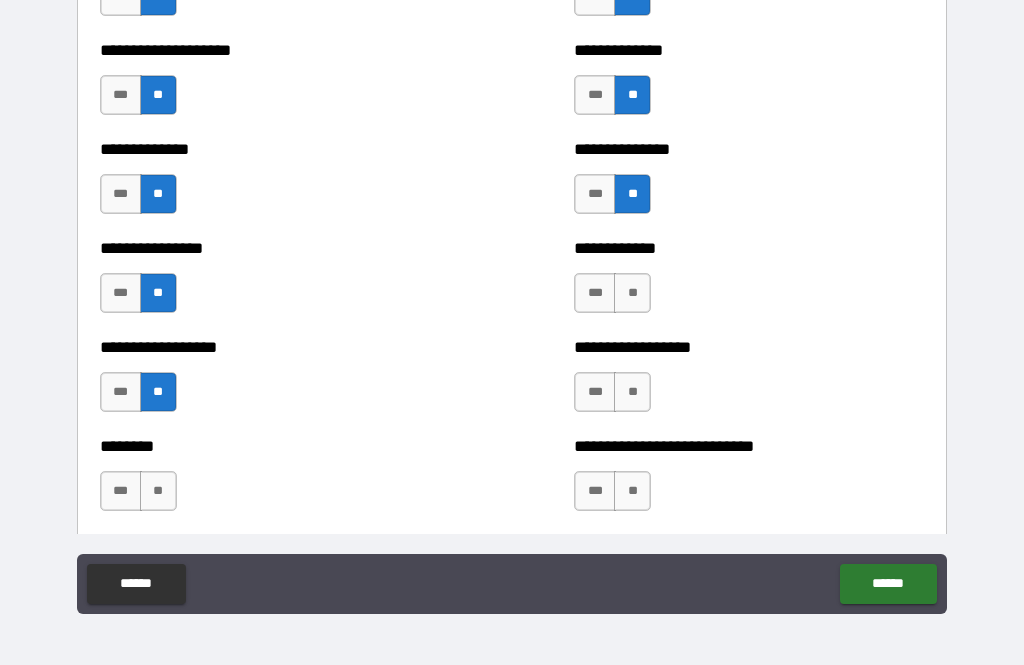 scroll, scrollTop: 4444, scrollLeft: 0, axis: vertical 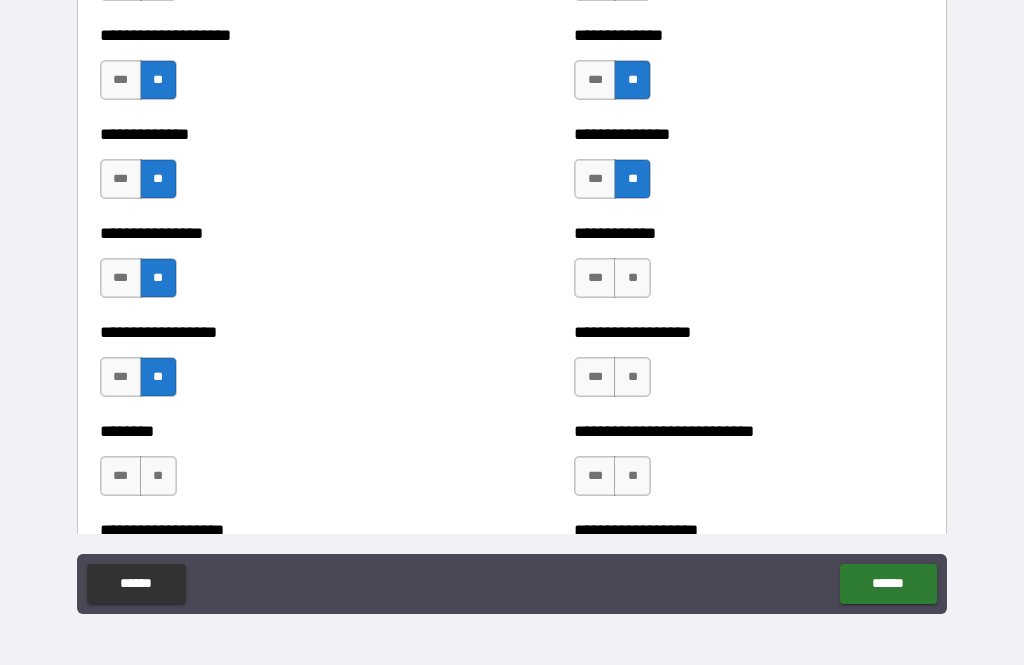 click on "**" at bounding box center [632, 278] 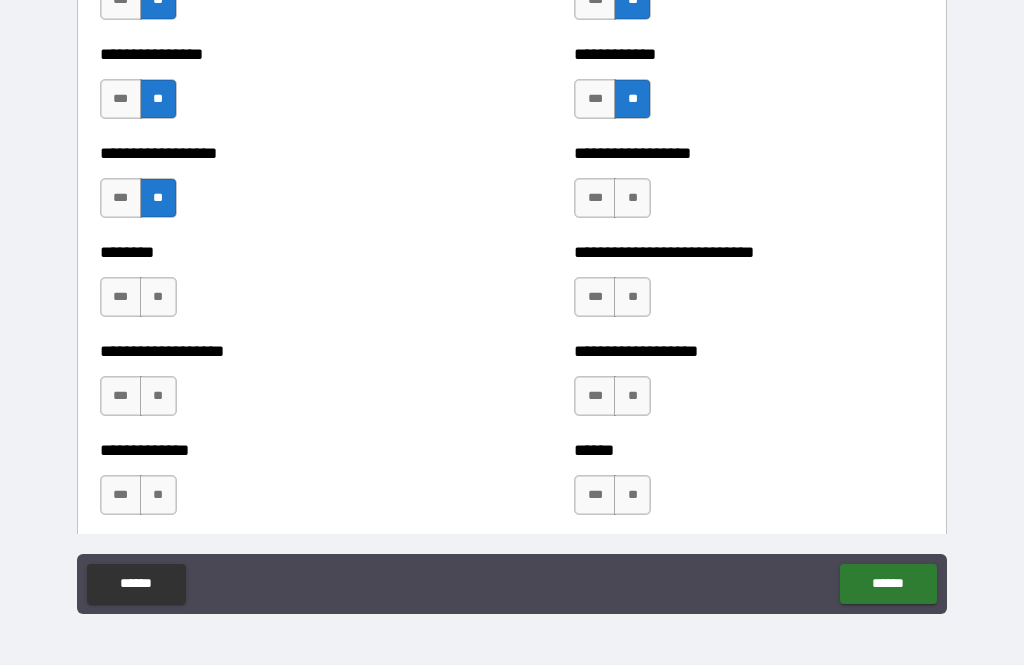 scroll, scrollTop: 4624, scrollLeft: 0, axis: vertical 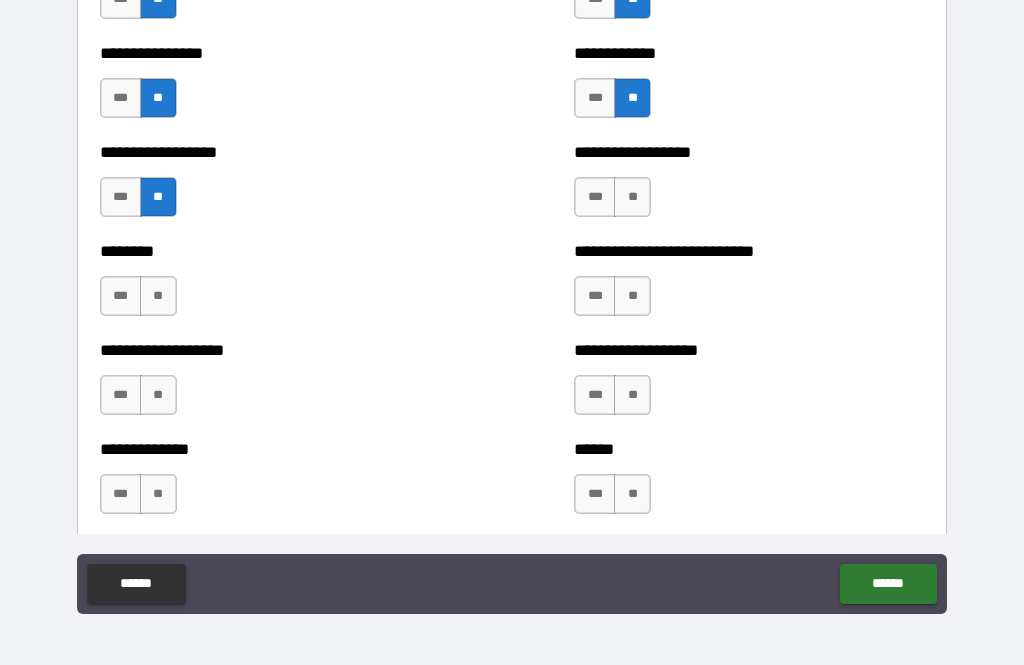 click on "**" at bounding box center [632, 197] 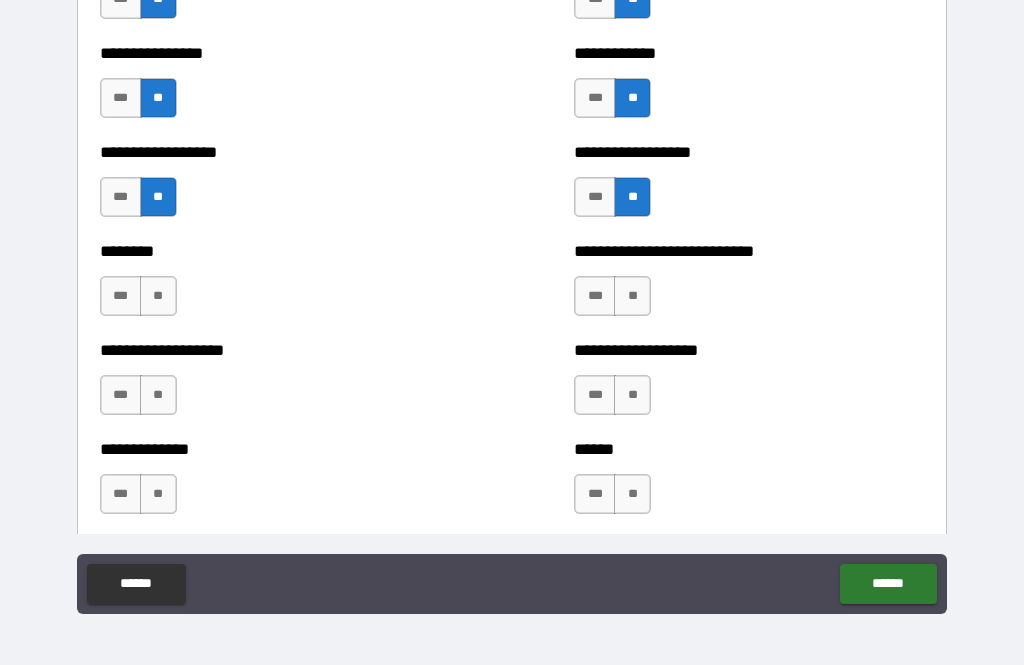 click on "**" at bounding box center [632, 296] 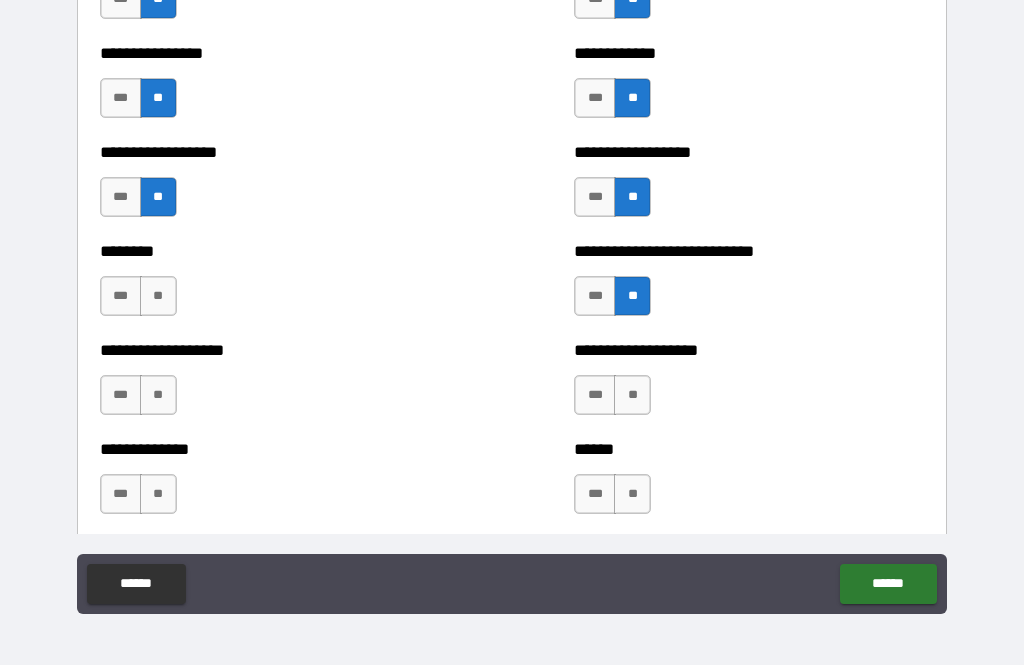 click on "**" at bounding box center (632, 395) 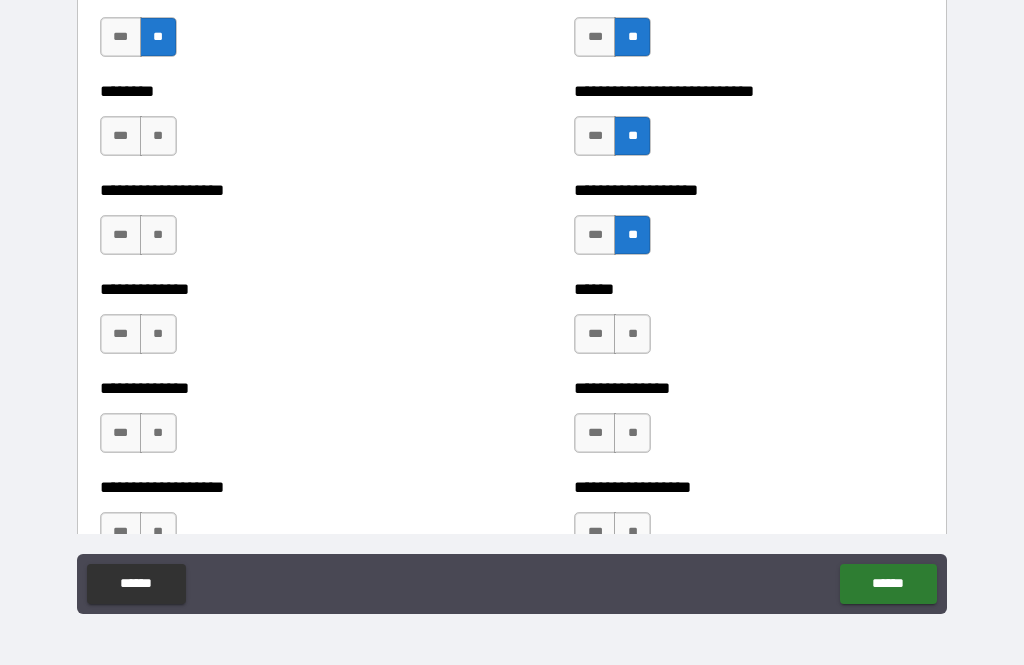 scroll, scrollTop: 4798, scrollLeft: 0, axis: vertical 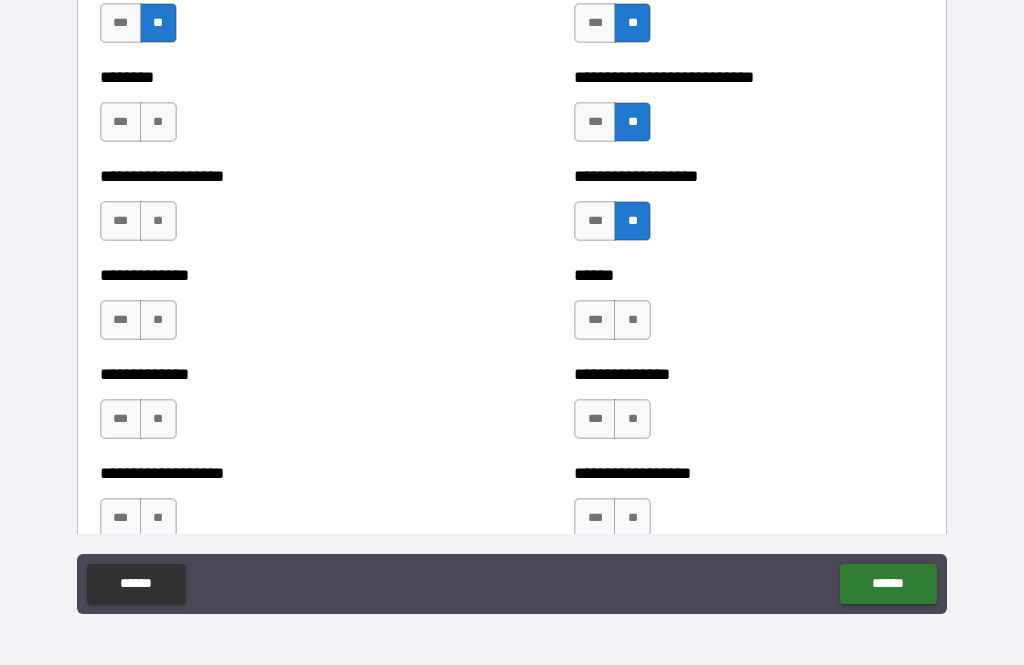 click on "**" at bounding box center (632, 320) 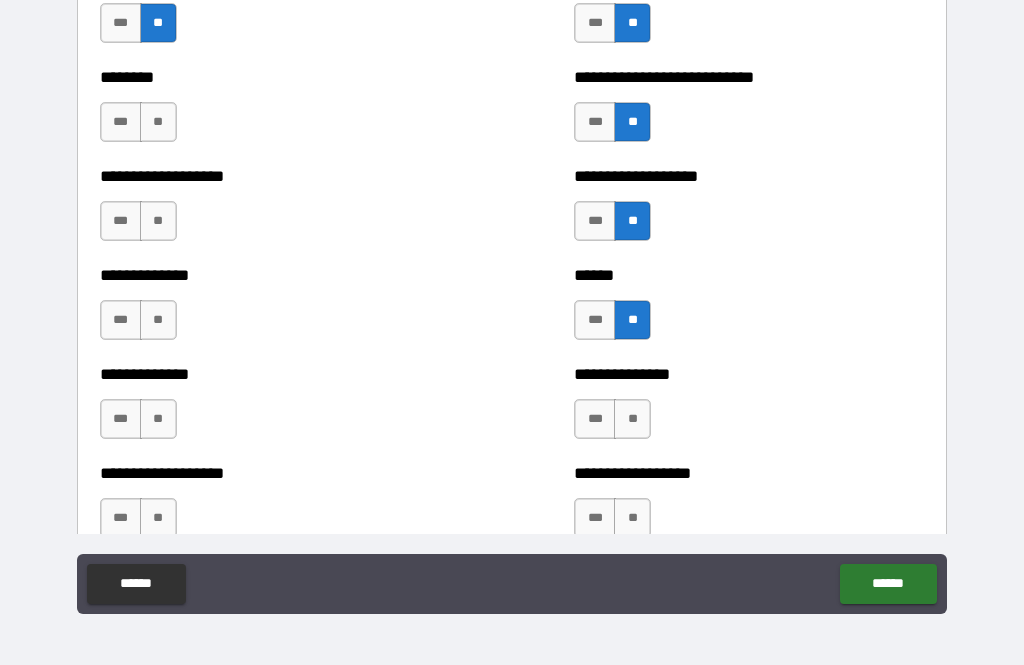 click on "**" at bounding box center [158, 122] 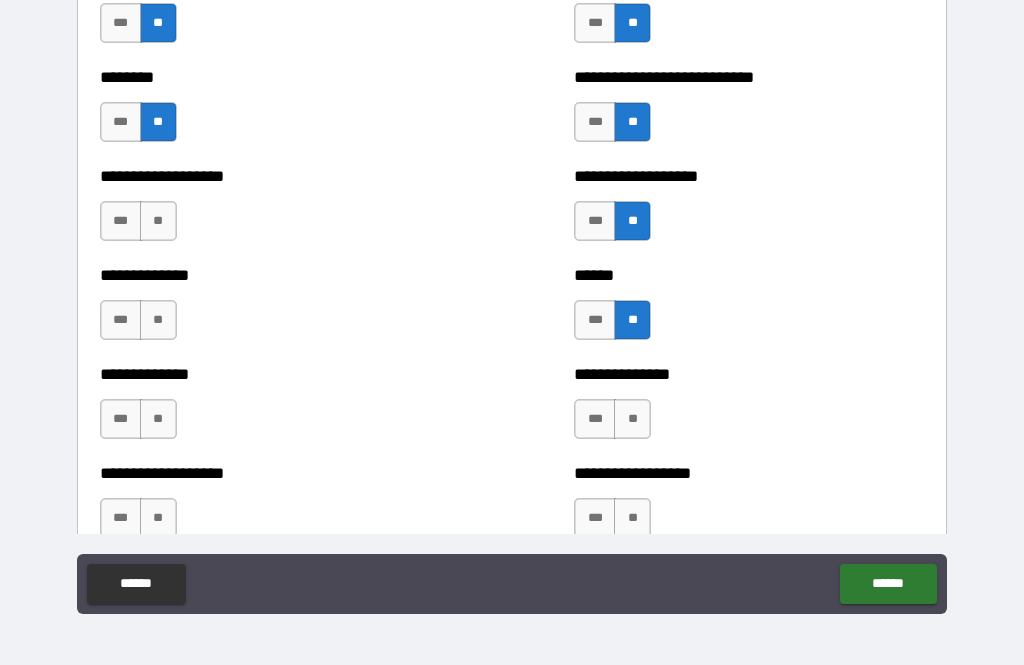 click on "**" at bounding box center (158, 221) 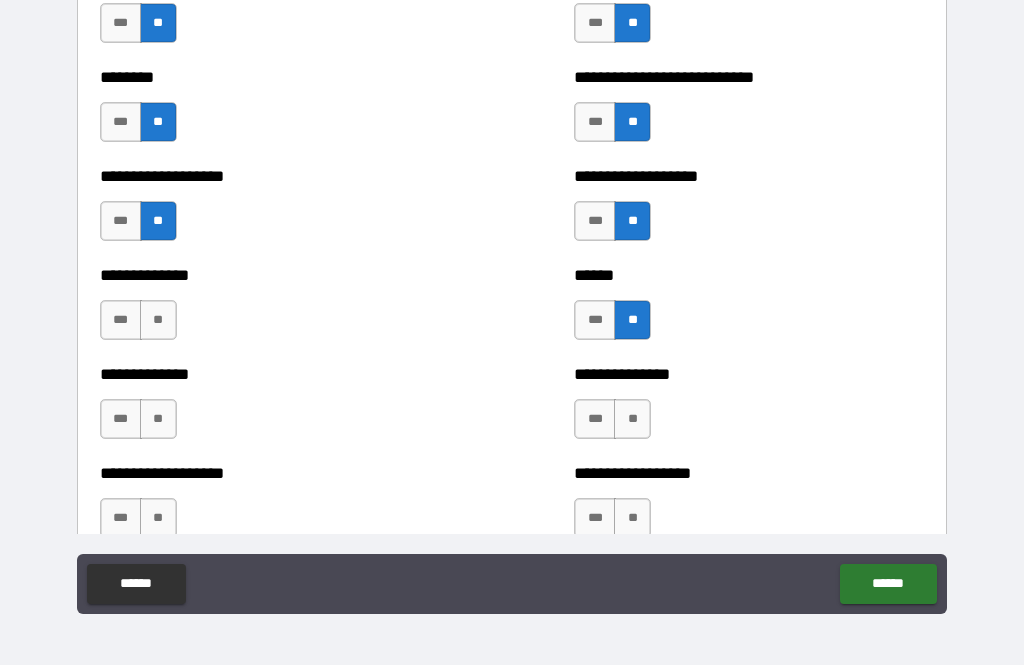 click on "**" at bounding box center [158, 320] 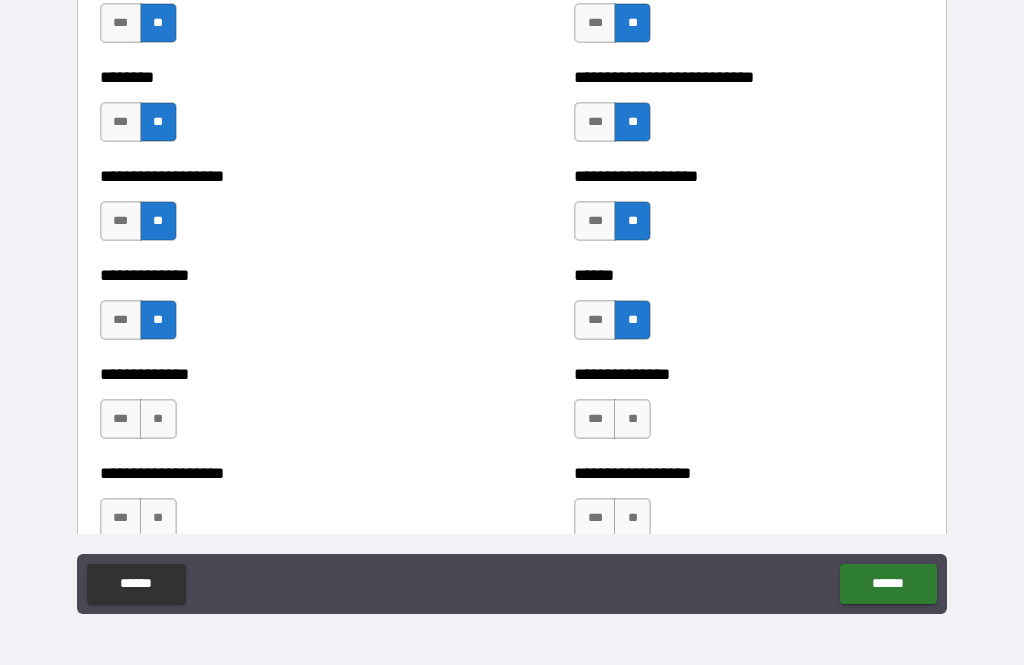 click on "**" at bounding box center [158, 419] 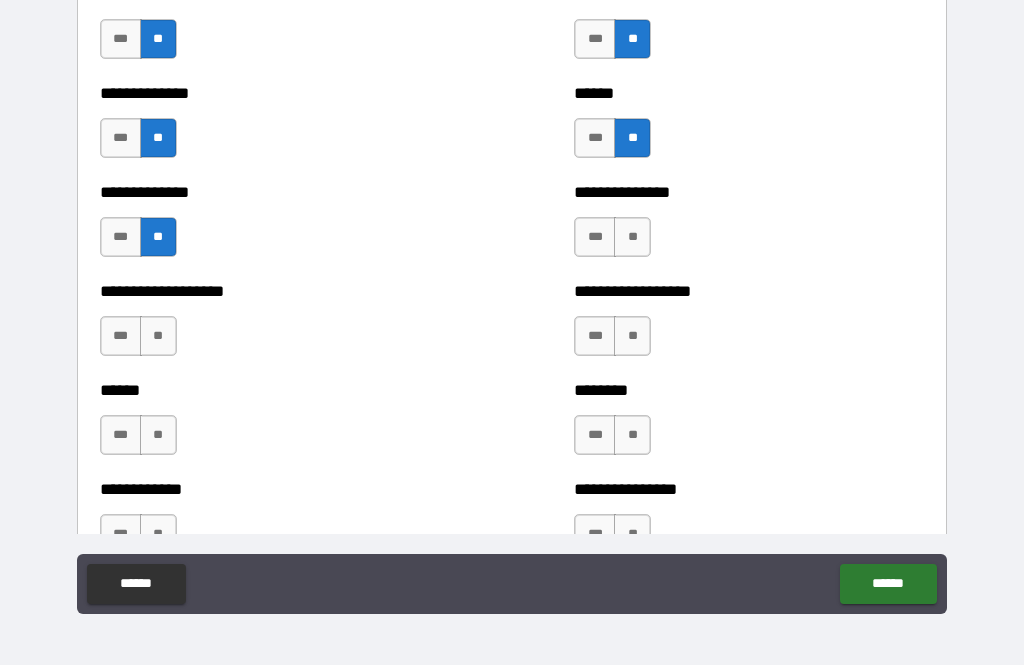 scroll, scrollTop: 4988, scrollLeft: 0, axis: vertical 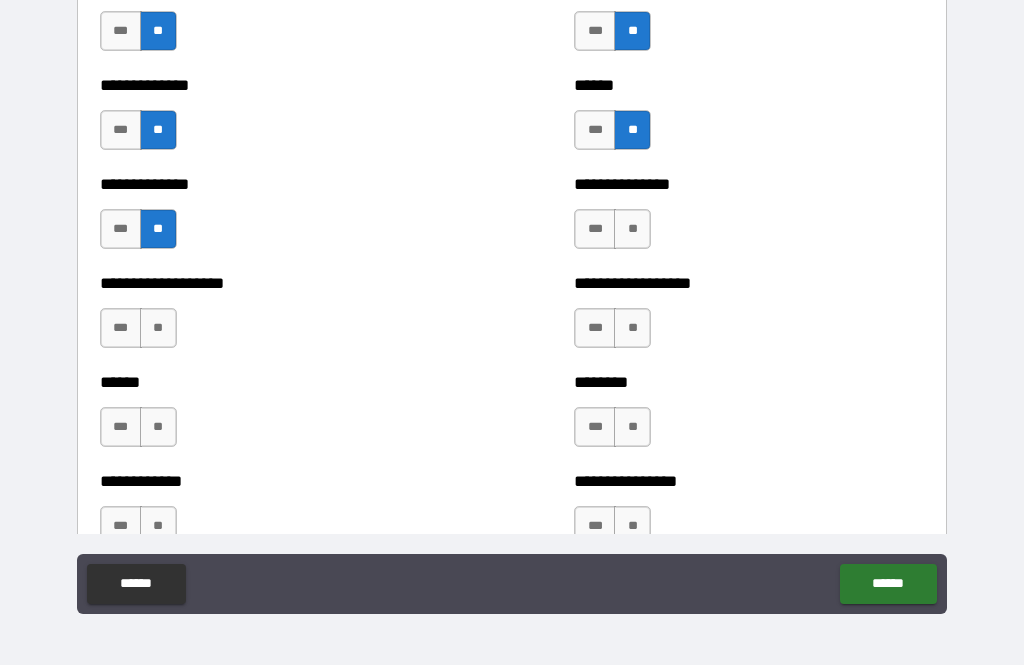 click on "**" at bounding box center (632, 229) 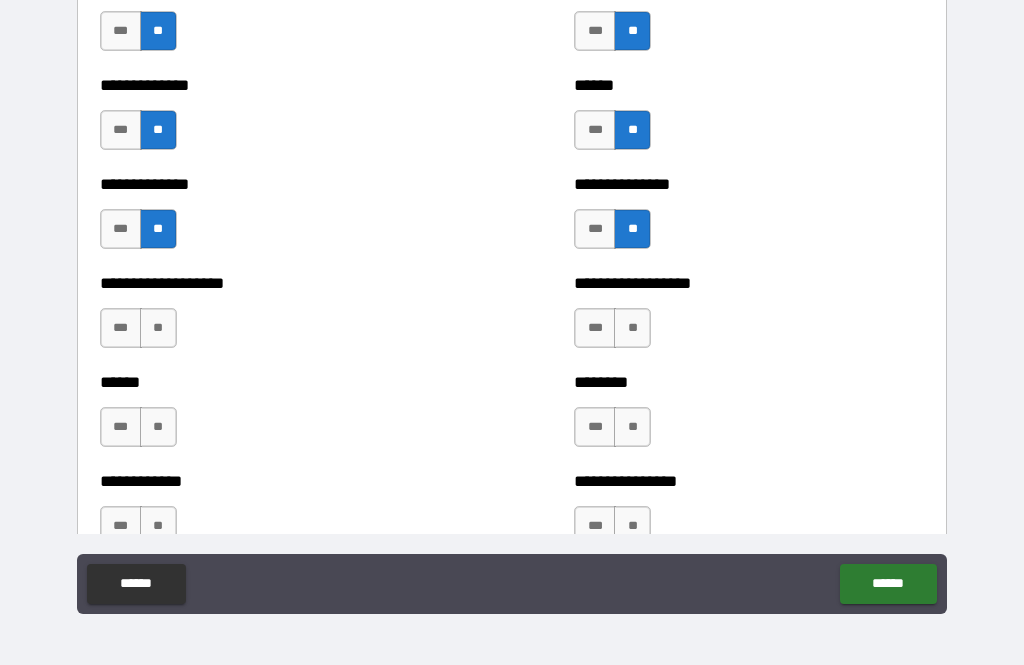 click on "**" at bounding box center [632, 328] 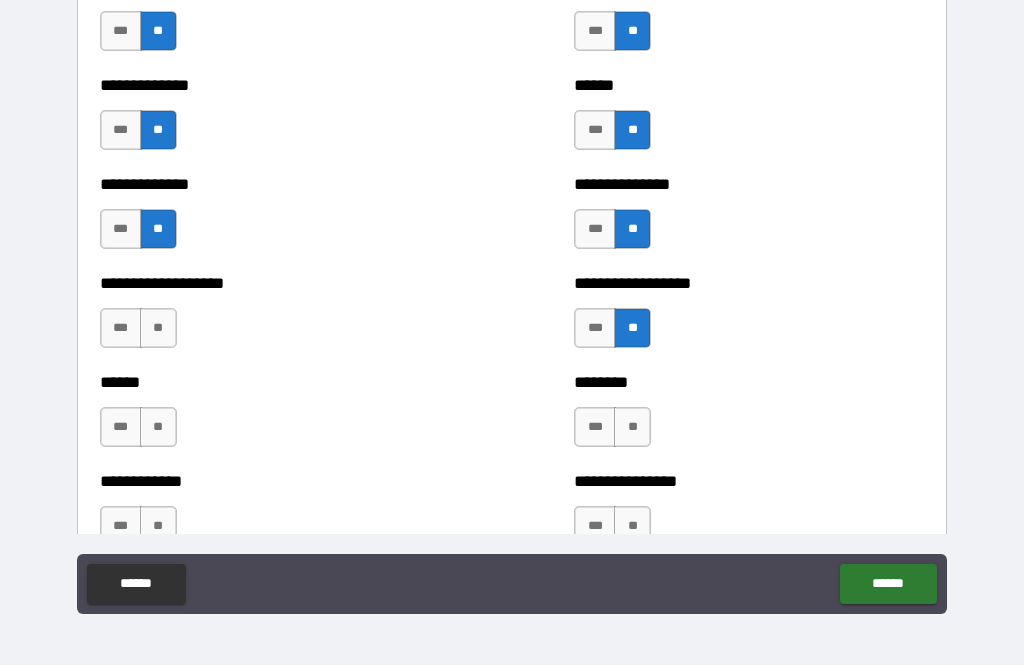 click on "**" at bounding box center (632, 427) 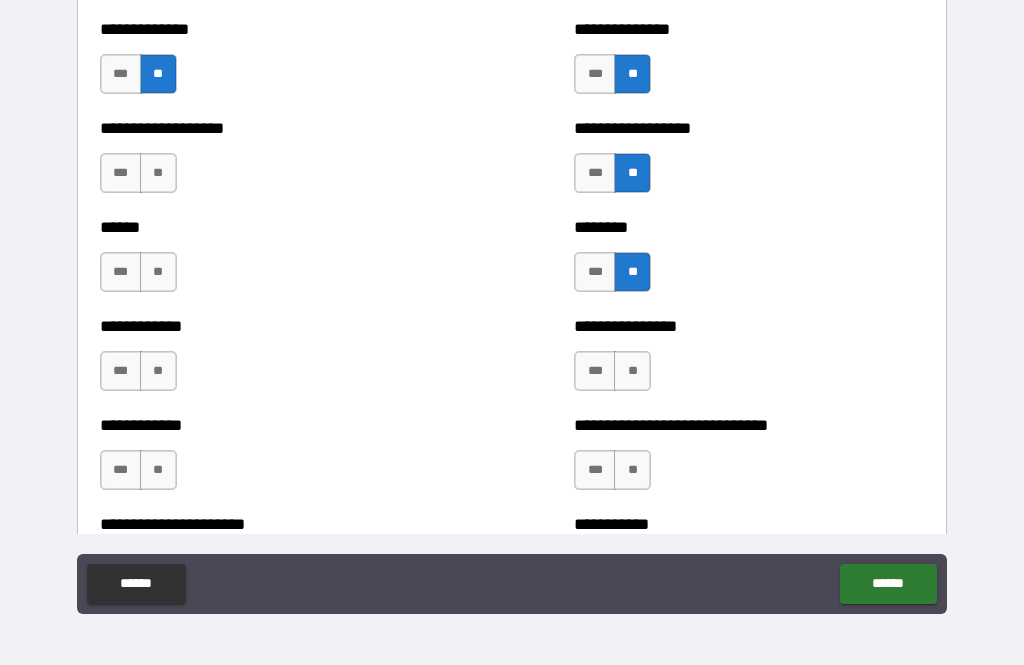 scroll, scrollTop: 5144, scrollLeft: 0, axis: vertical 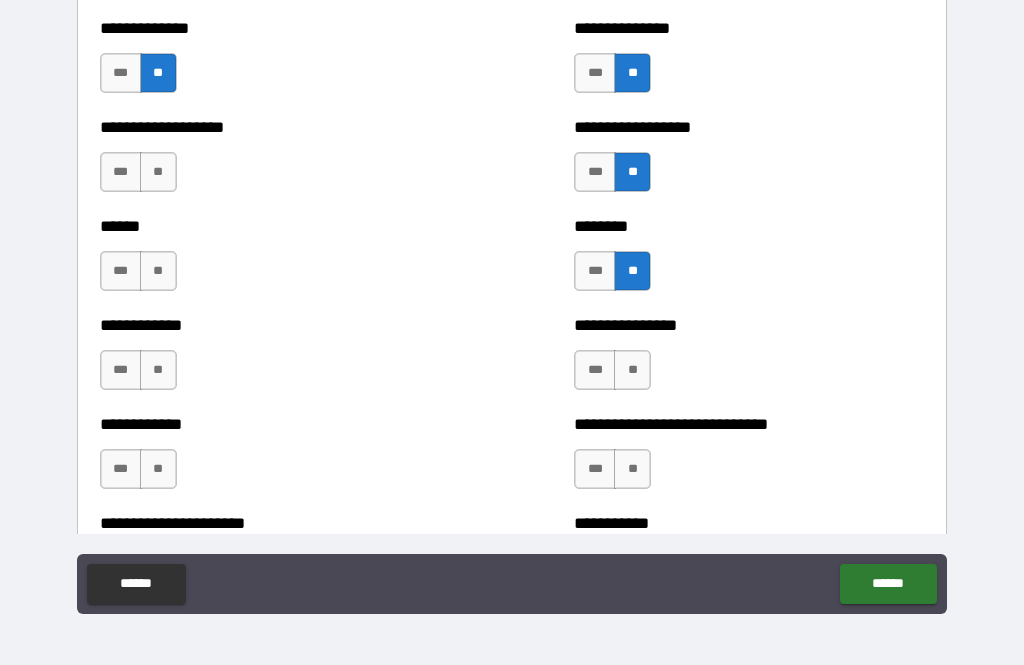 click on "**" at bounding box center [632, 370] 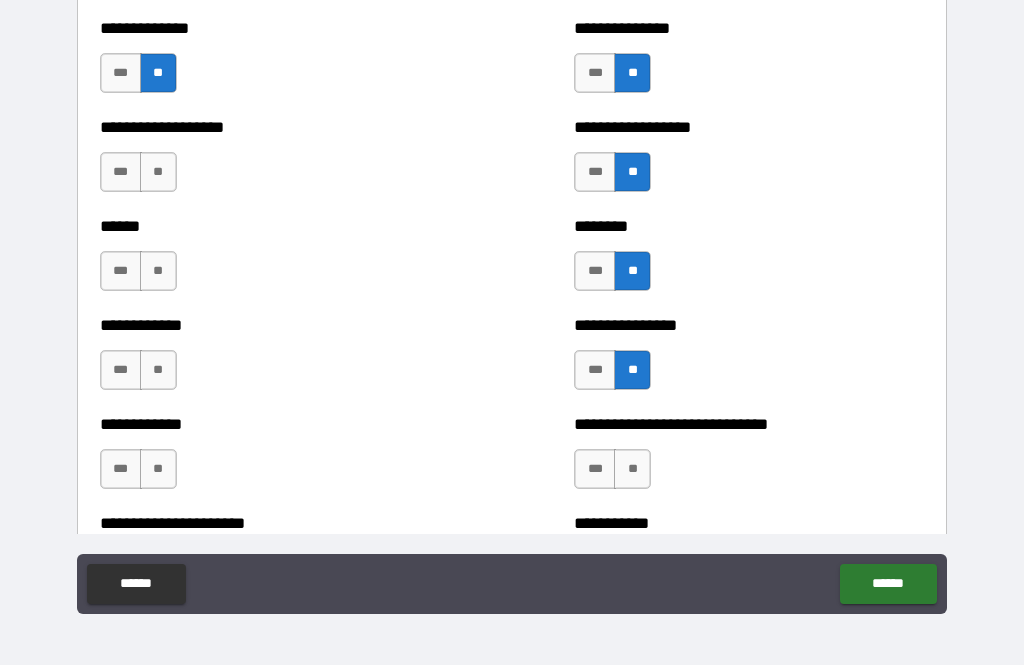 click on "**" at bounding box center [632, 469] 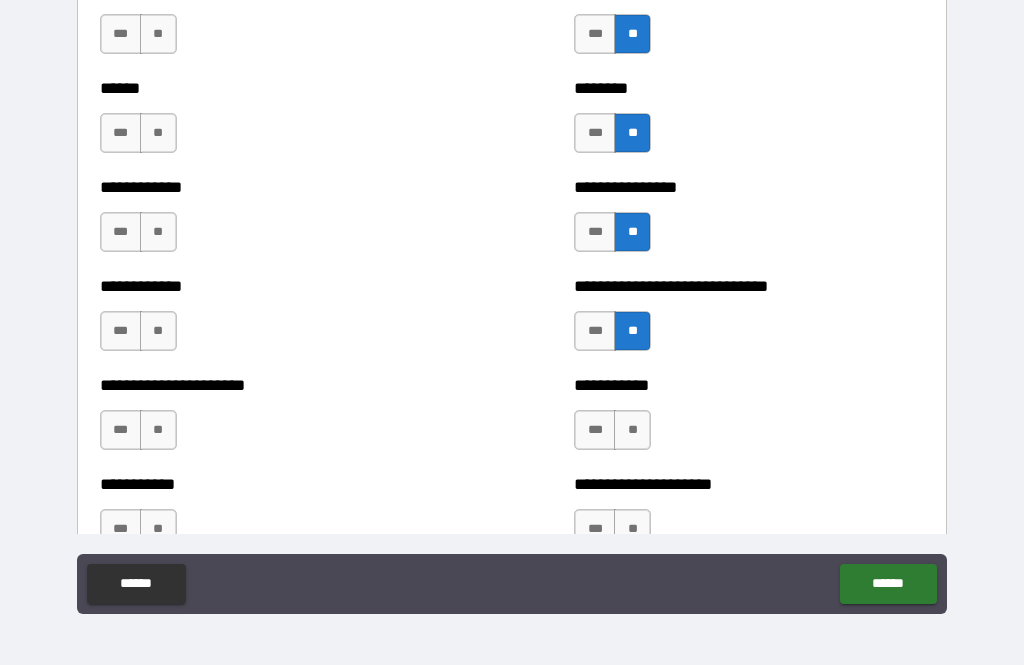 scroll, scrollTop: 5303, scrollLeft: 0, axis: vertical 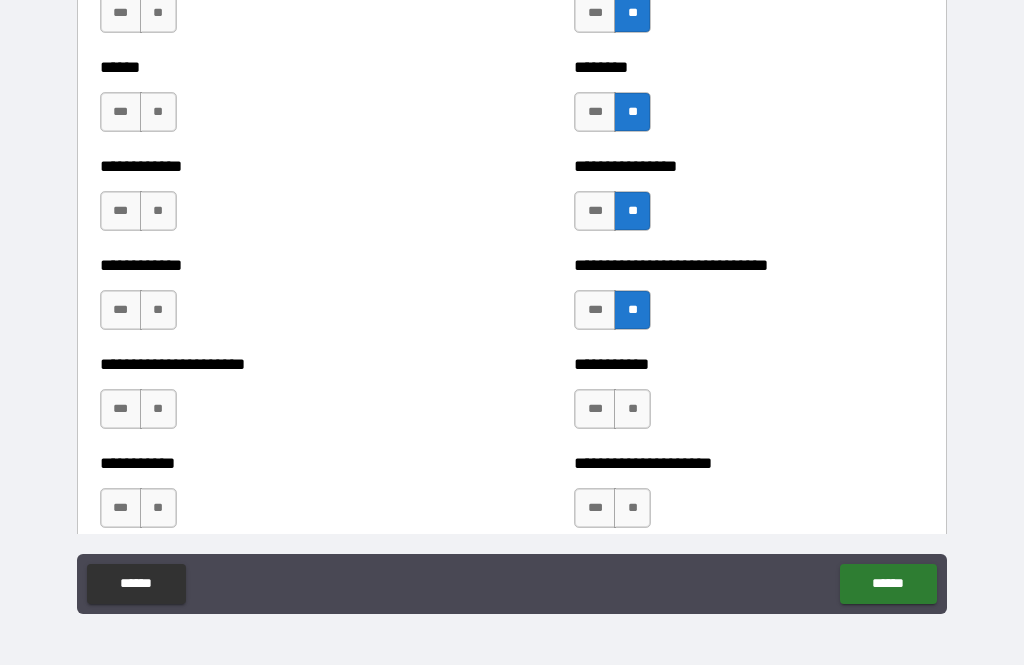 click on "**" at bounding box center (632, 409) 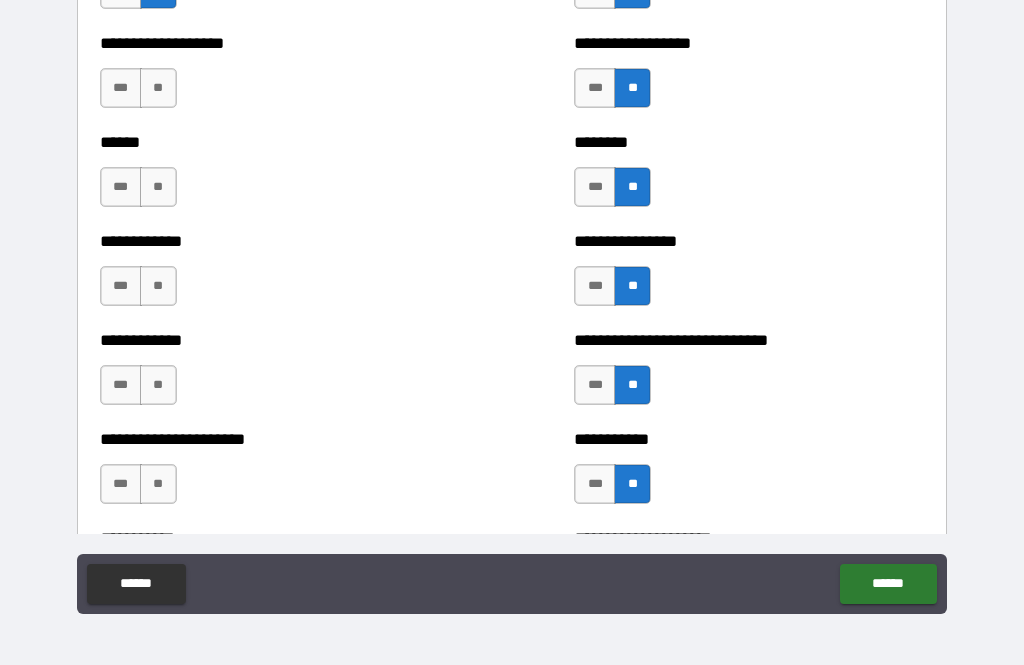 scroll, scrollTop: 5223, scrollLeft: 0, axis: vertical 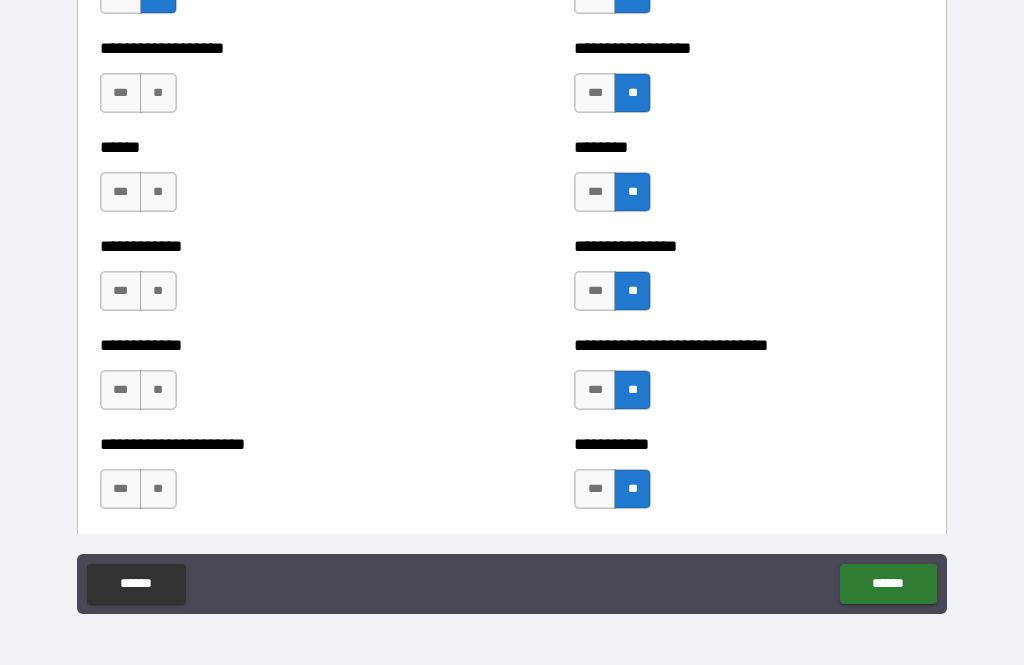 click on "**" at bounding box center (158, 93) 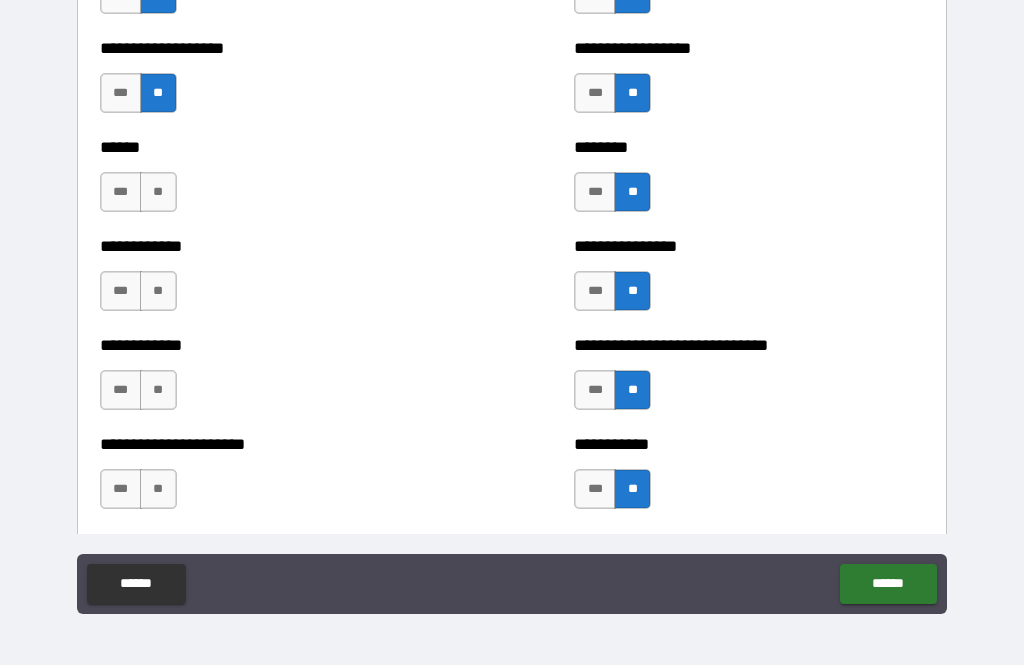 click on "**" at bounding box center (158, 192) 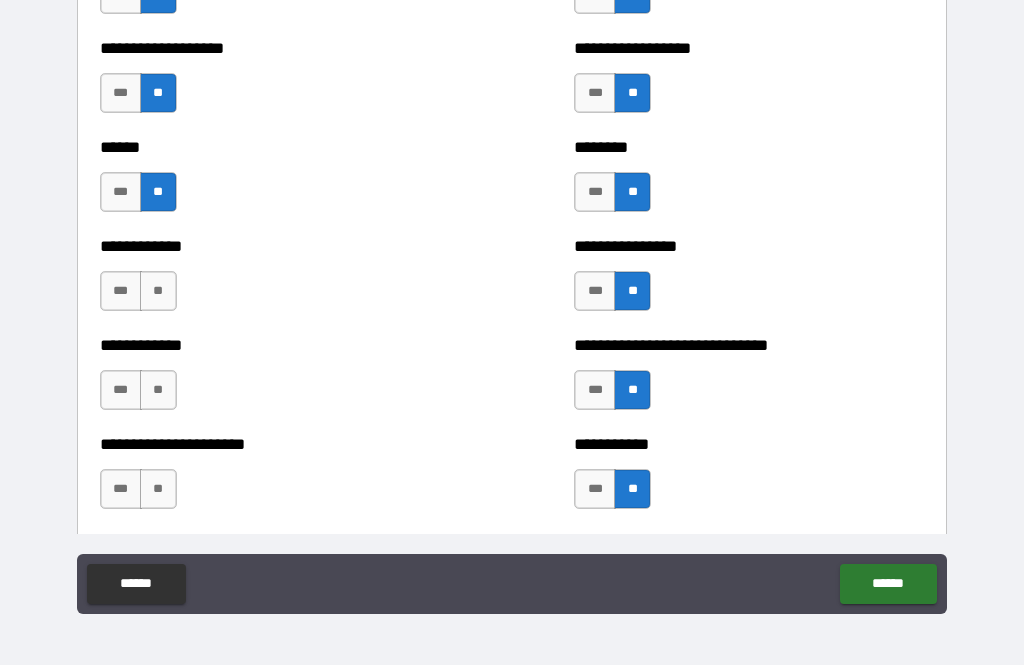 click on "**" at bounding box center [158, 291] 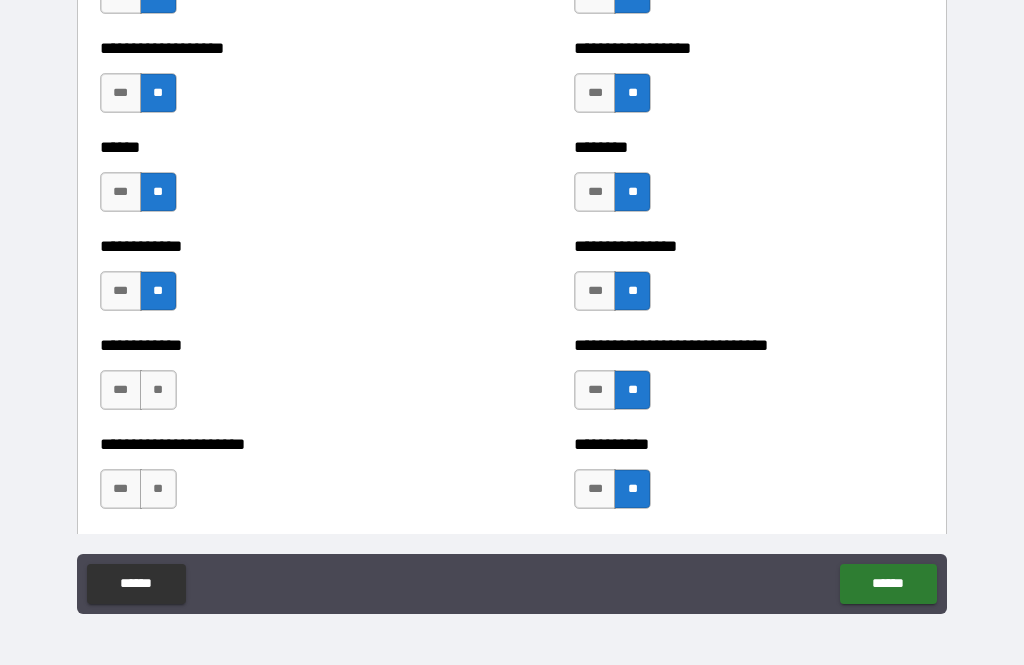 click on "**" at bounding box center [158, 390] 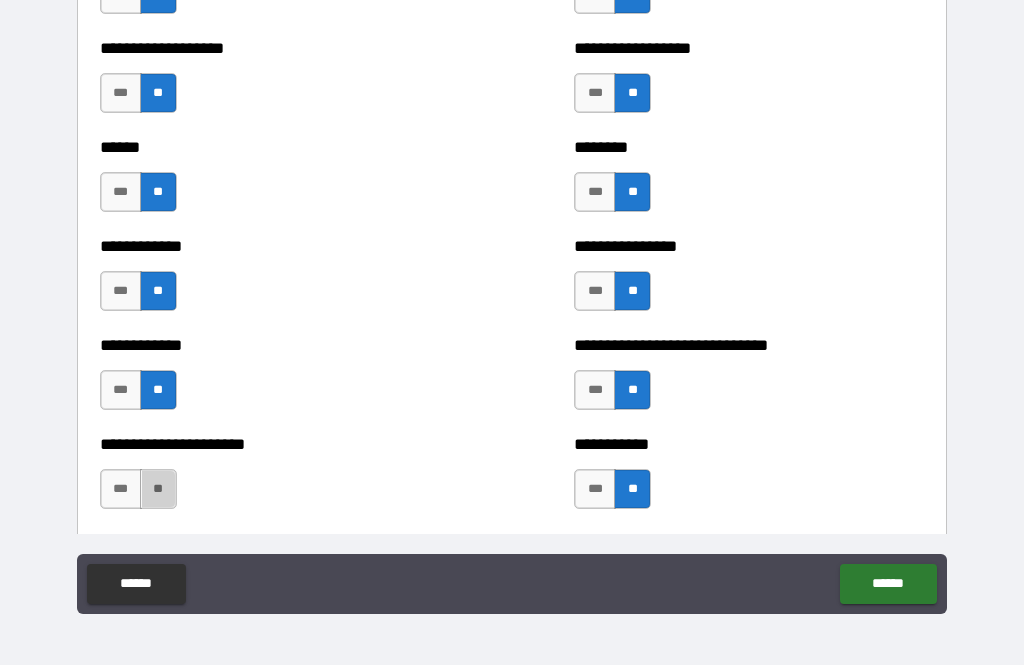 click on "**" at bounding box center (158, 489) 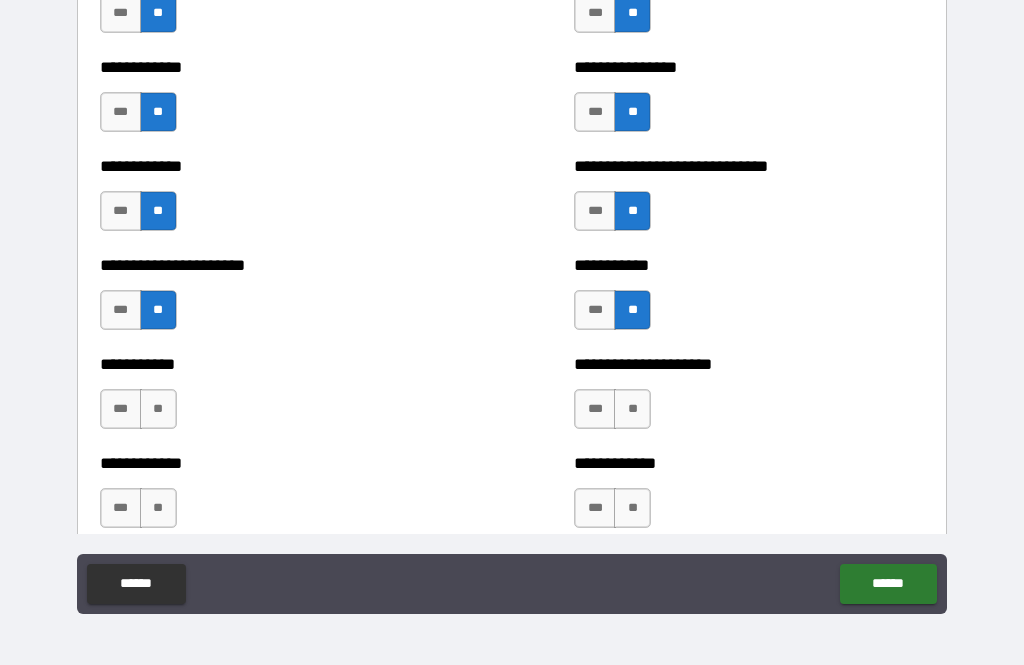 scroll, scrollTop: 5402, scrollLeft: 0, axis: vertical 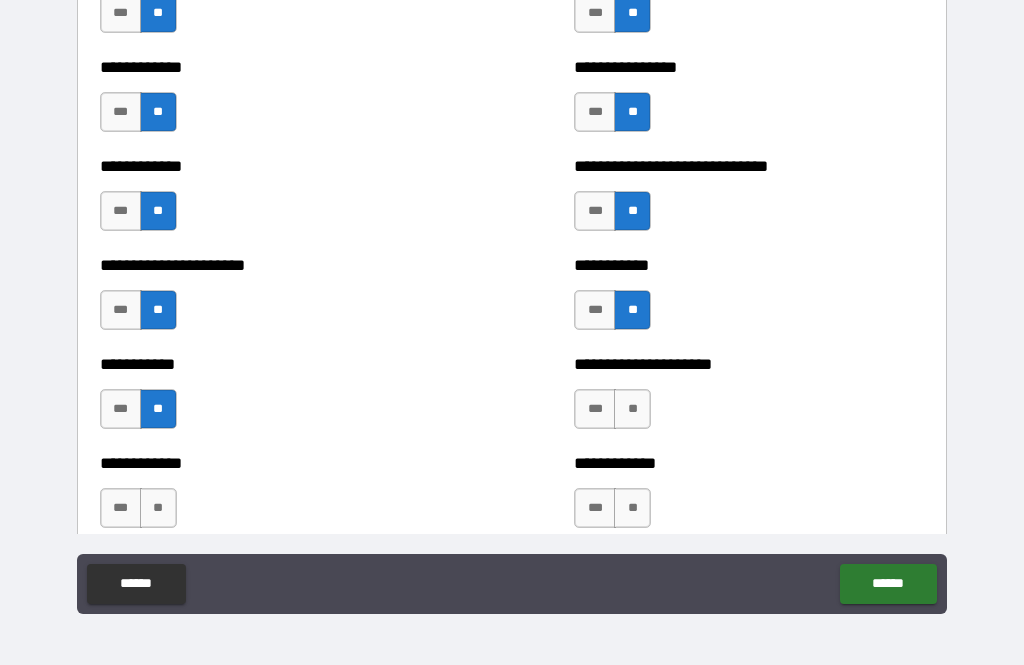 click on "**" at bounding box center [158, 508] 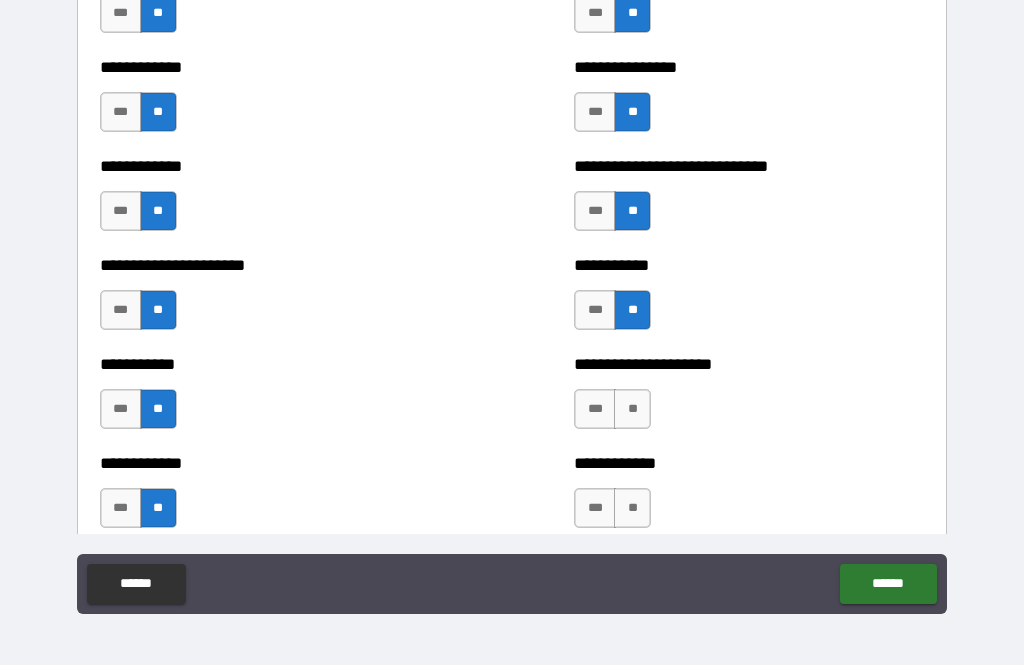 click on "**" at bounding box center [632, 409] 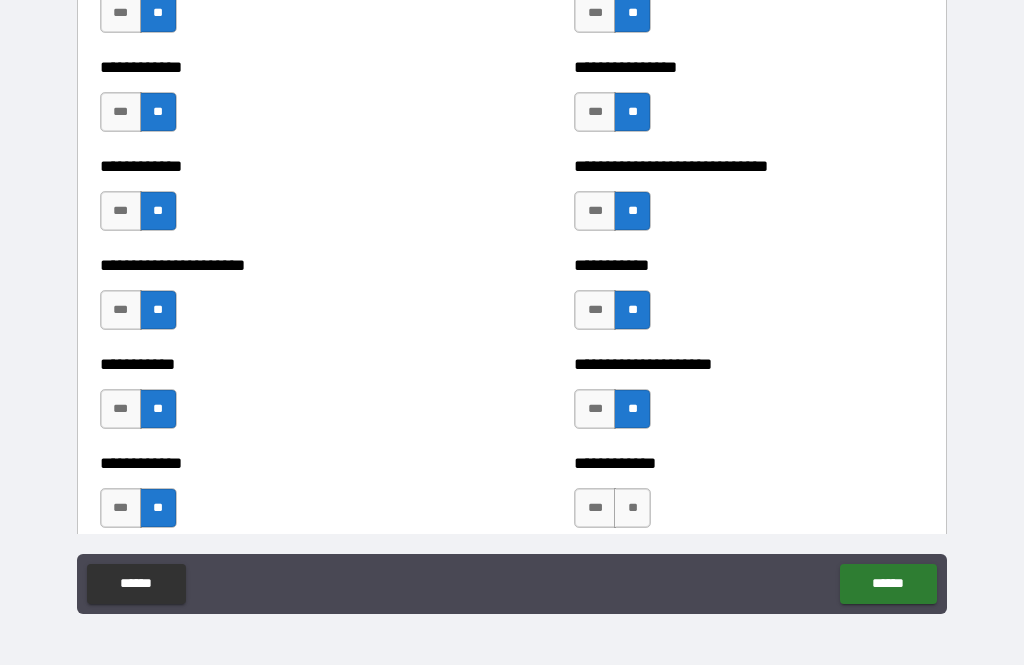 click on "**" at bounding box center [632, 508] 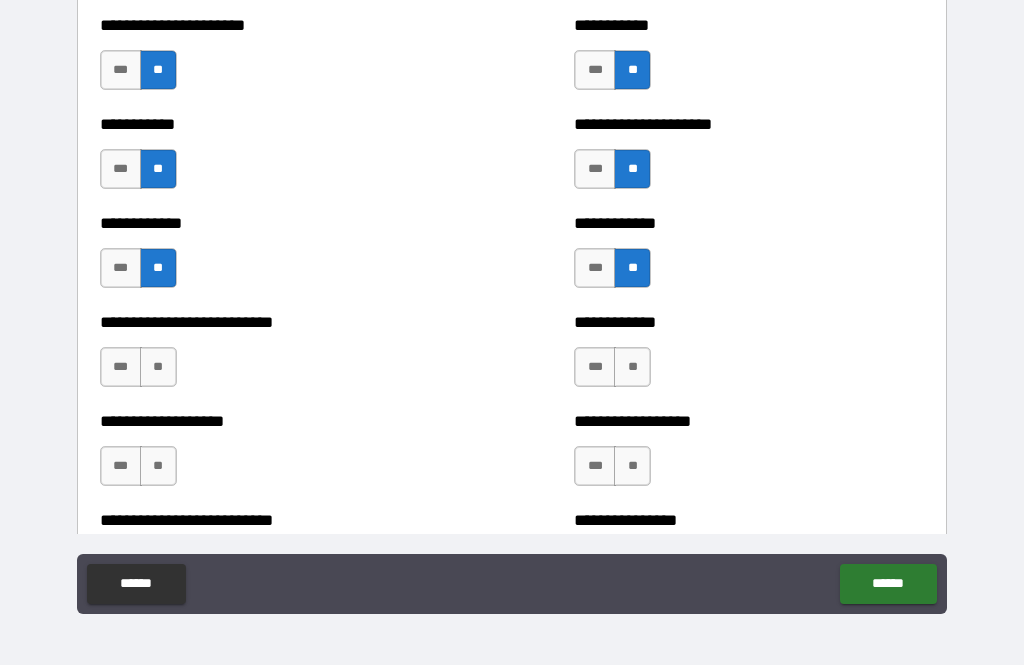 scroll, scrollTop: 5644, scrollLeft: 0, axis: vertical 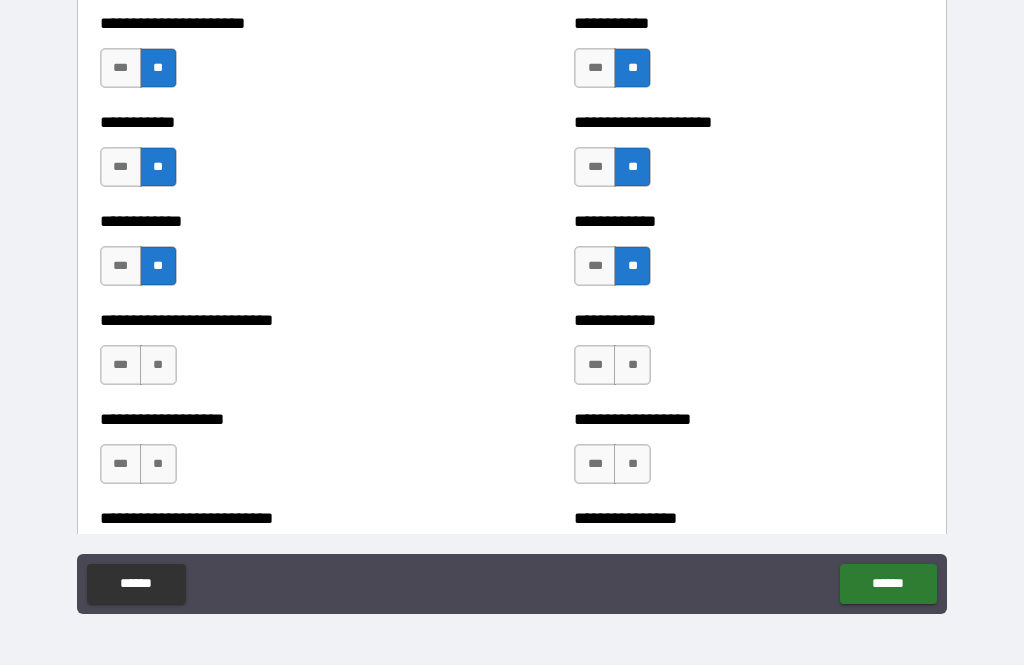 click on "**" at bounding box center (158, 365) 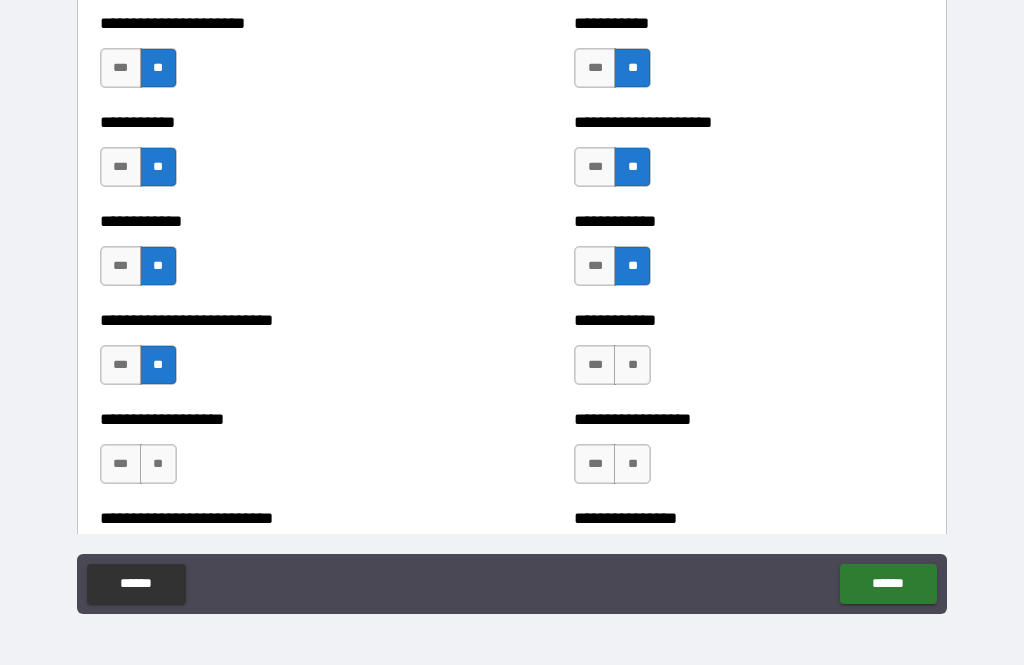 click on "**" at bounding box center (158, 464) 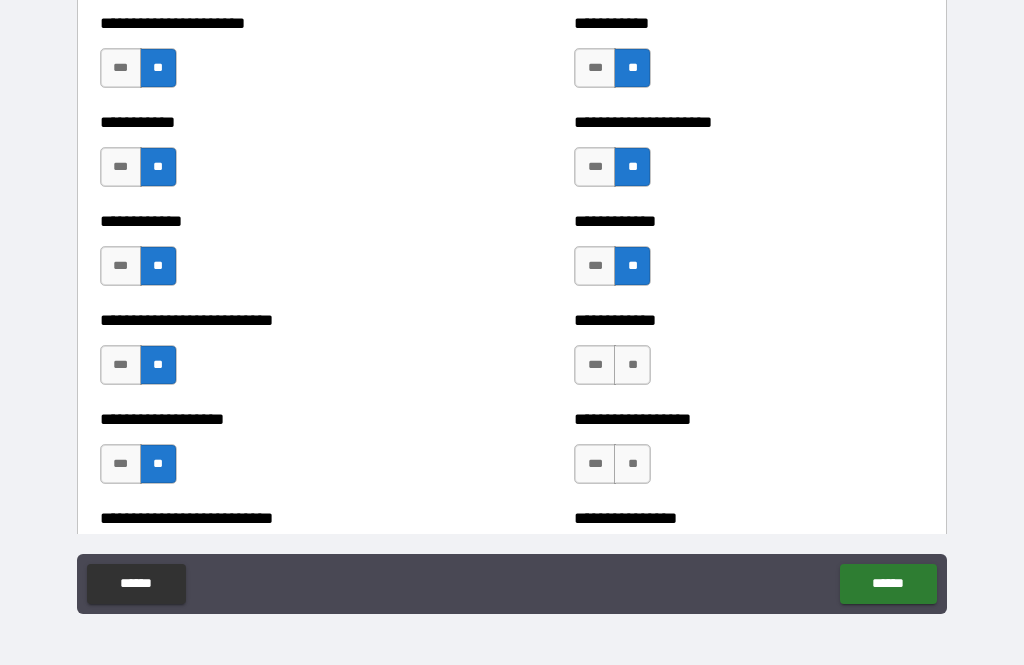 click on "**" at bounding box center [632, 365] 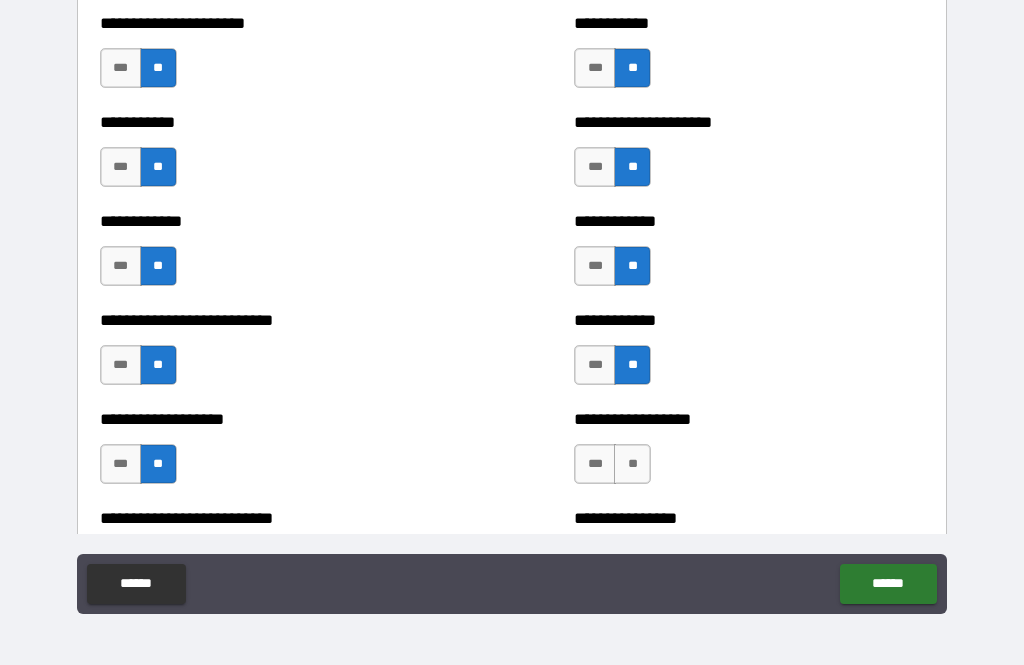 click on "**" at bounding box center [632, 464] 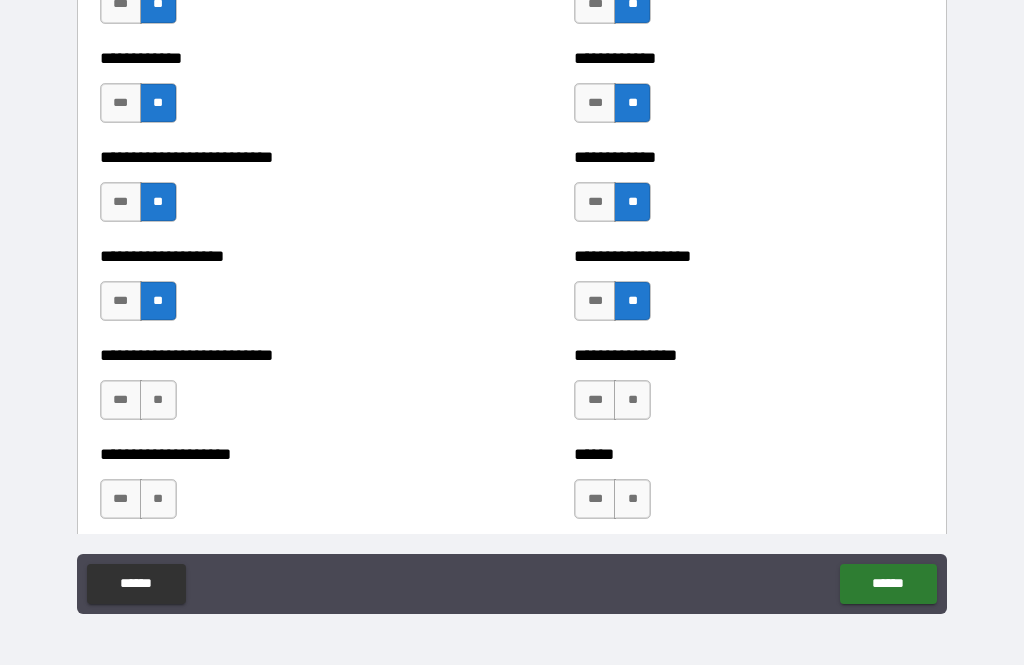 scroll, scrollTop: 5815, scrollLeft: 0, axis: vertical 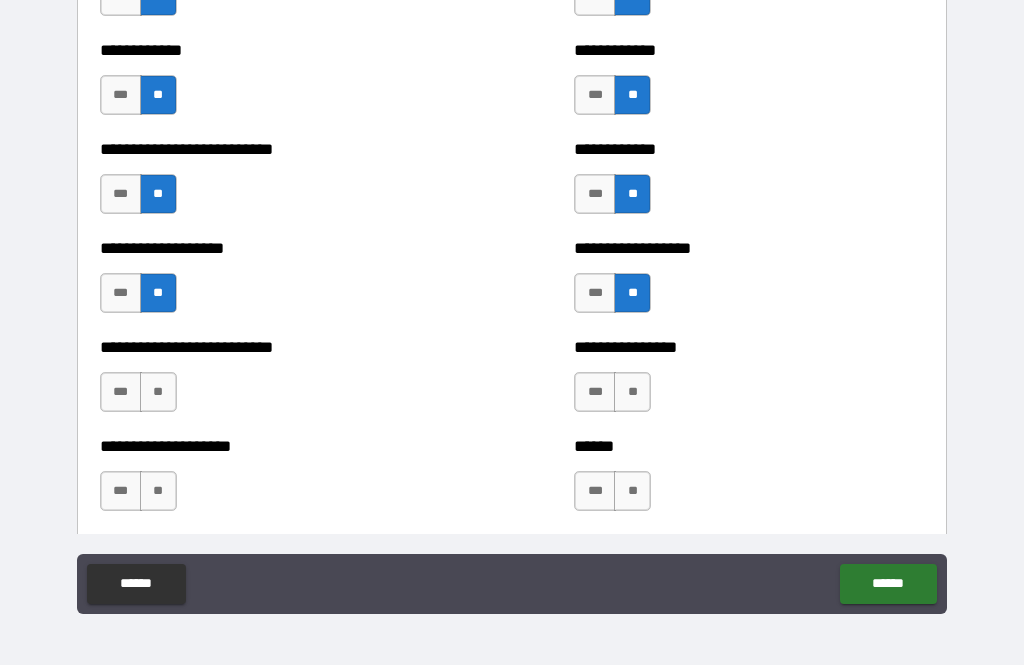 click on "**" at bounding box center [158, 392] 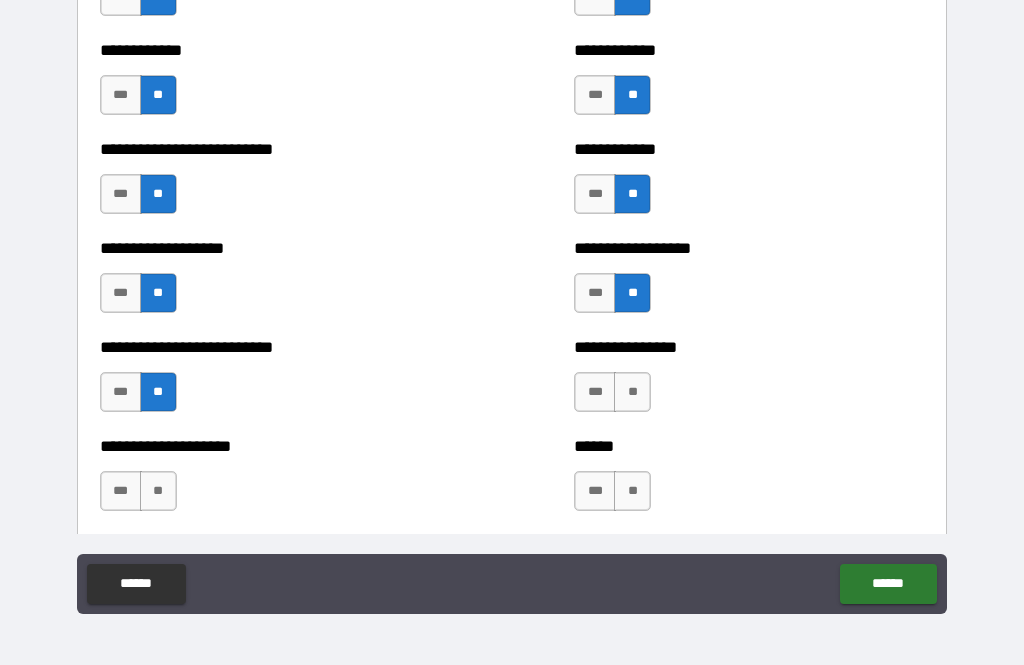 click on "**" at bounding box center [158, 491] 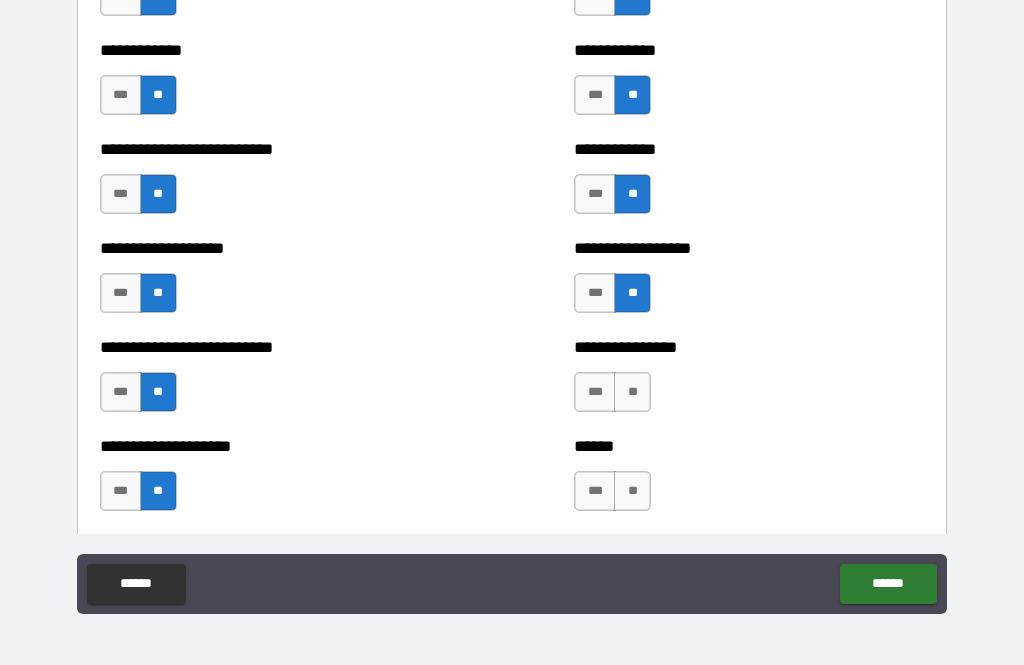 click on "**" at bounding box center [632, 392] 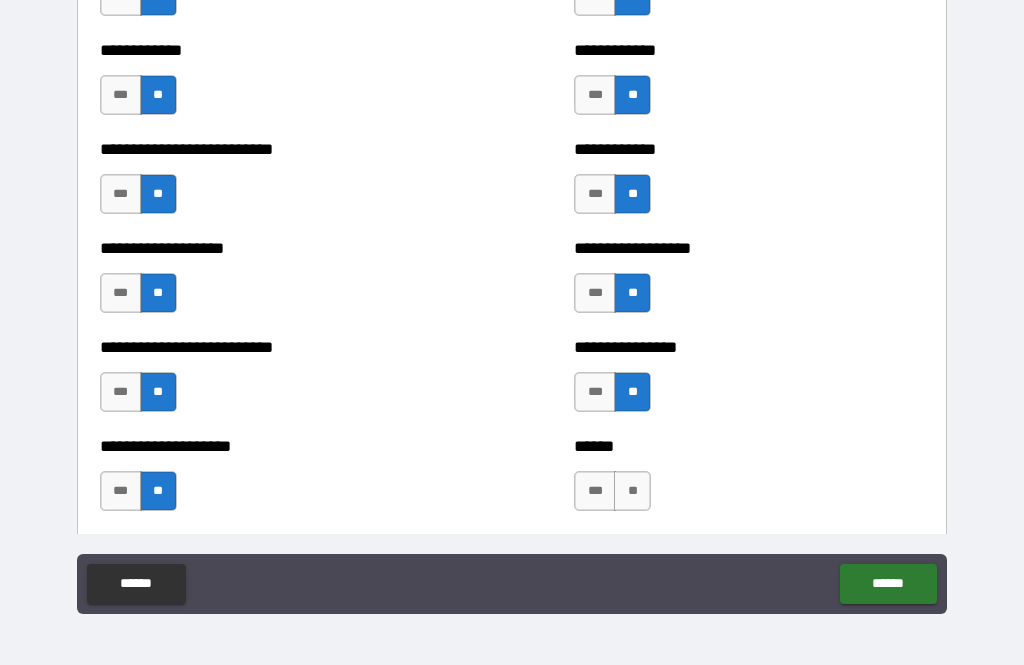 click on "***" at bounding box center (121, 491) 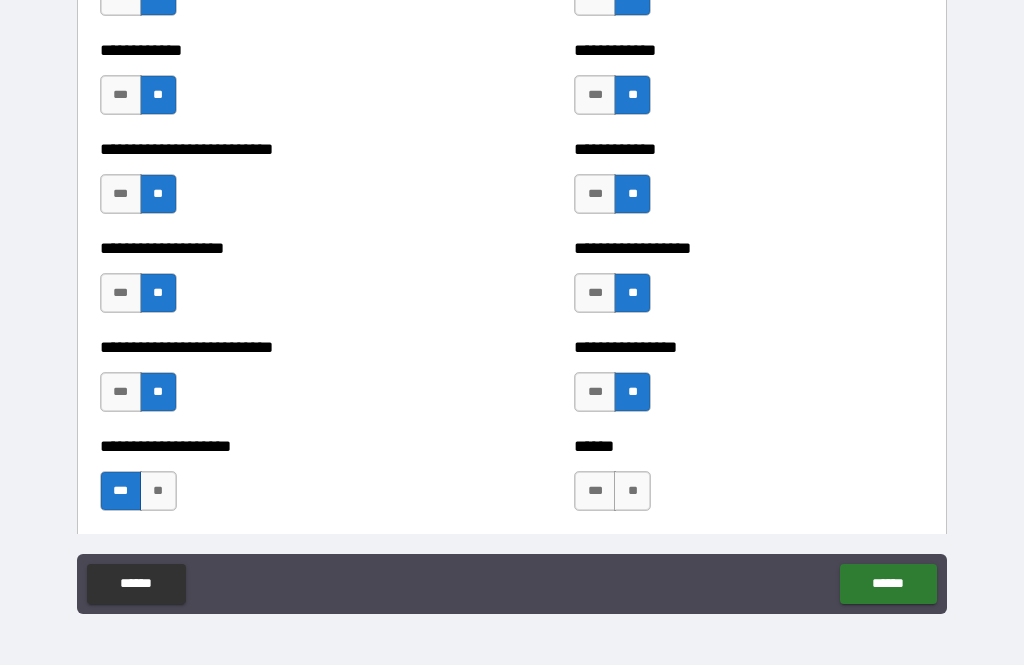 click on "**" at bounding box center (632, 491) 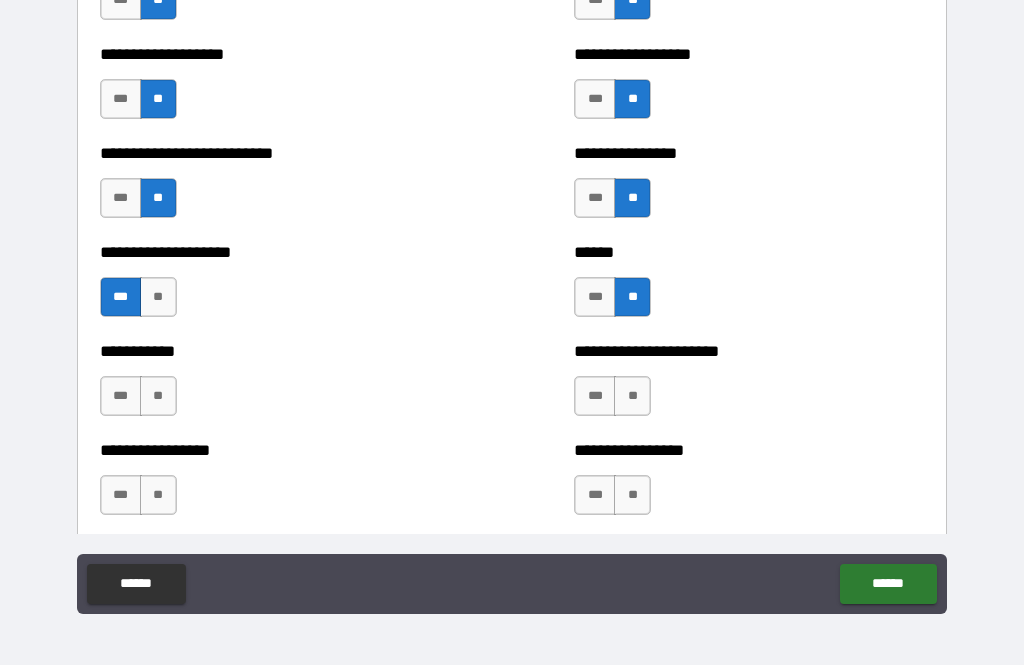 scroll, scrollTop: 6031, scrollLeft: 0, axis: vertical 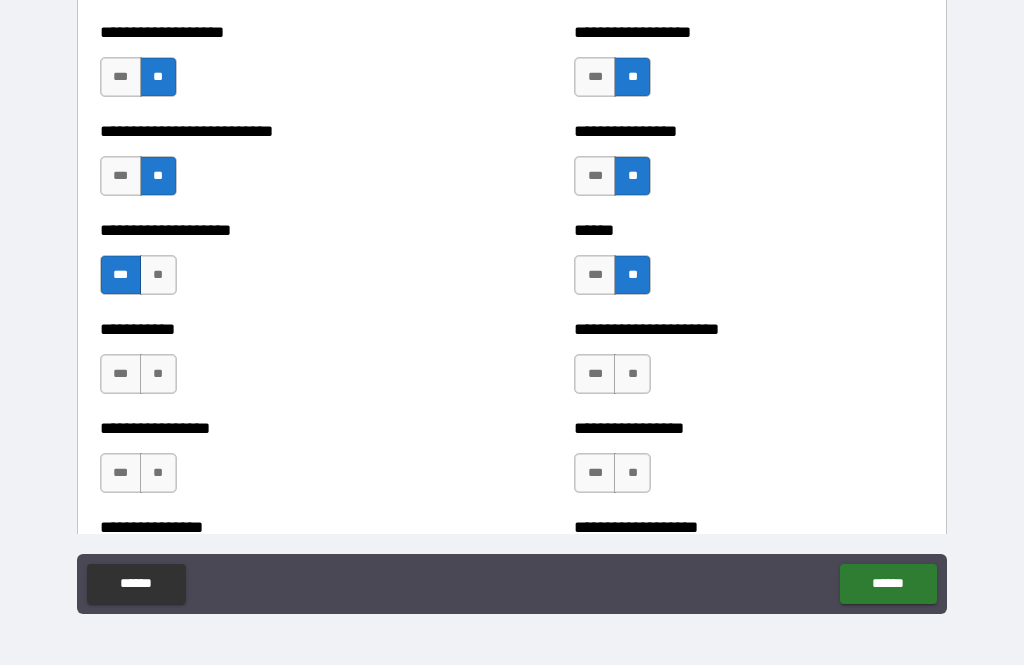 click on "**" at bounding box center (158, 374) 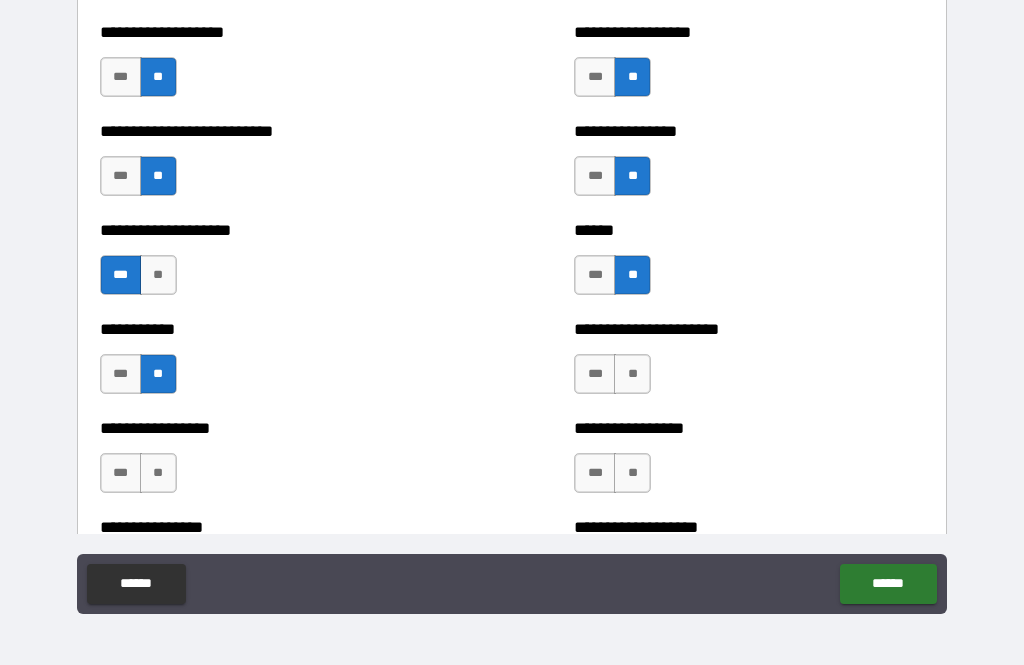 click on "**" at bounding box center (632, 374) 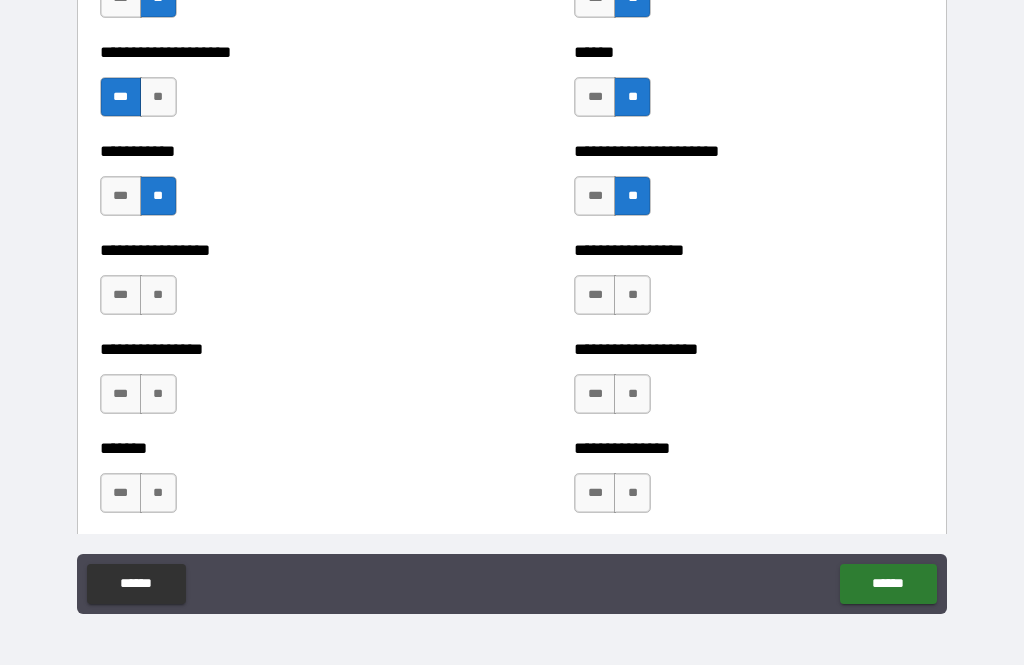 scroll, scrollTop: 6220, scrollLeft: 0, axis: vertical 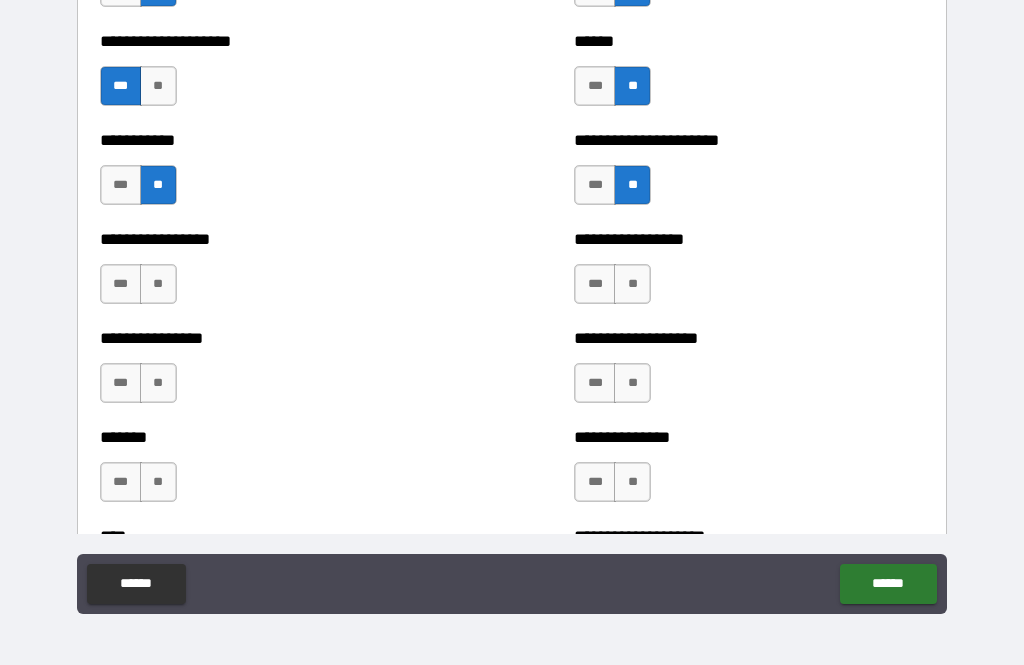 click on "**" at bounding box center (158, 284) 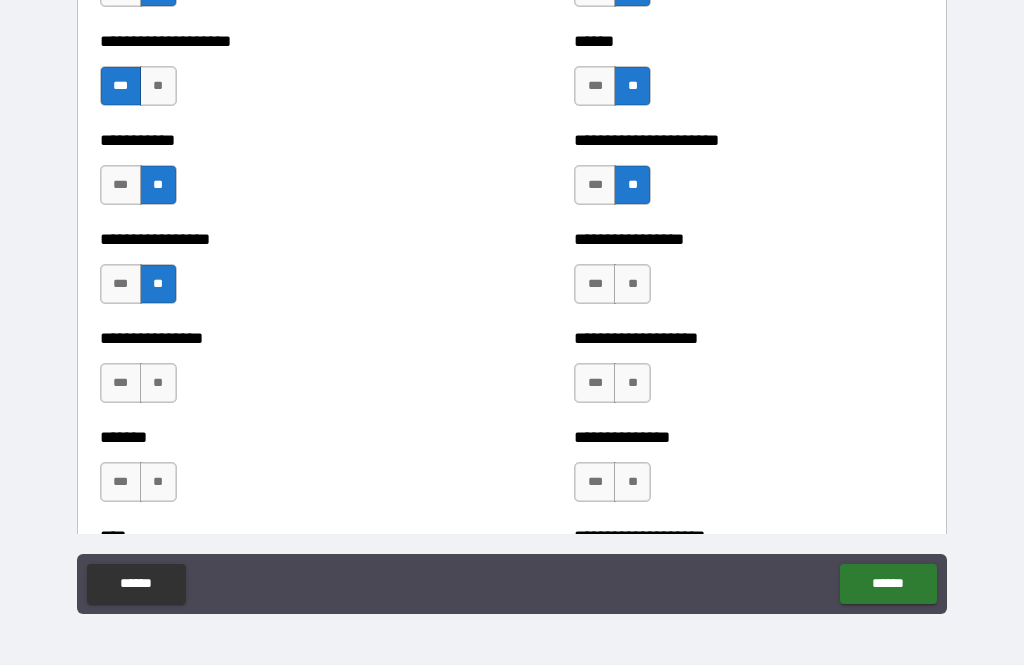 click on "**" at bounding box center (158, 383) 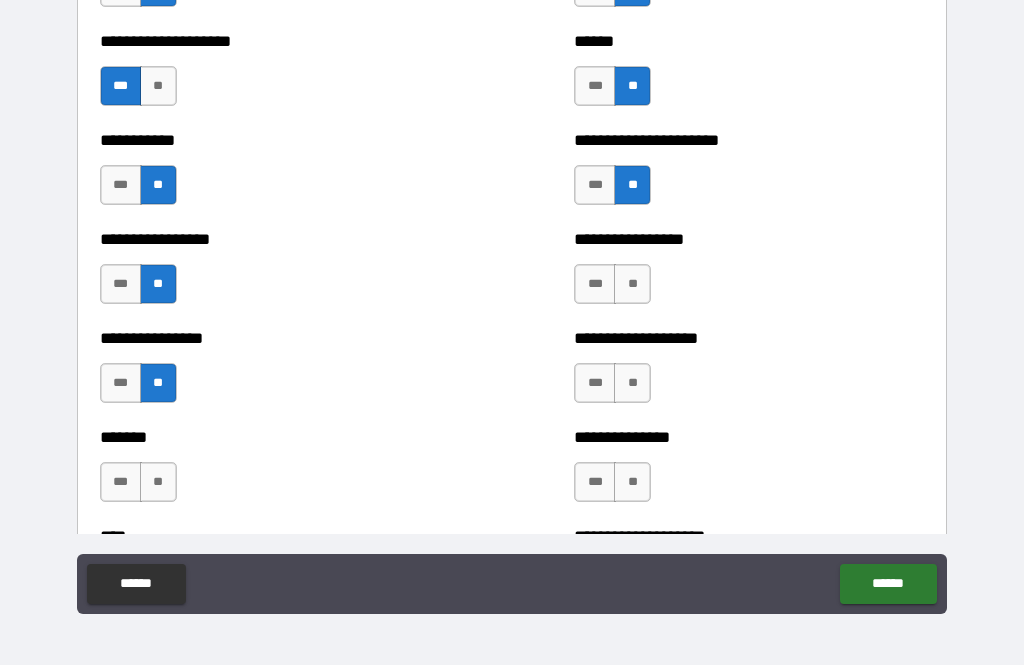click on "**" at bounding box center (158, 482) 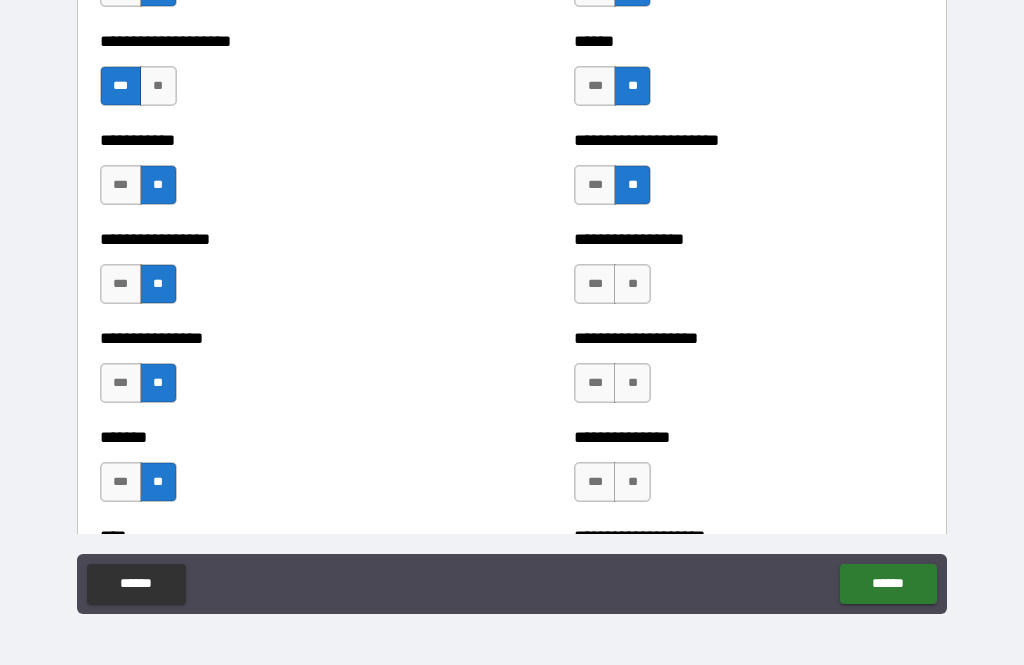 click on "**" at bounding box center [632, 284] 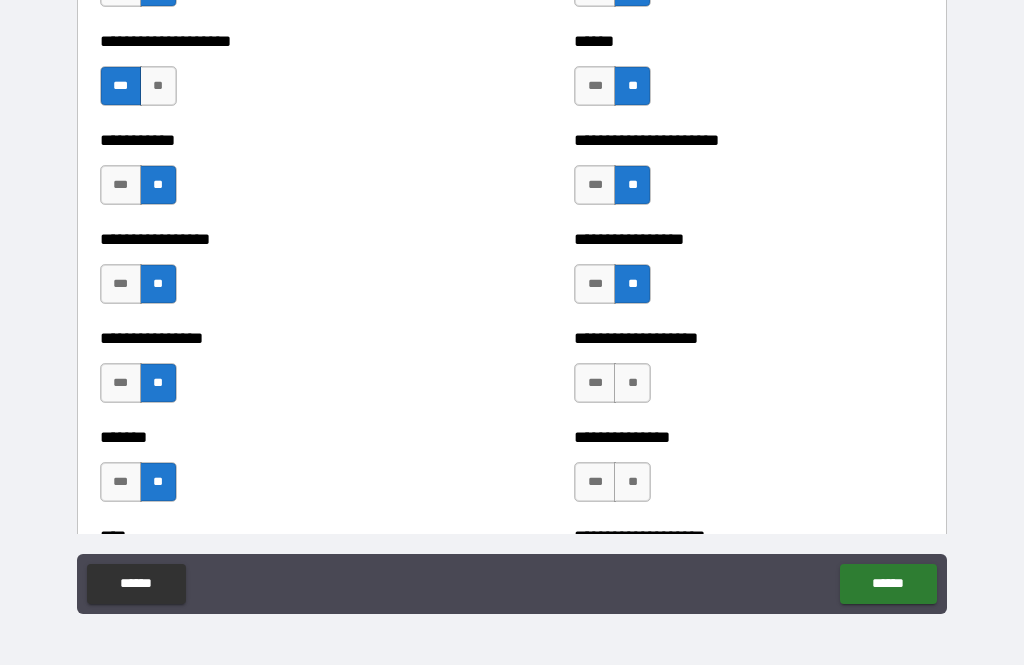 click on "**" at bounding box center (632, 383) 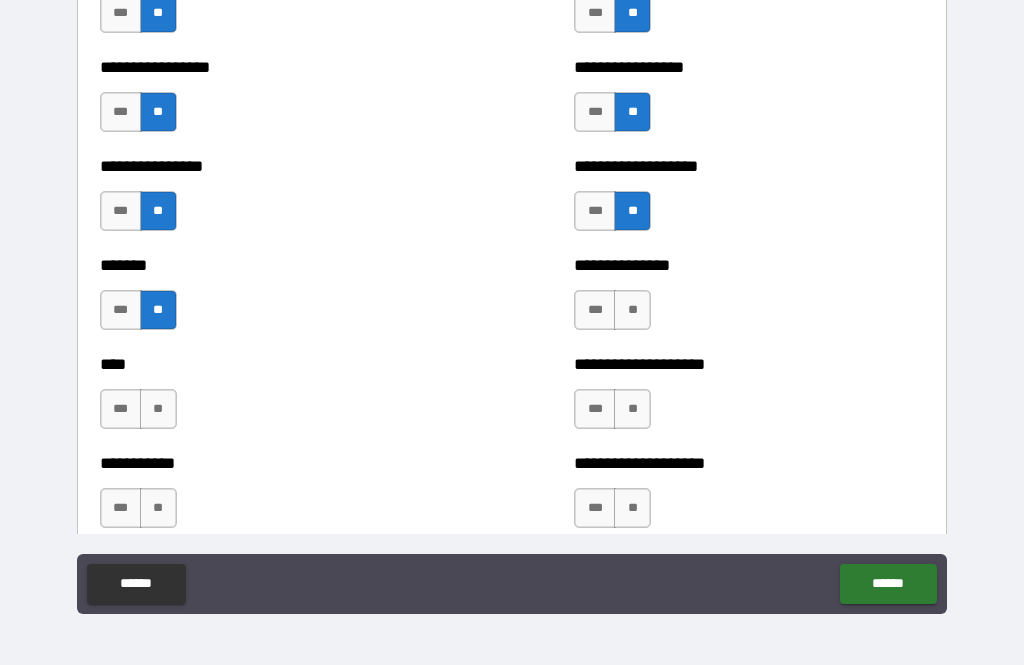 scroll, scrollTop: 6393, scrollLeft: 0, axis: vertical 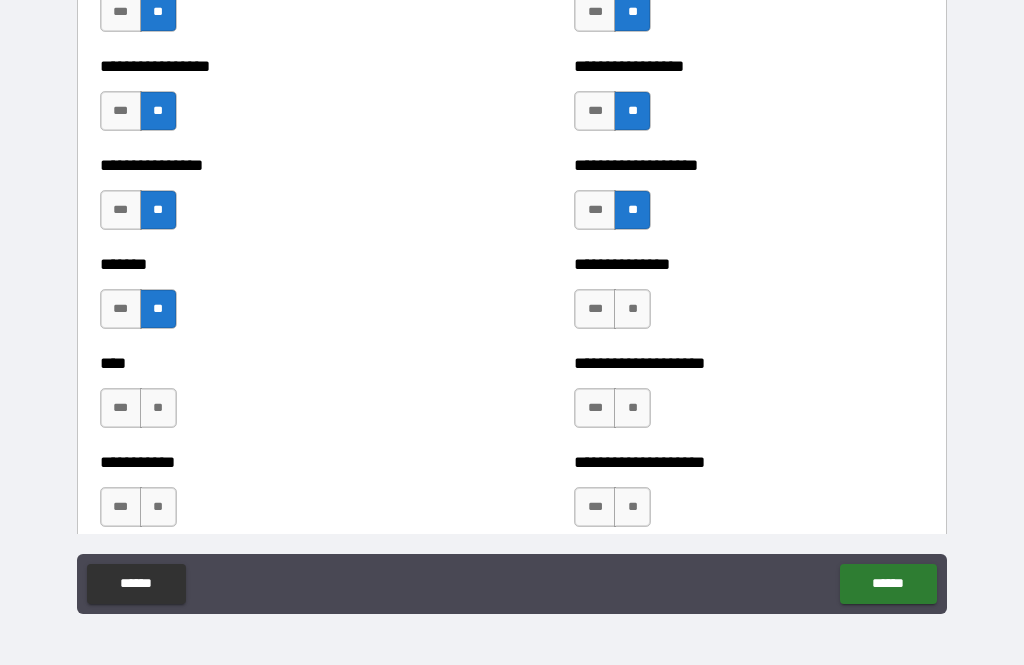 click on "**" at bounding box center [632, 309] 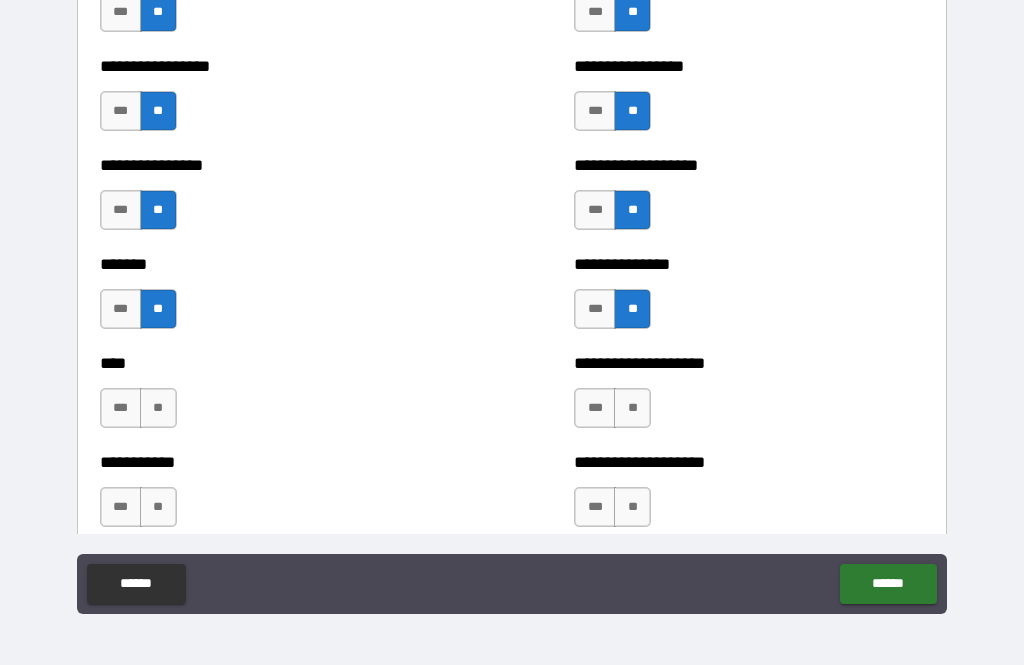 click on "**" at bounding box center (632, 408) 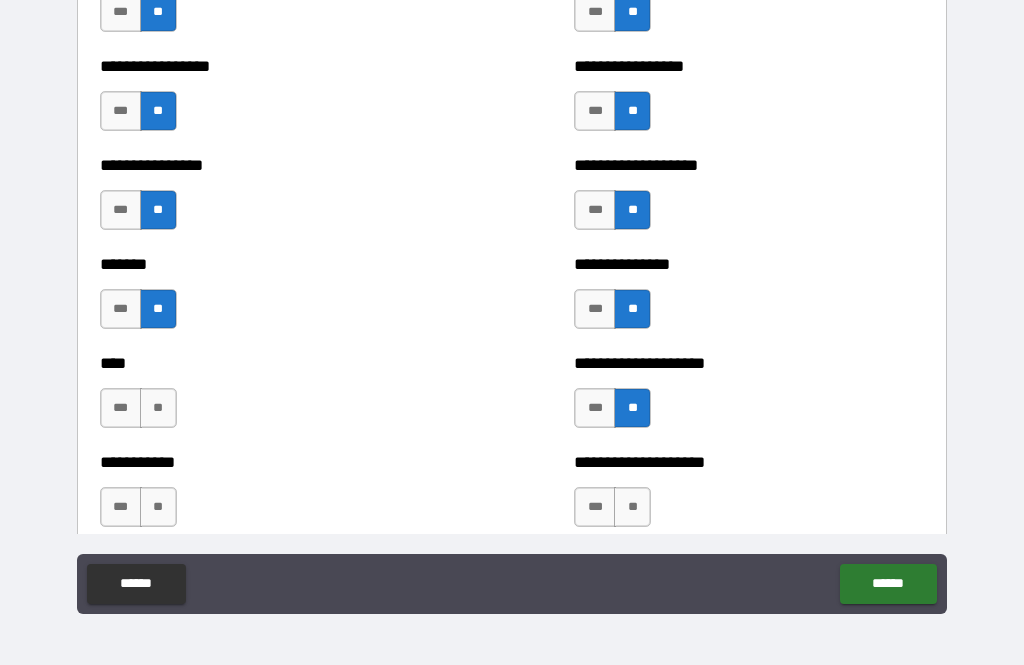 click on "**" at bounding box center (632, 507) 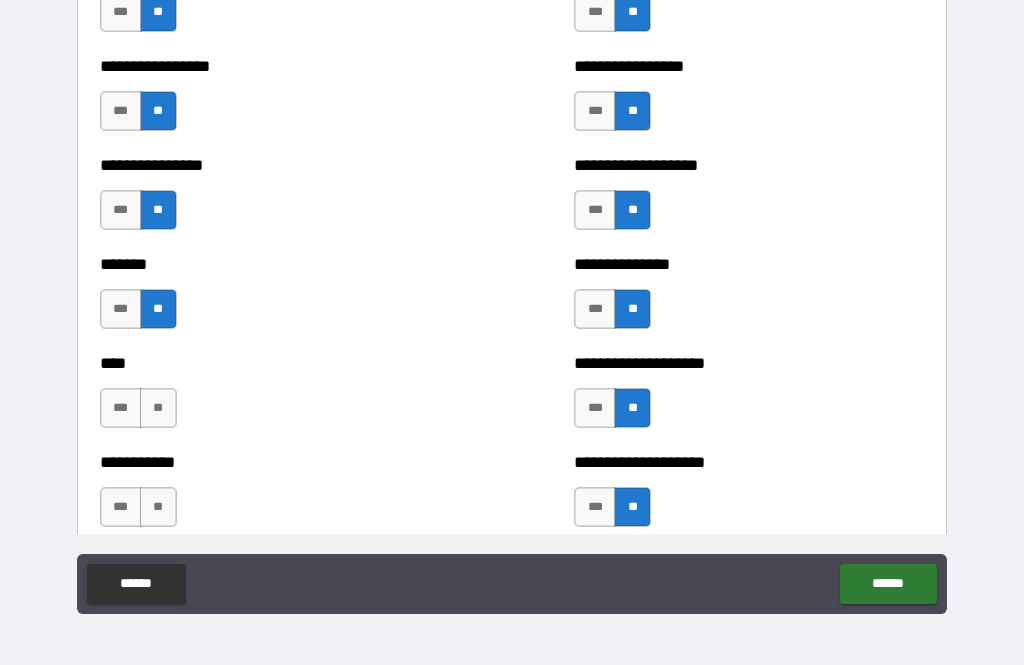 click on "**" at bounding box center [158, 408] 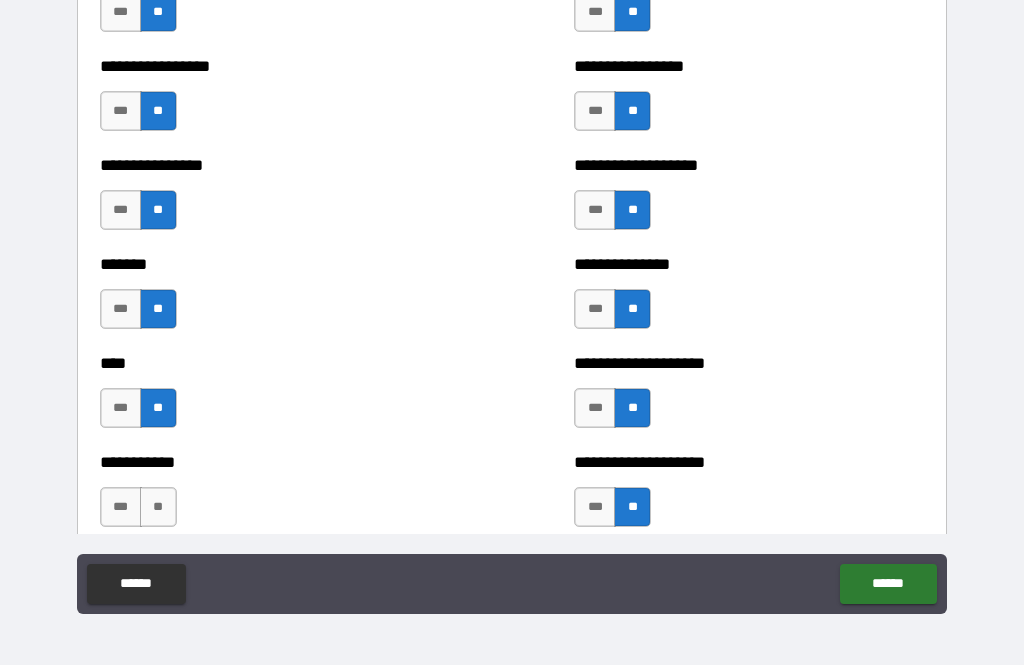 click on "**" at bounding box center [158, 507] 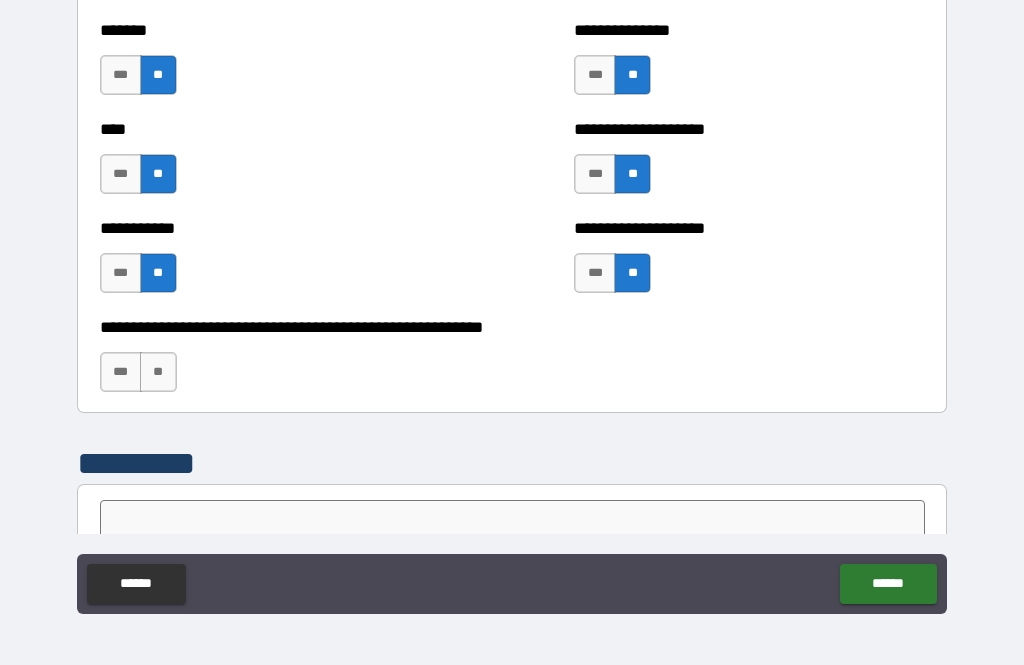 scroll, scrollTop: 6632, scrollLeft: 0, axis: vertical 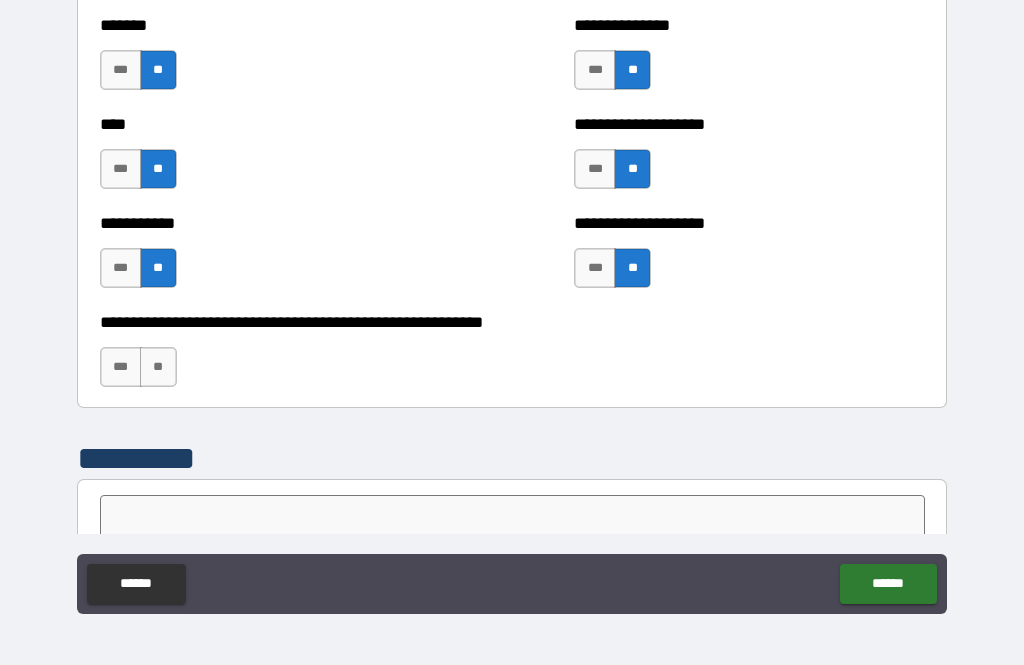 click on "**" at bounding box center [158, 367] 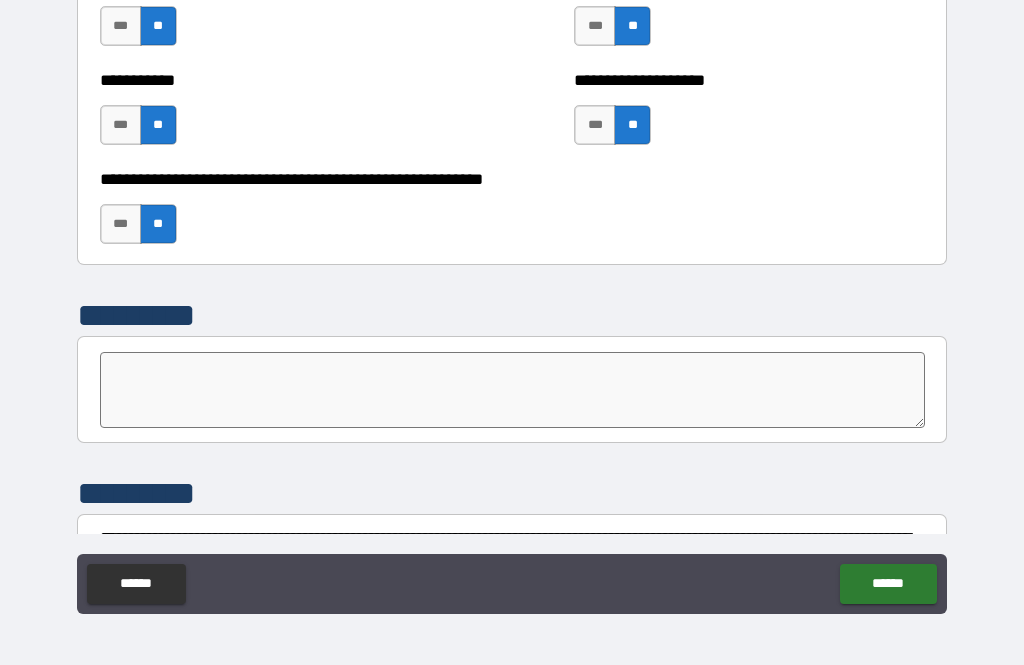 scroll, scrollTop: 6775, scrollLeft: 0, axis: vertical 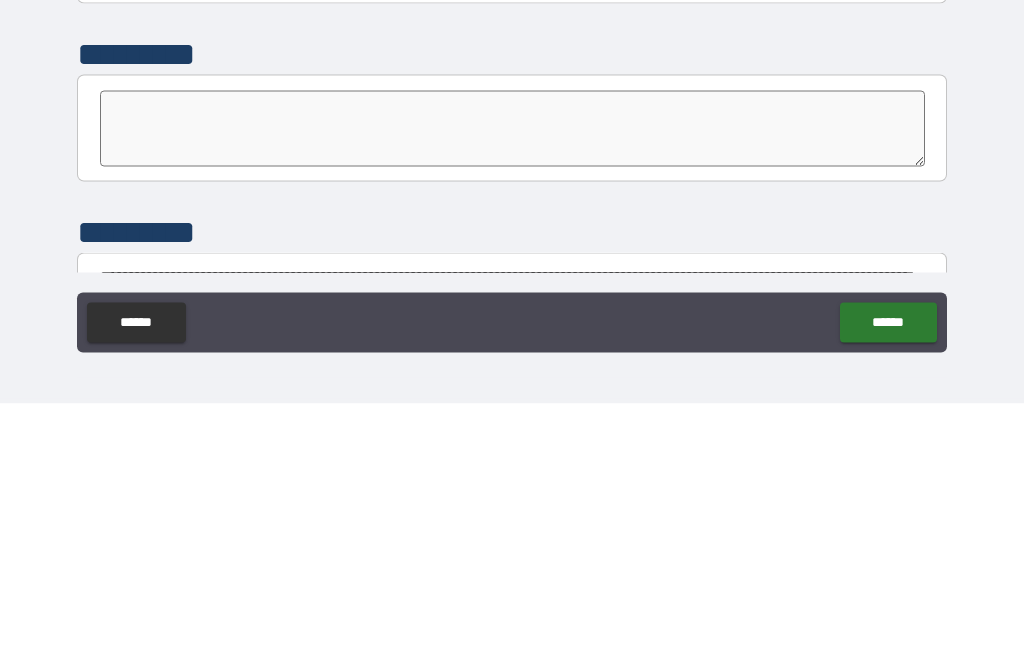 type on "*" 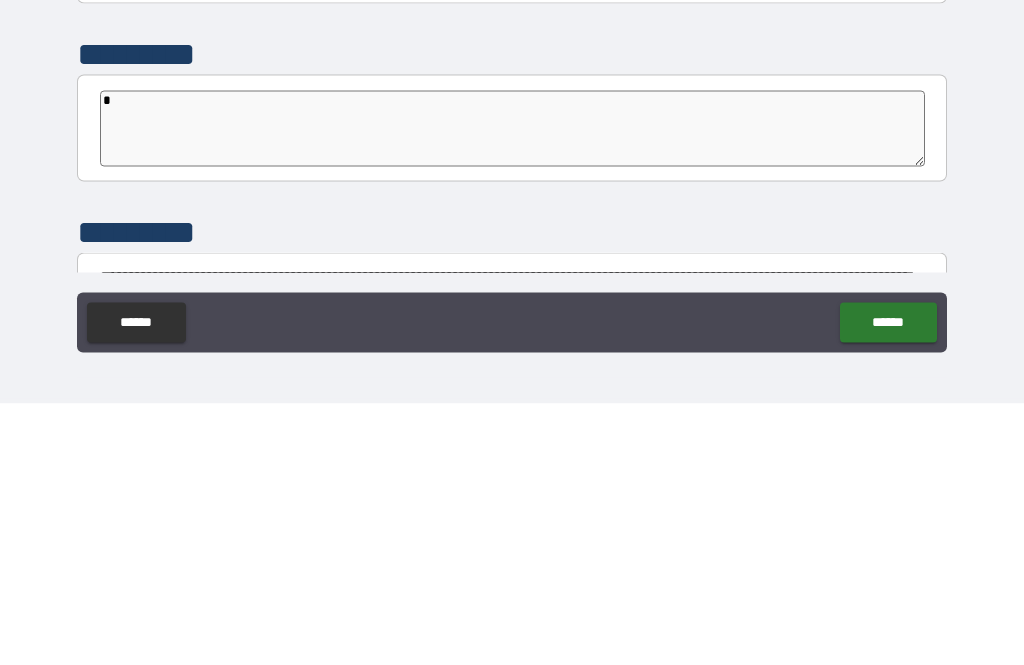 type on "*" 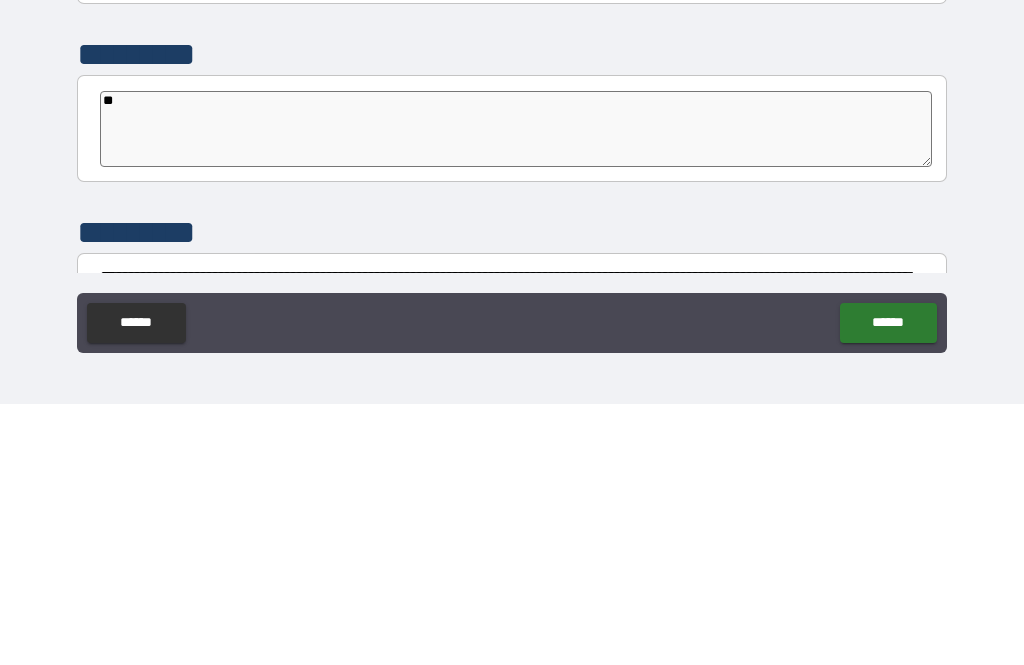 type on "*" 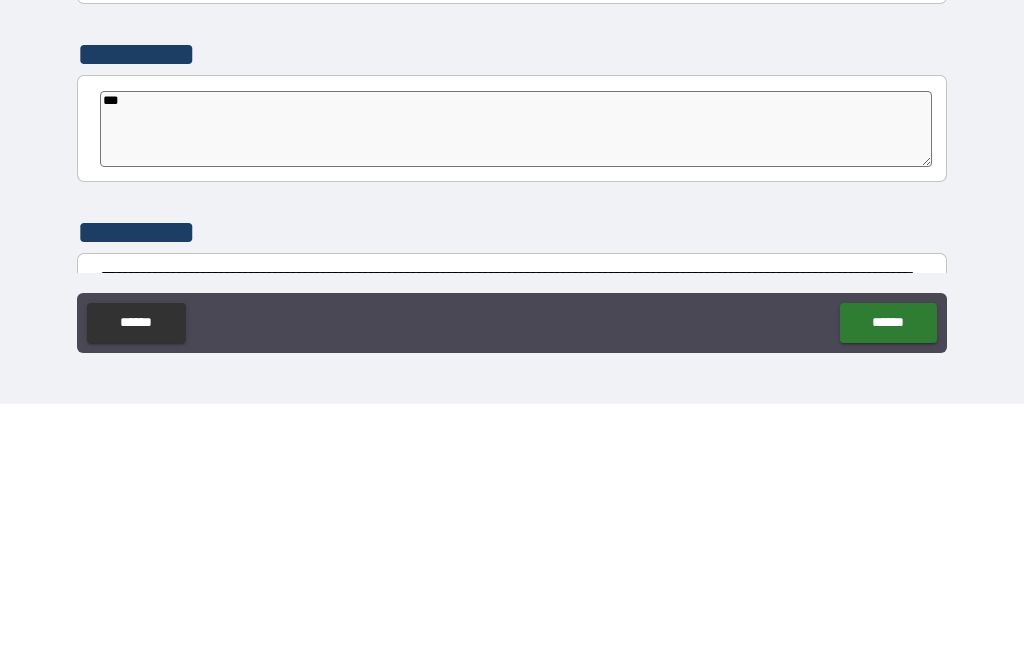 type on "*" 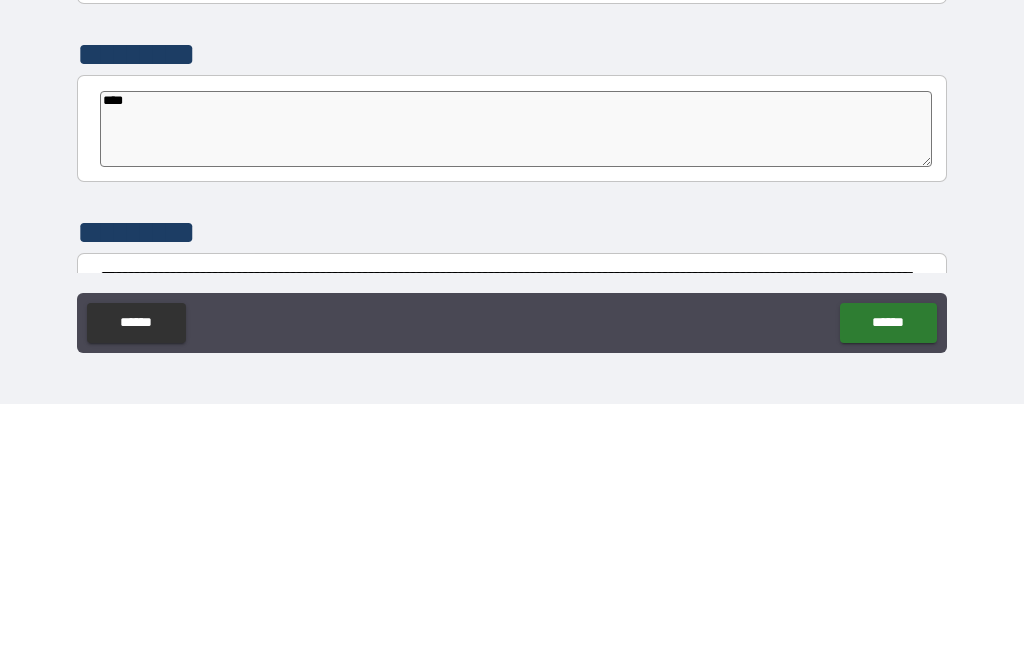 type on "*" 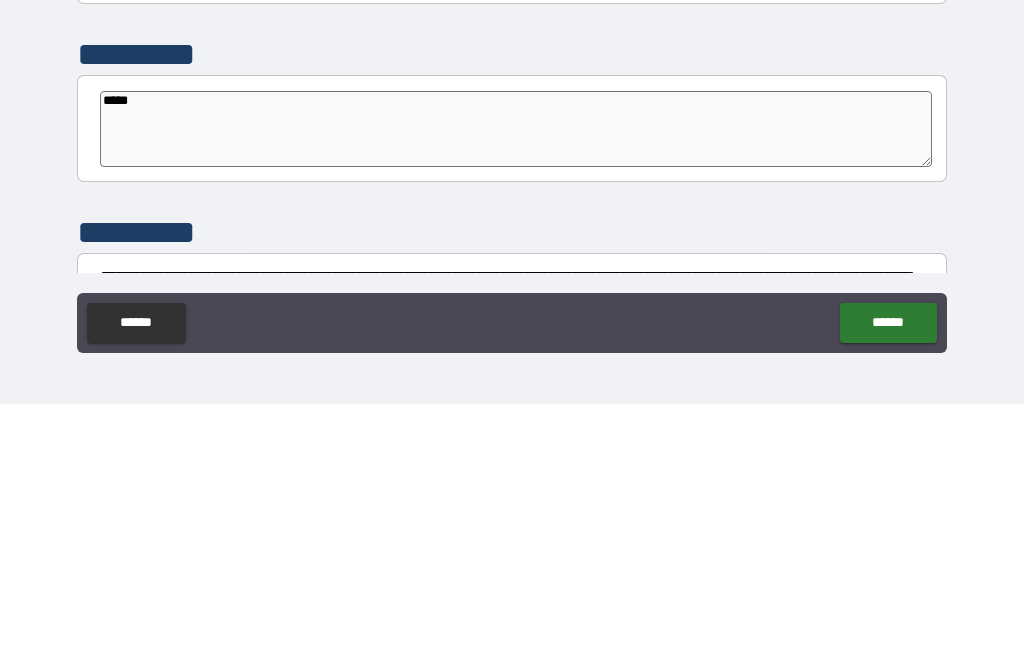 type on "*" 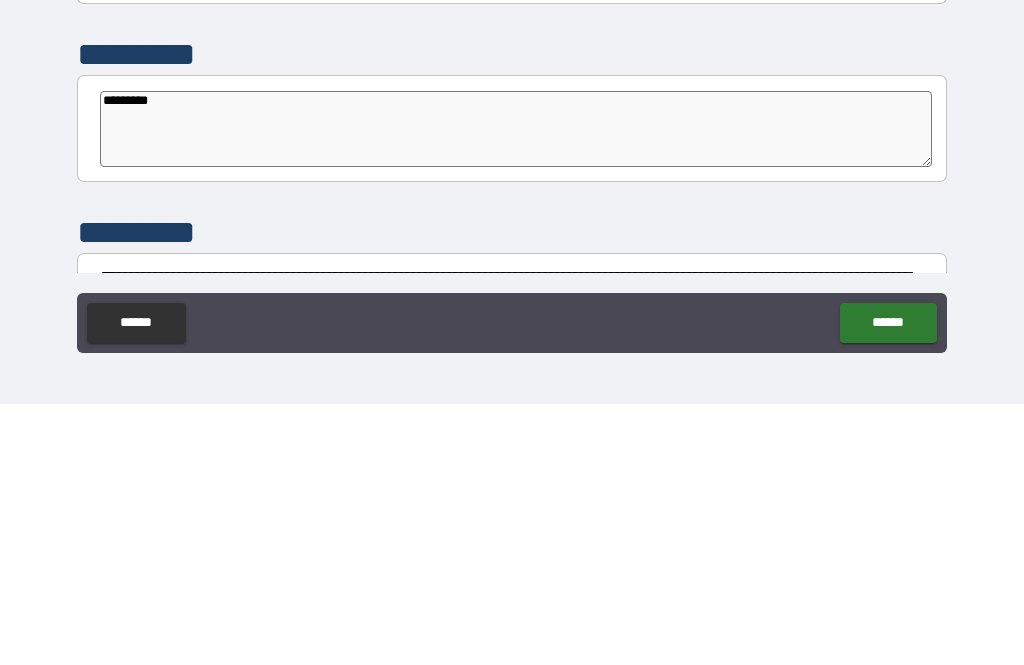 type on "*" 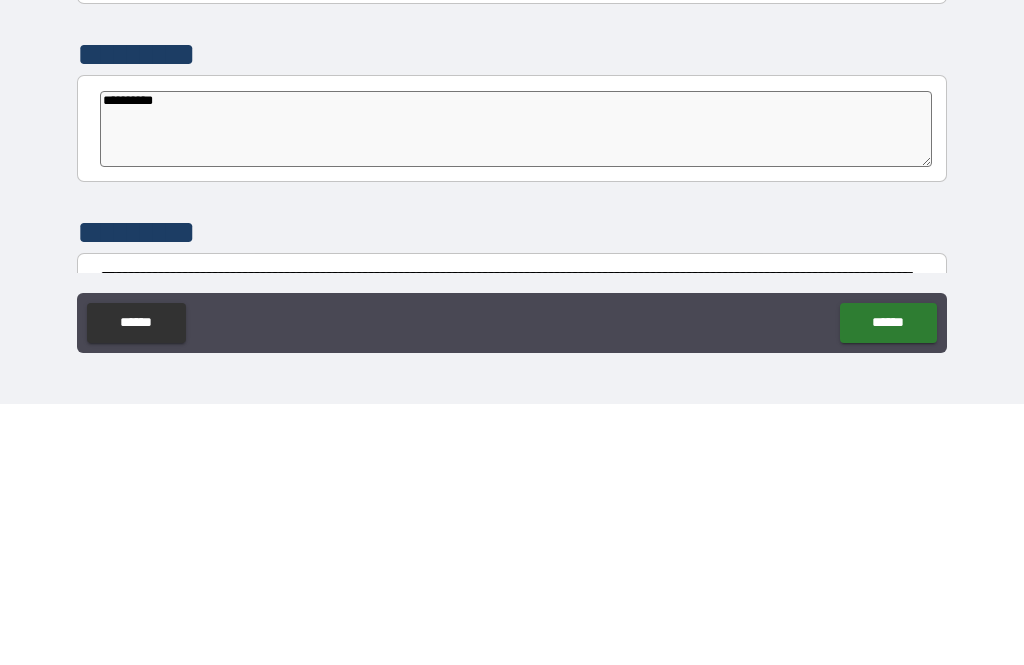 type on "*" 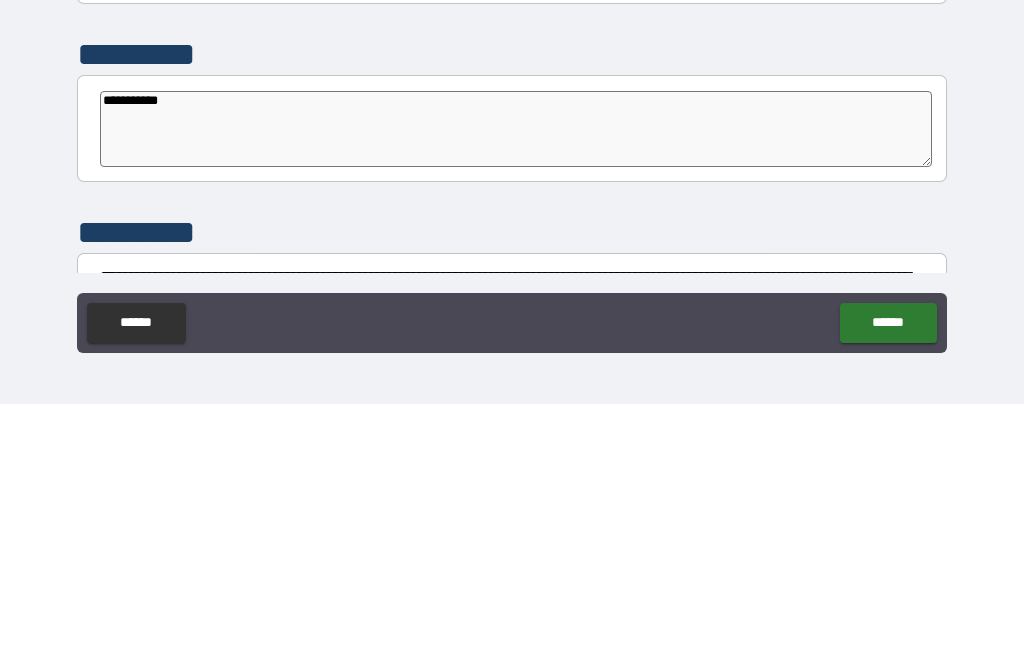 type on "*" 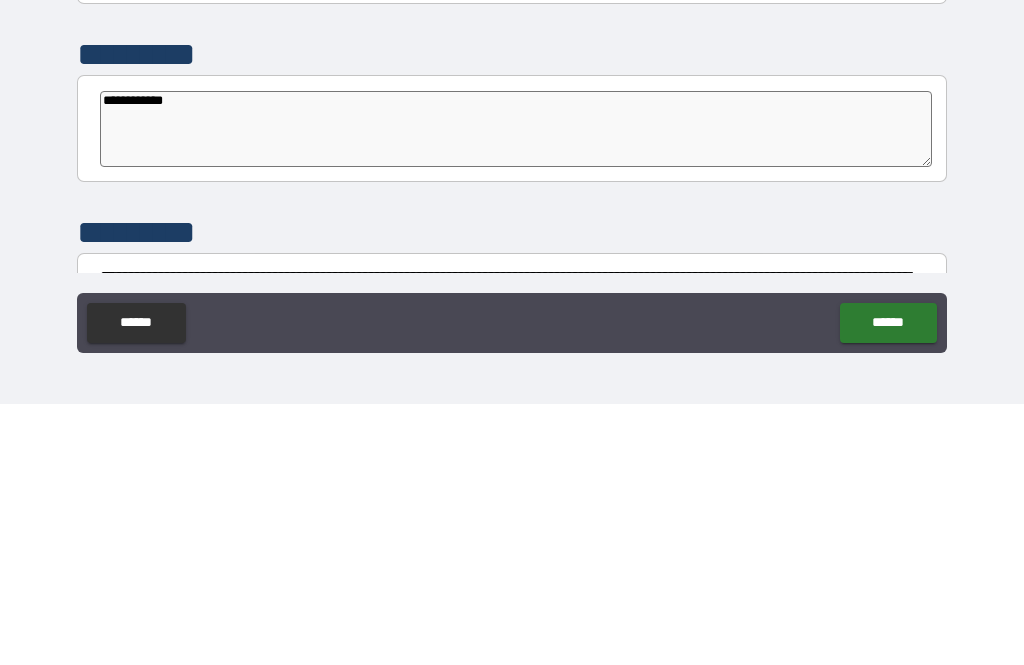 type on "*" 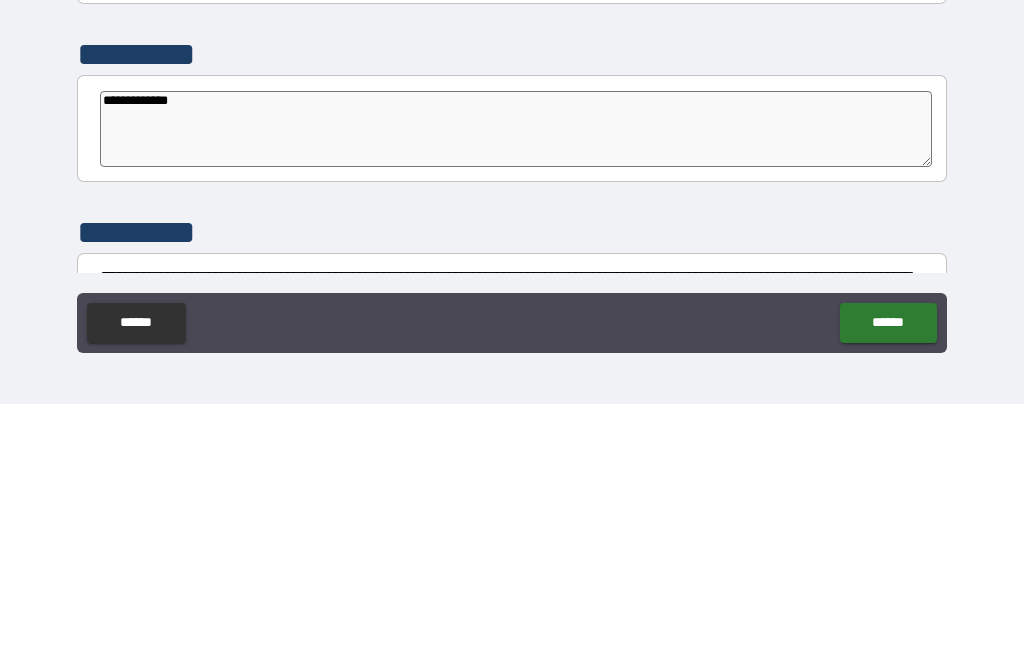 type on "*" 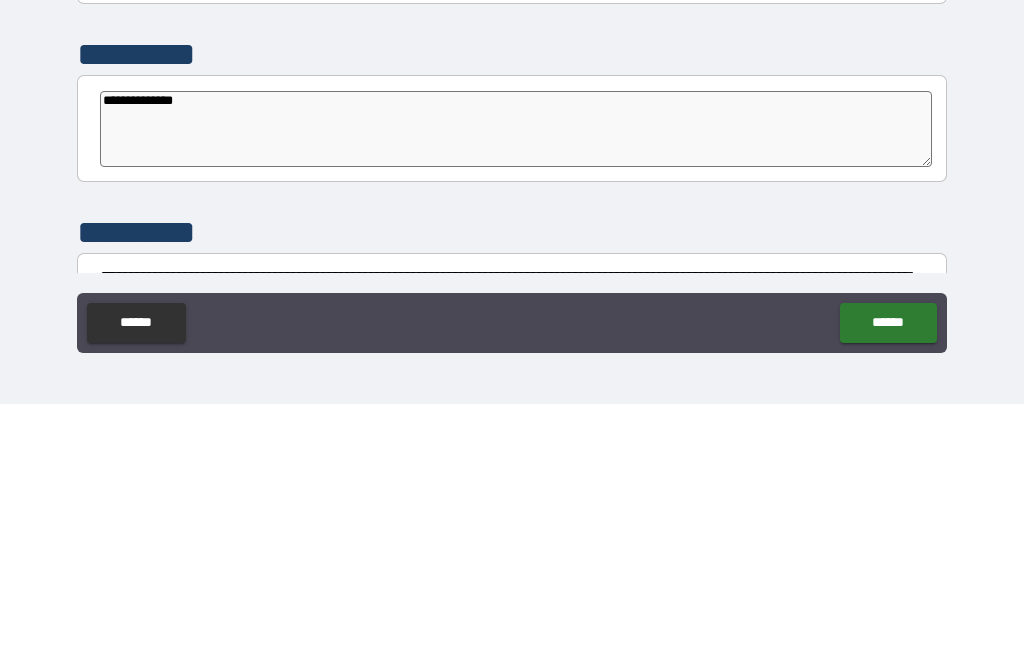 type on "*" 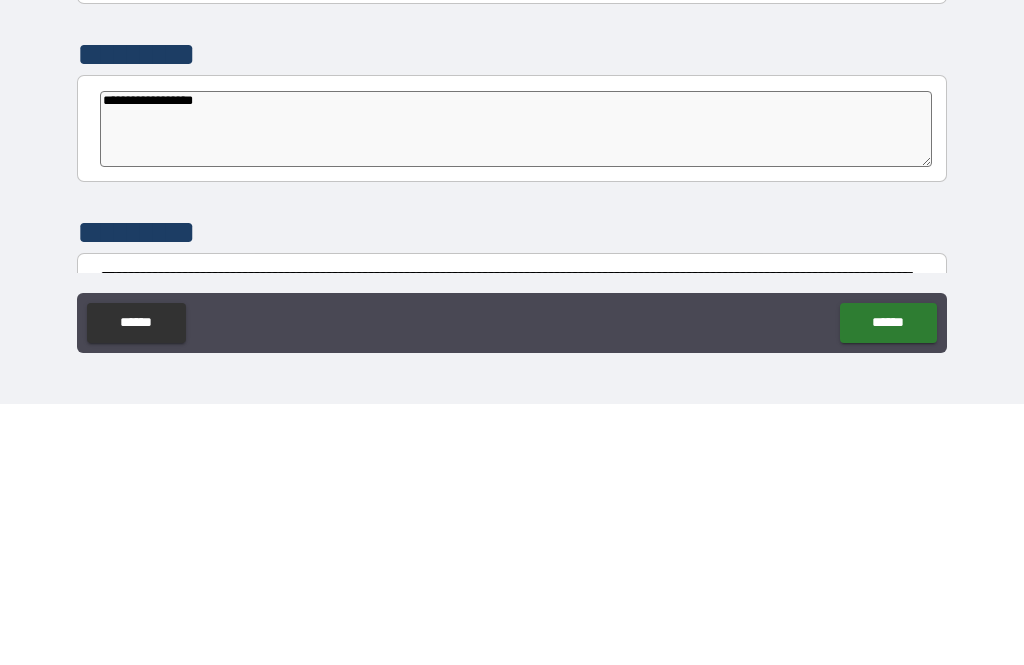 type on "**********" 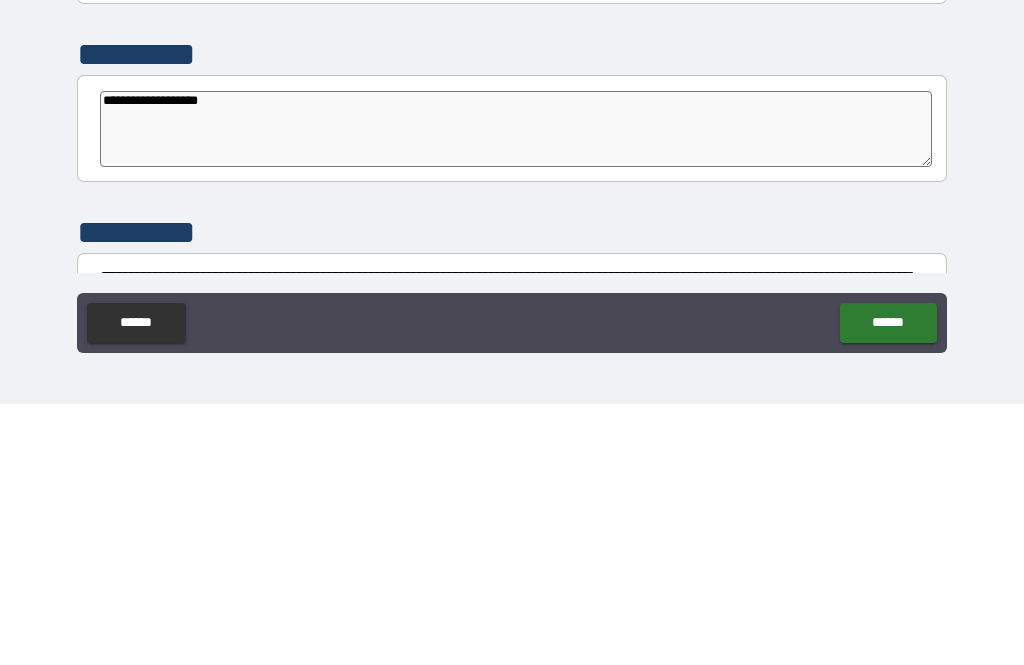 type on "*" 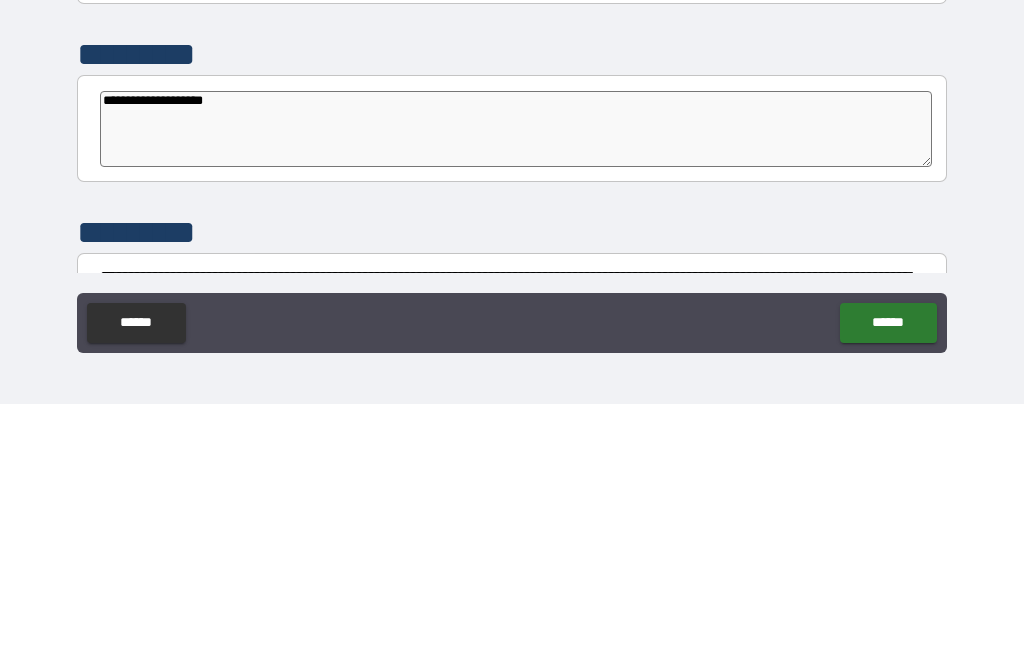 type on "*" 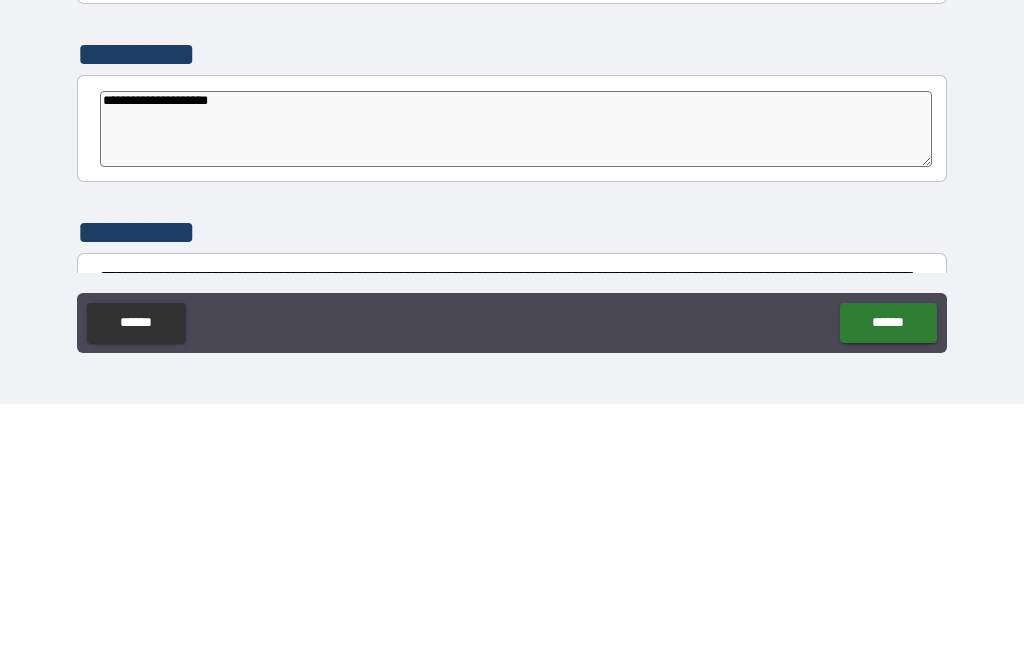 type on "*" 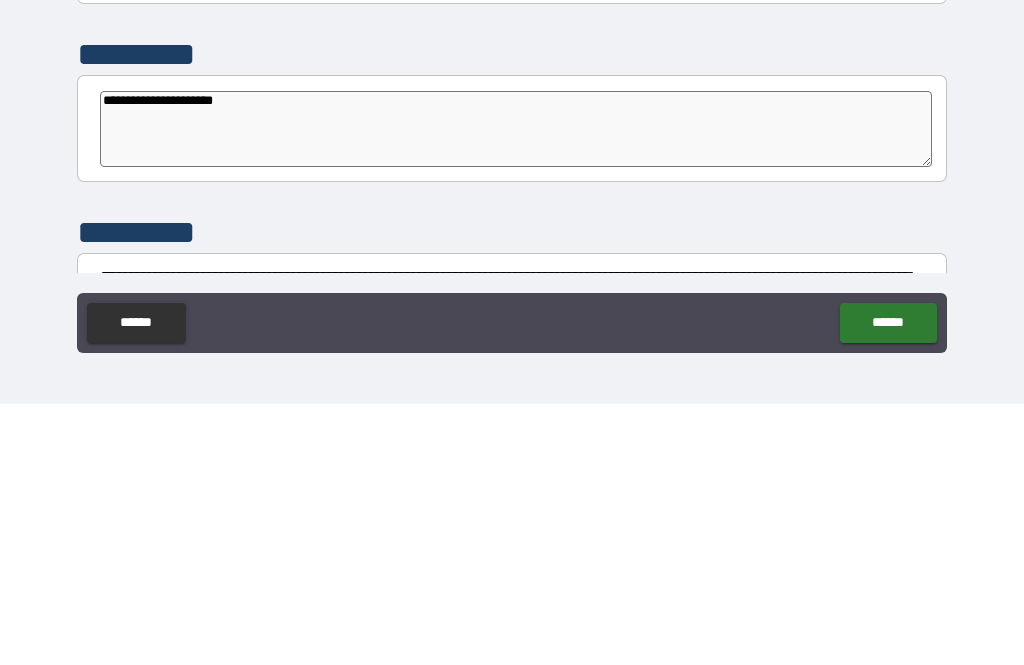 type on "*" 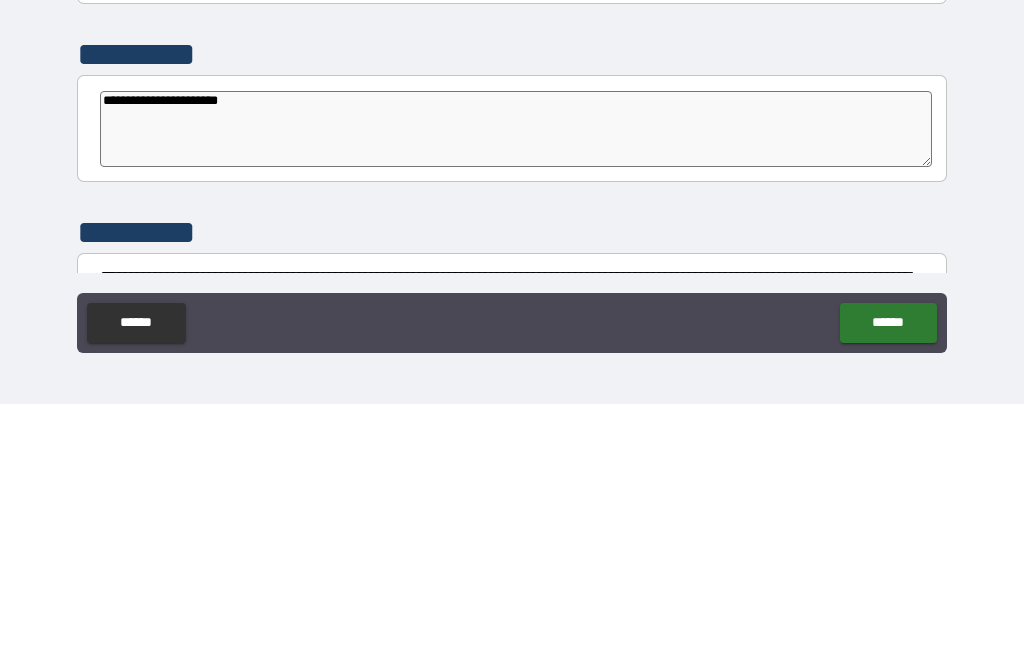 type on "*" 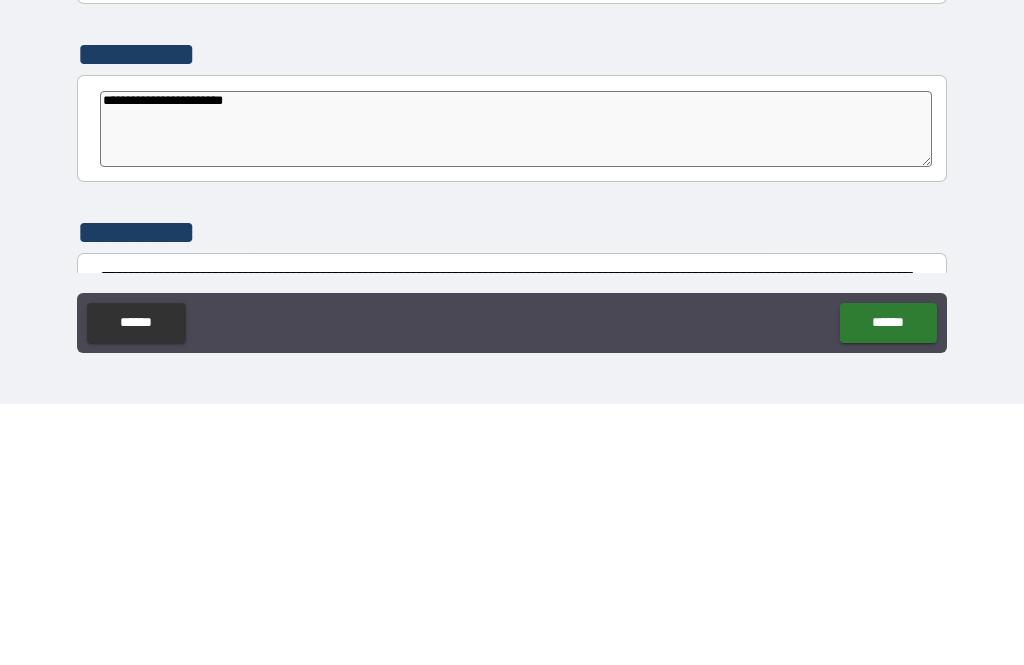 type on "*" 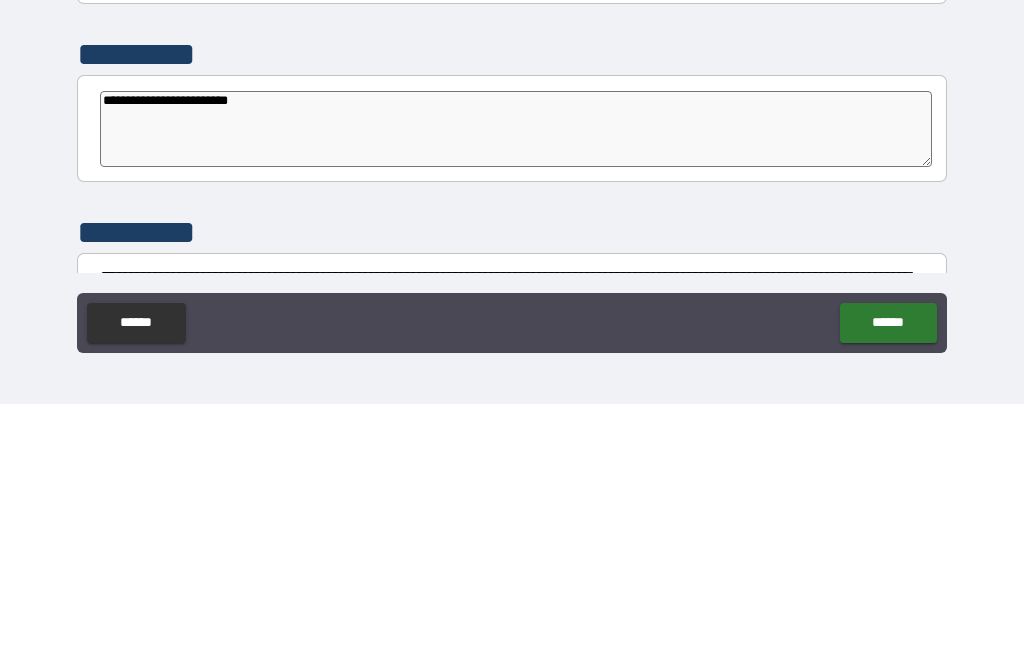 type on "*" 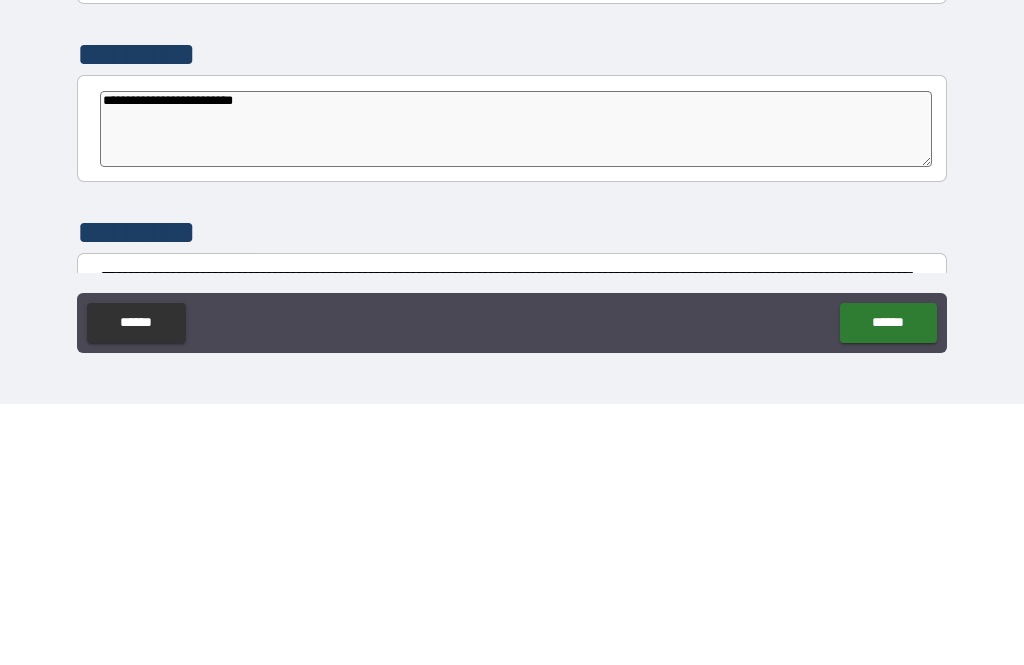 type on "*" 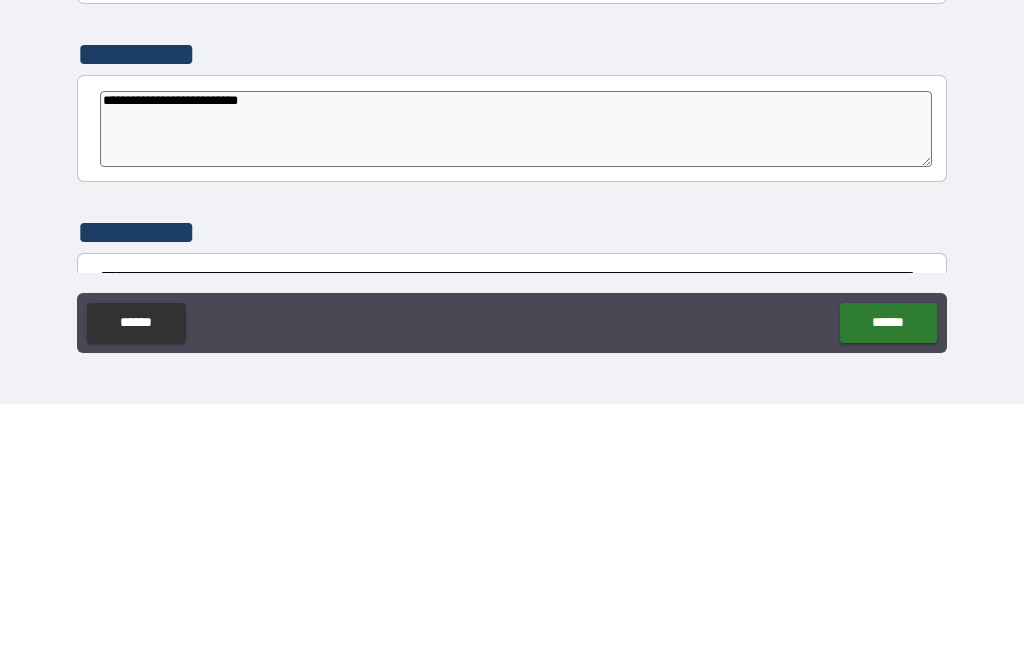 type on "*" 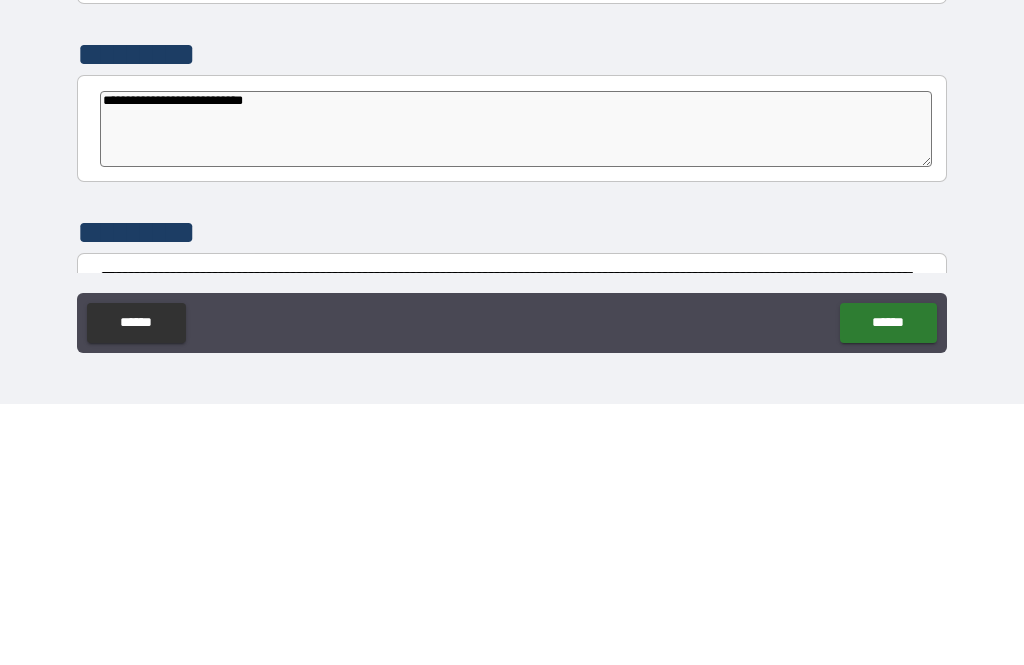type on "*" 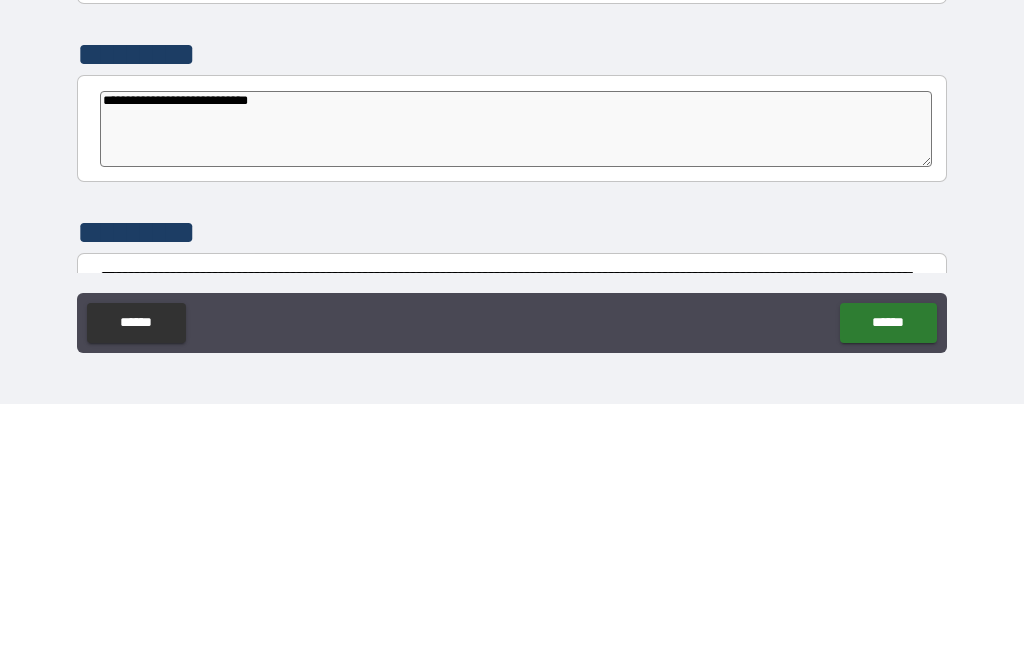 type on "*" 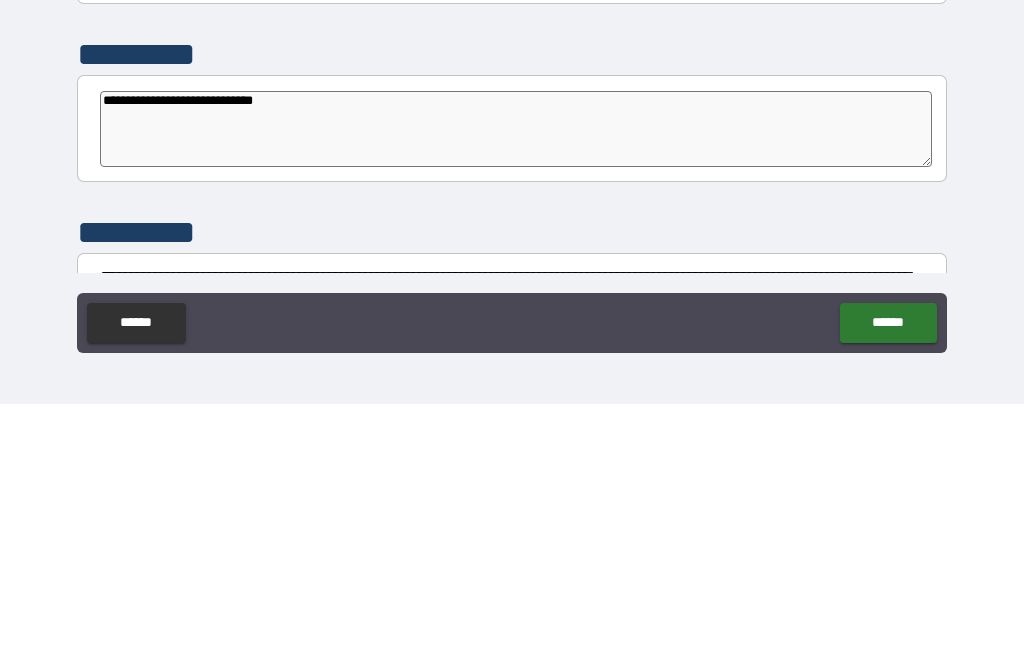 type on "**********" 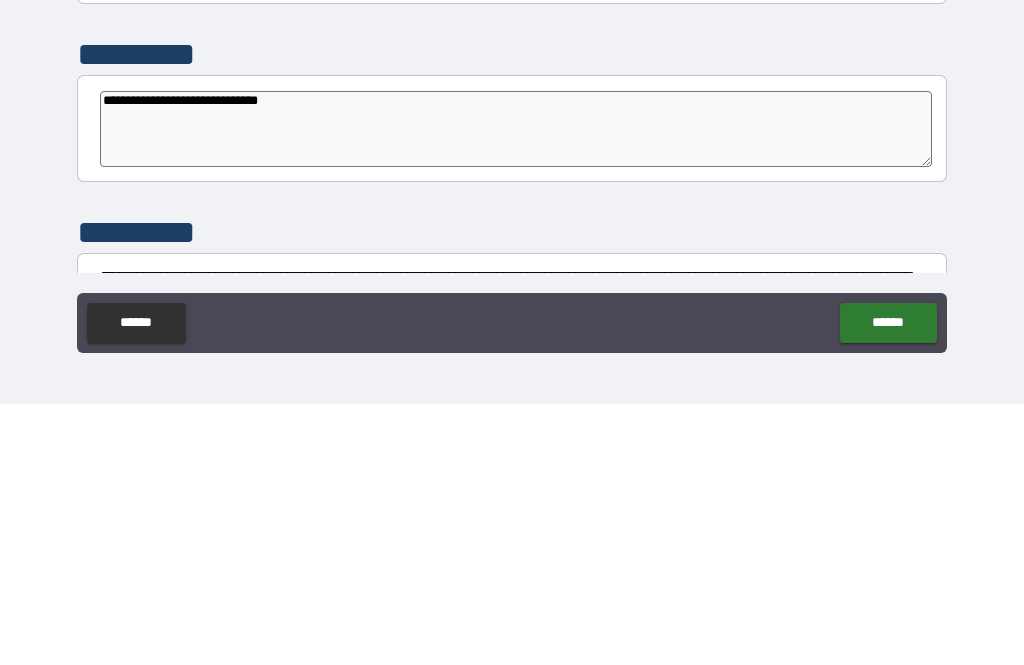 type on "*" 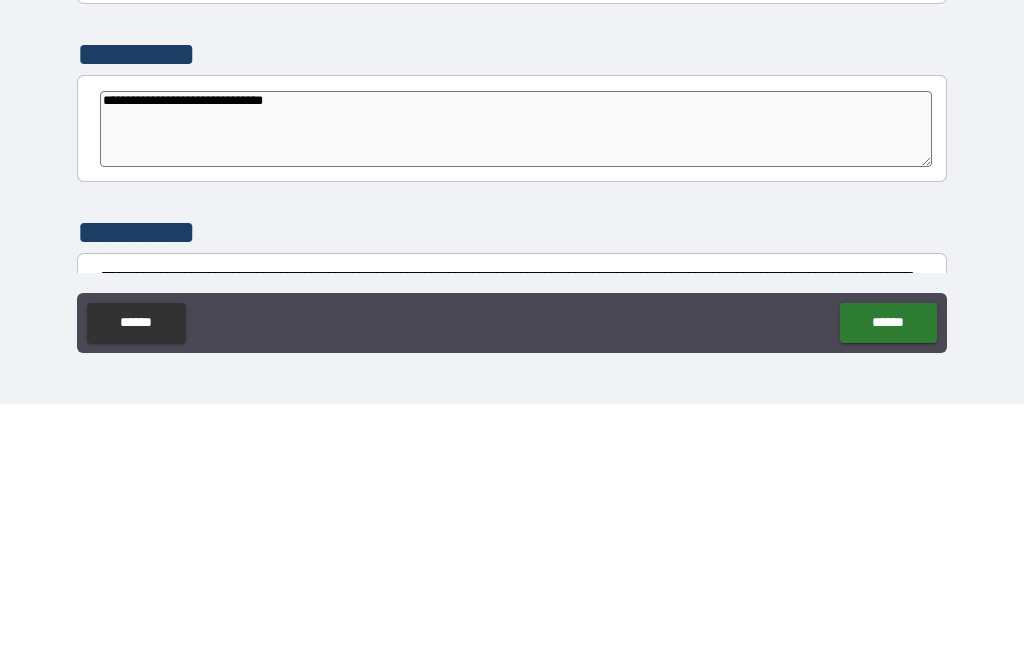 type on "**********" 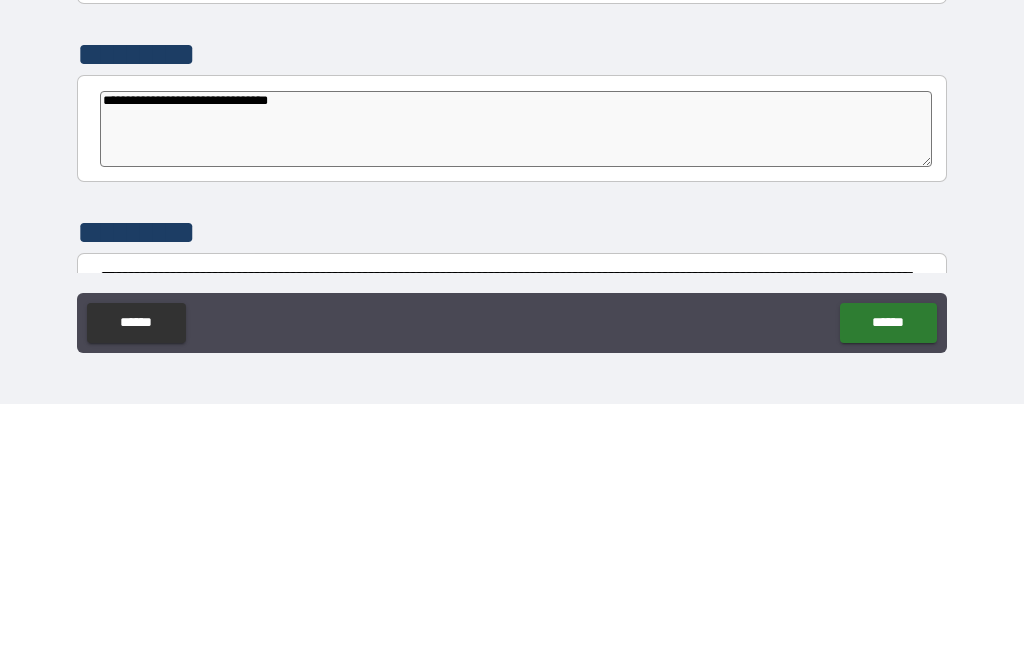type on "*" 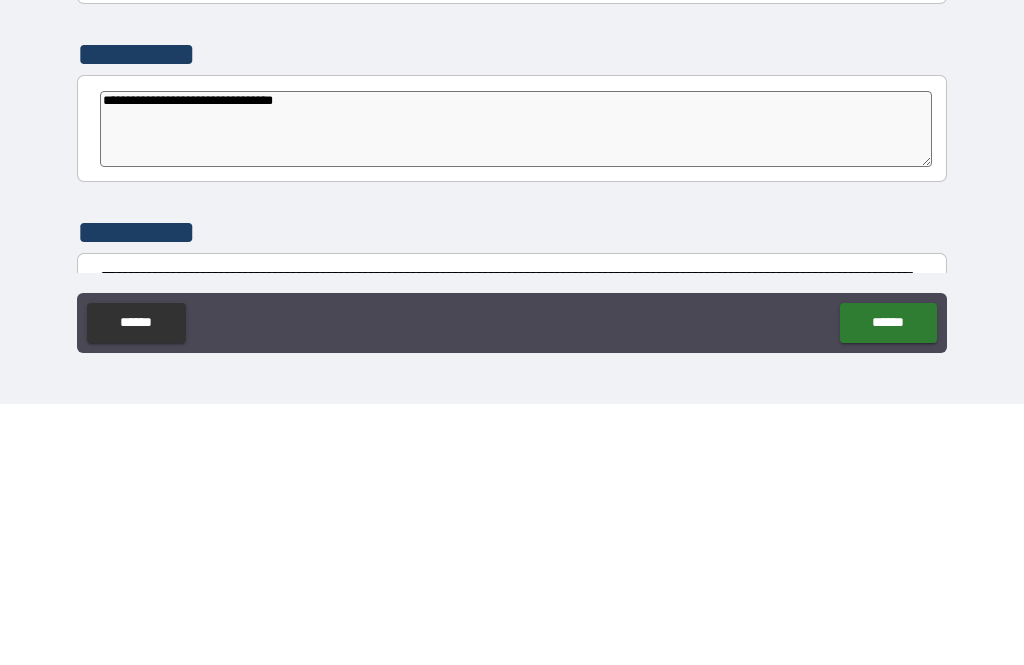 type on "*" 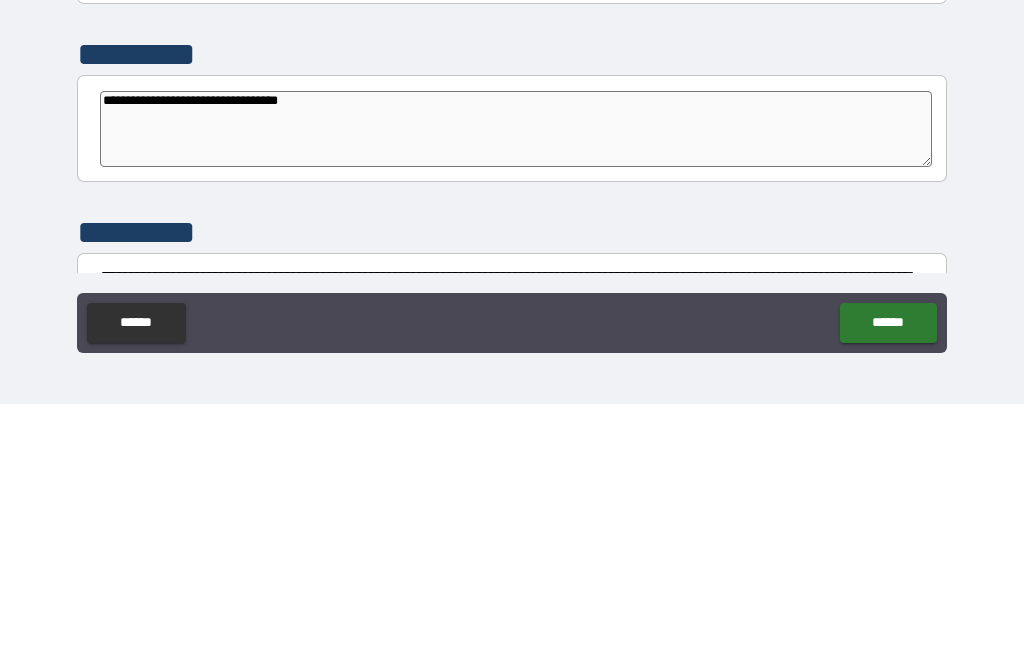 type on "*" 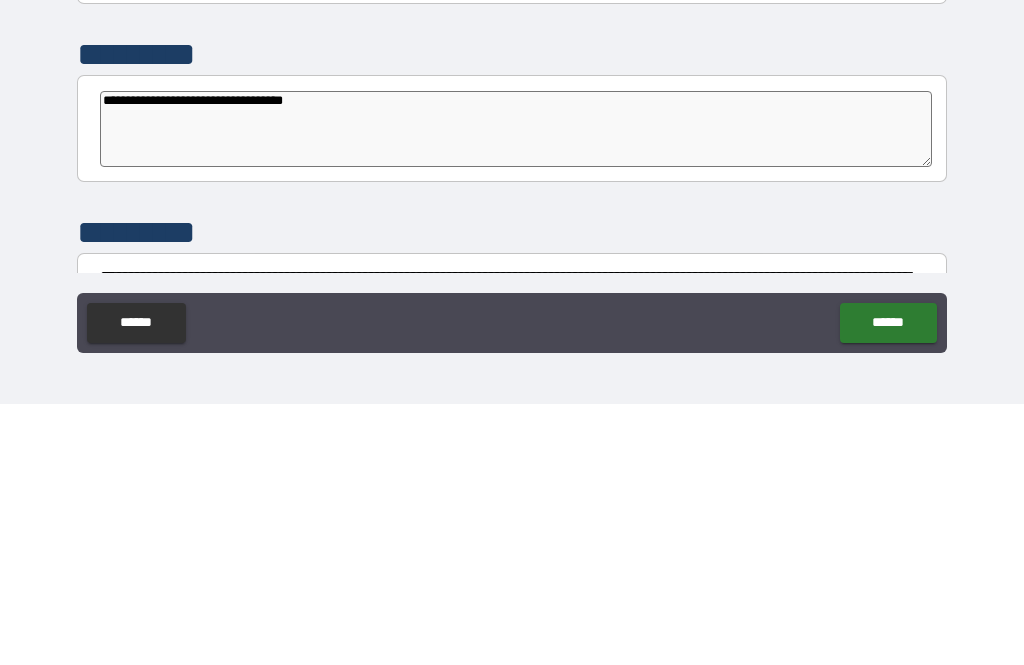 type on "*" 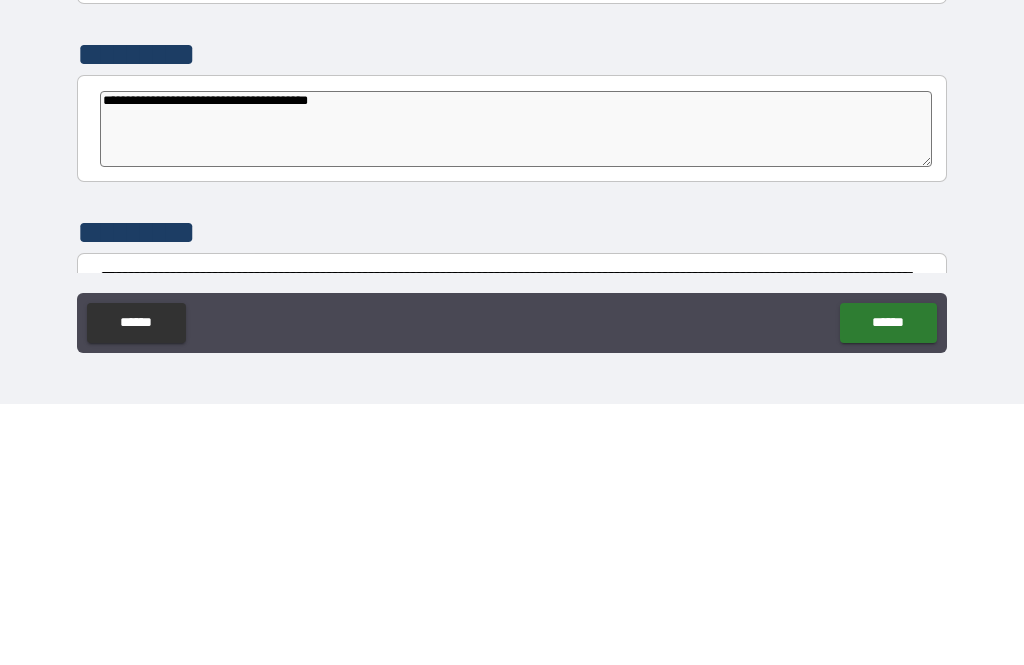 type on "**********" 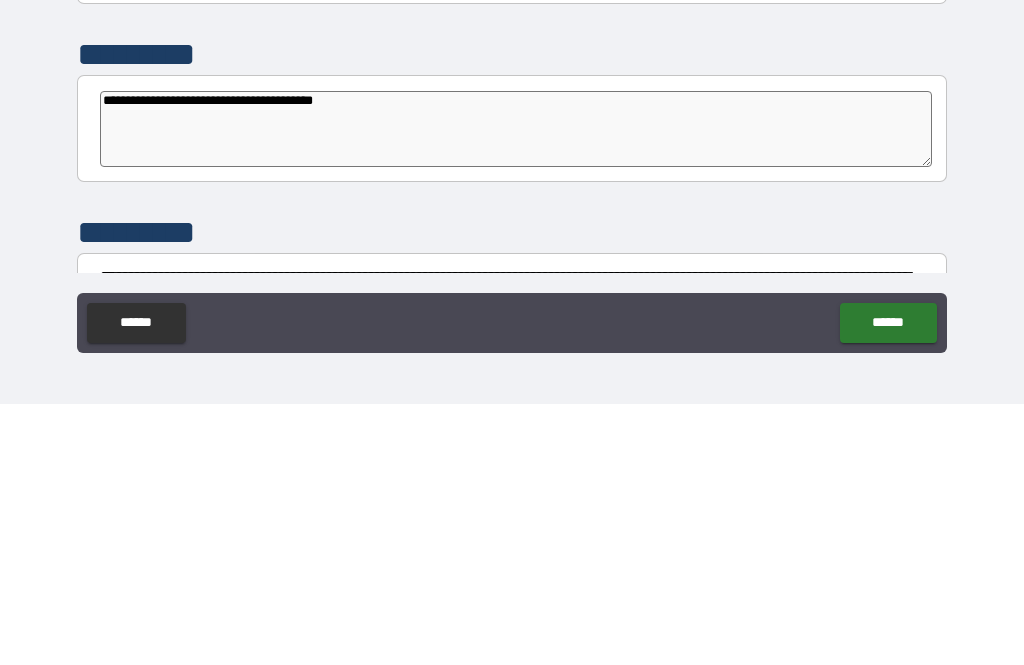 type on "*" 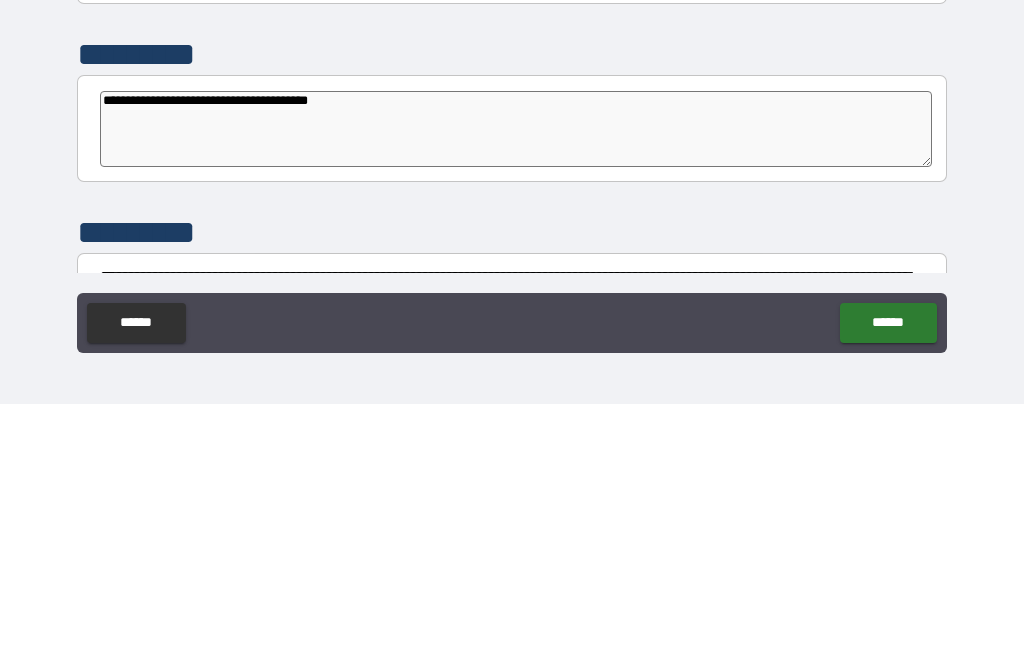 type on "**********" 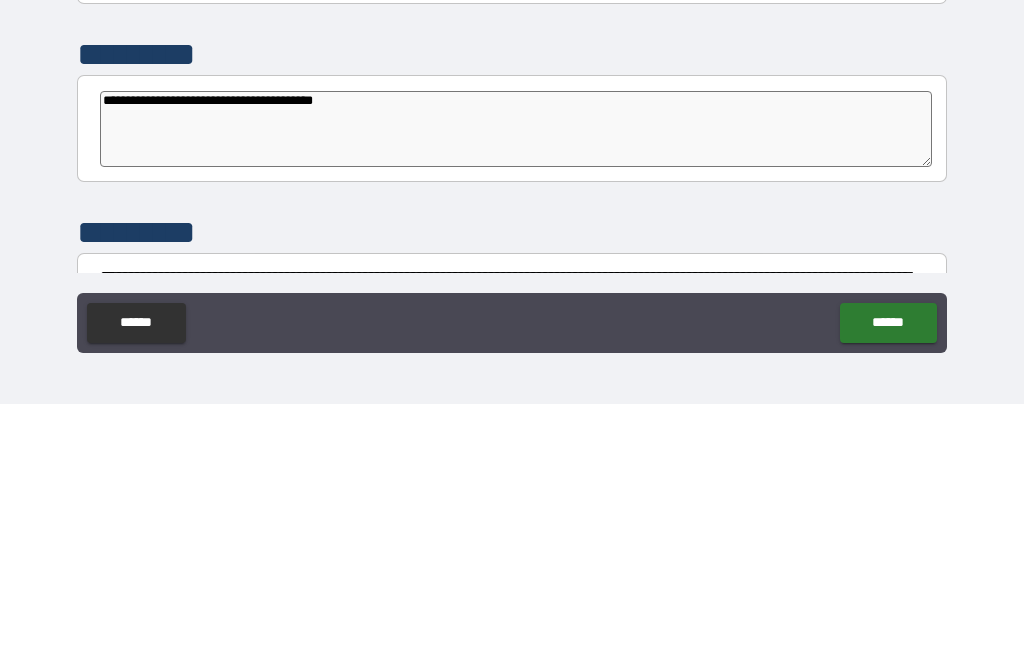 type on "*" 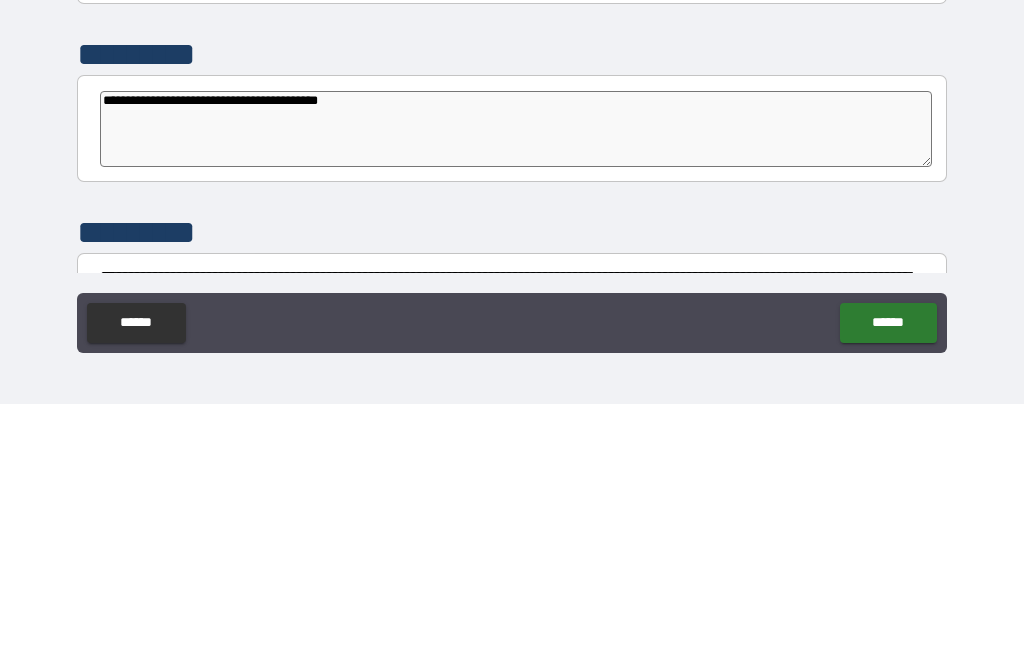 type on "**********" 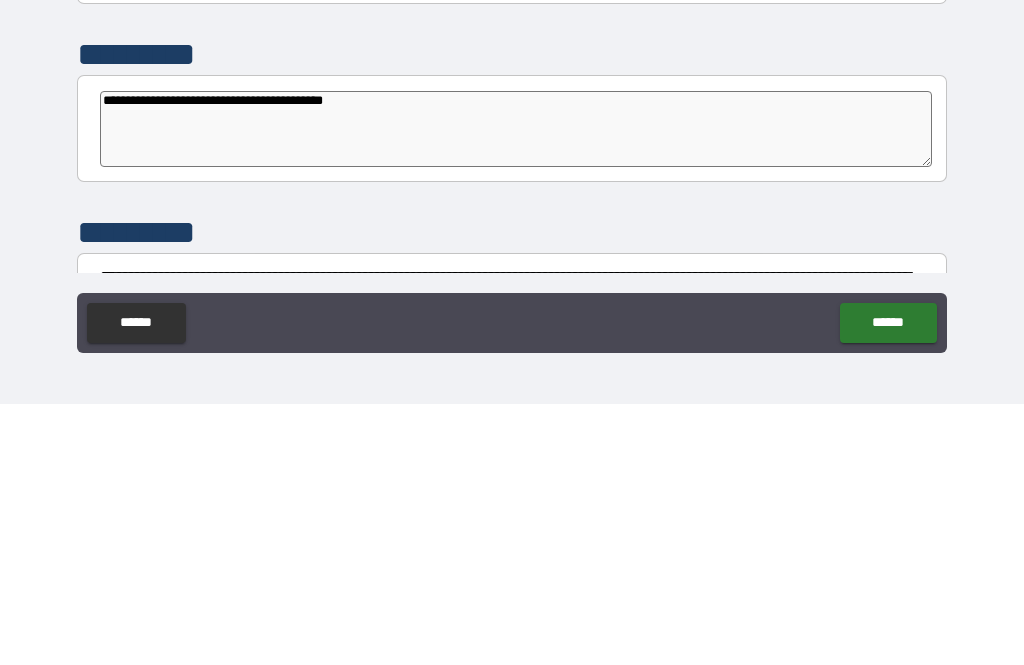type on "*" 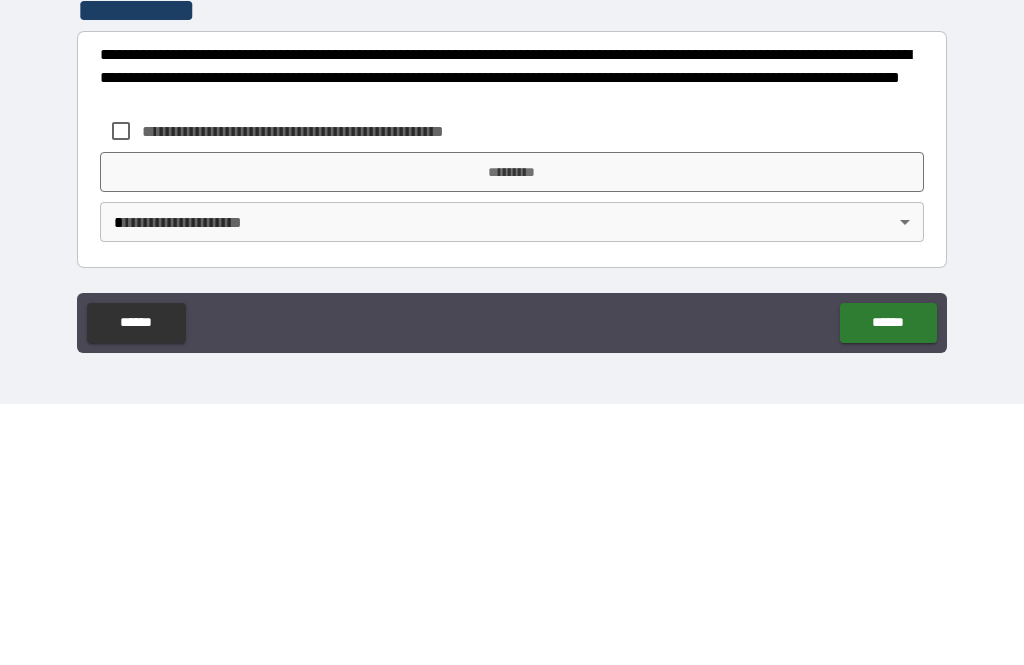 scroll, scrollTop: 6997, scrollLeft: 0, axis: vertical 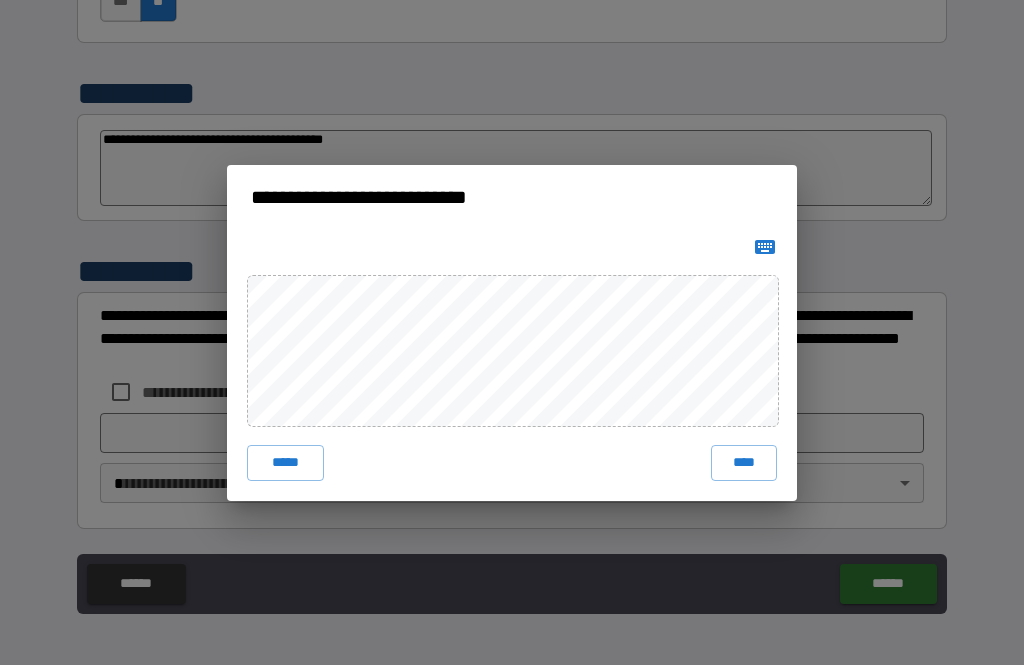 click on "****" at bounding box center (744, 463) 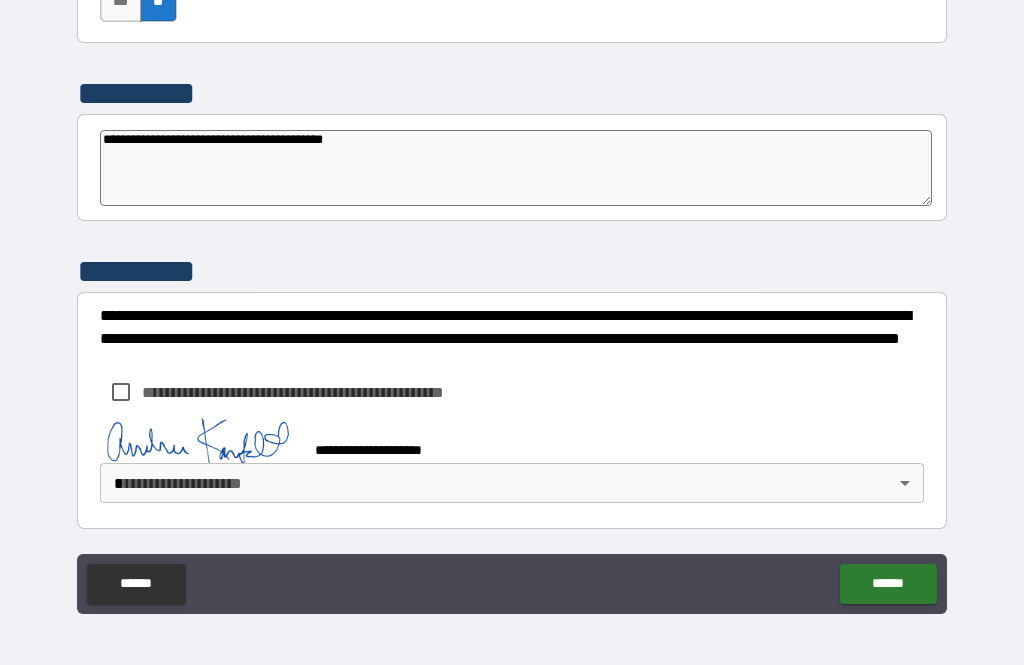 scroll, scrollTop: 6987, scrollLeft: 0, axis: vertical 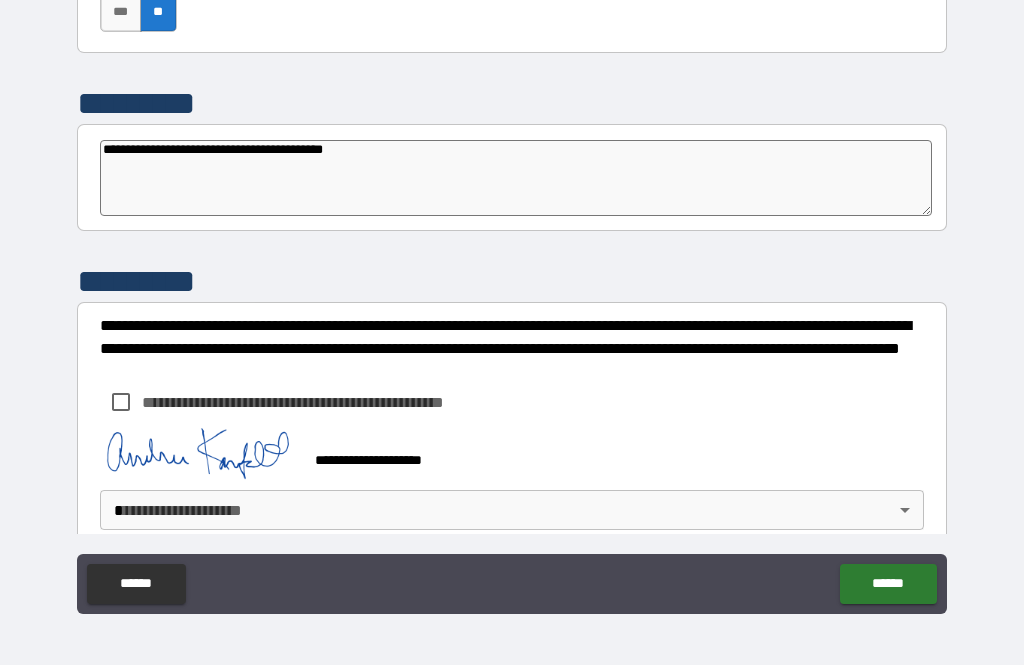 type on "*" 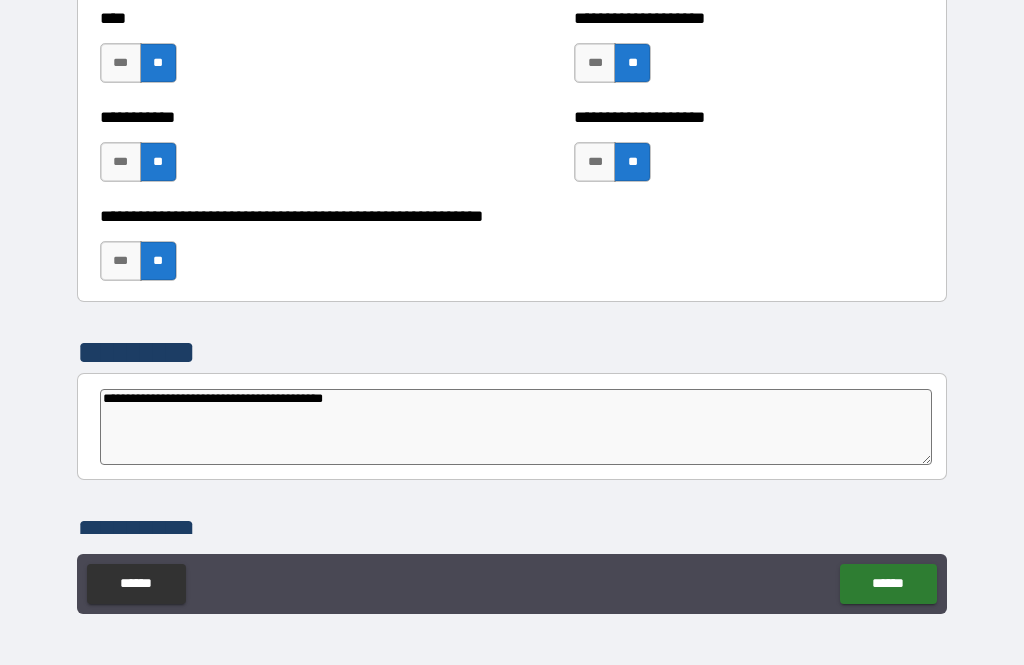 scroll, scrollTop: 6739, scrollLeft: 0, axis: vertical 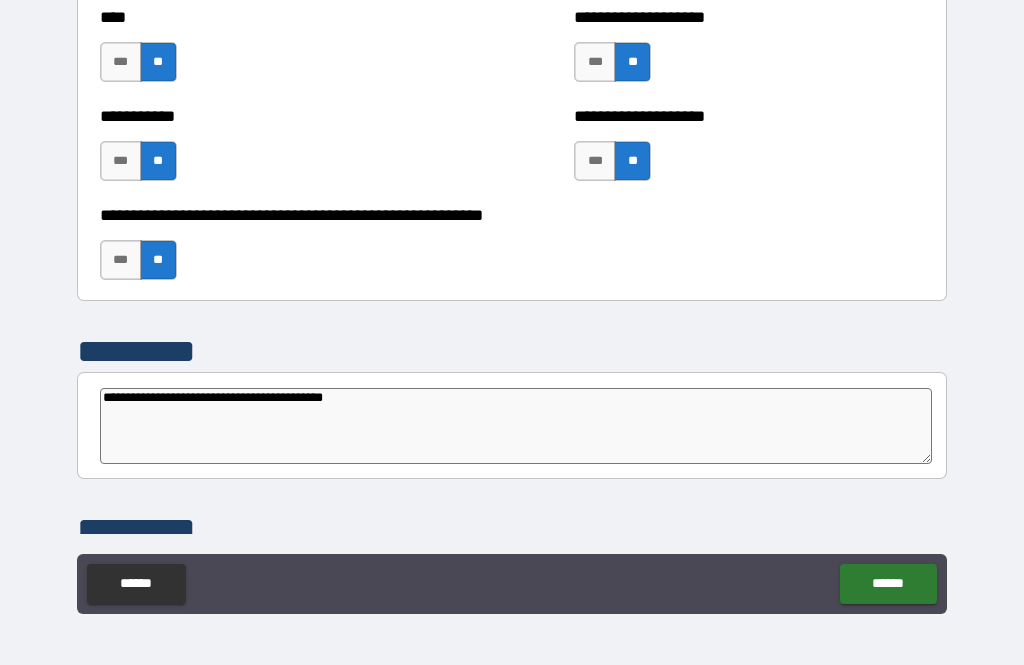 click on "**********" at bounding box center [516, 426] 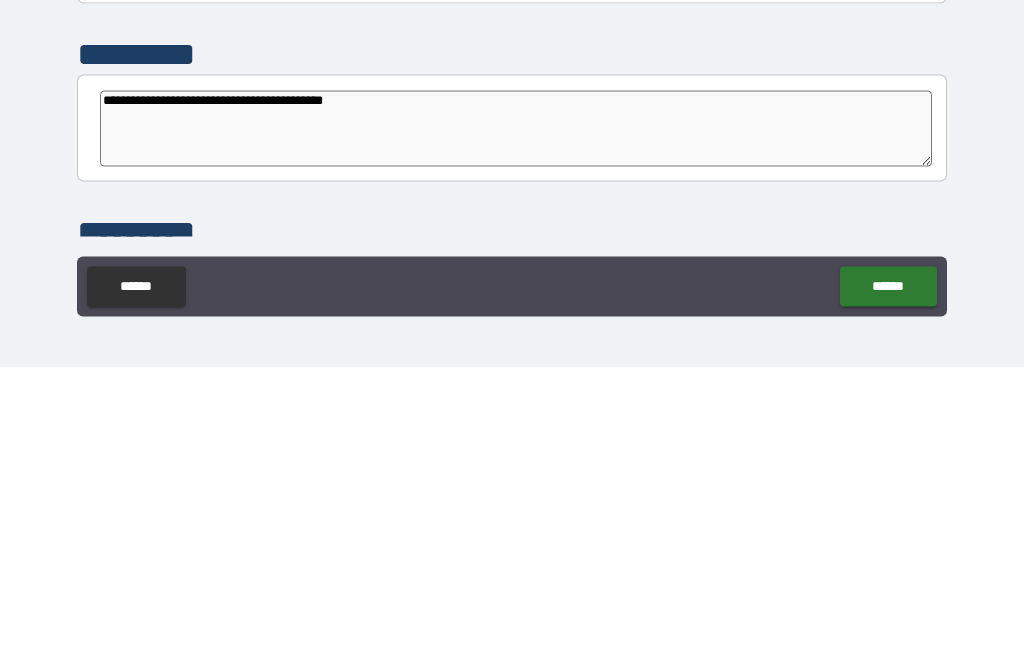 click on "**********" at bounding box center [516, 426] 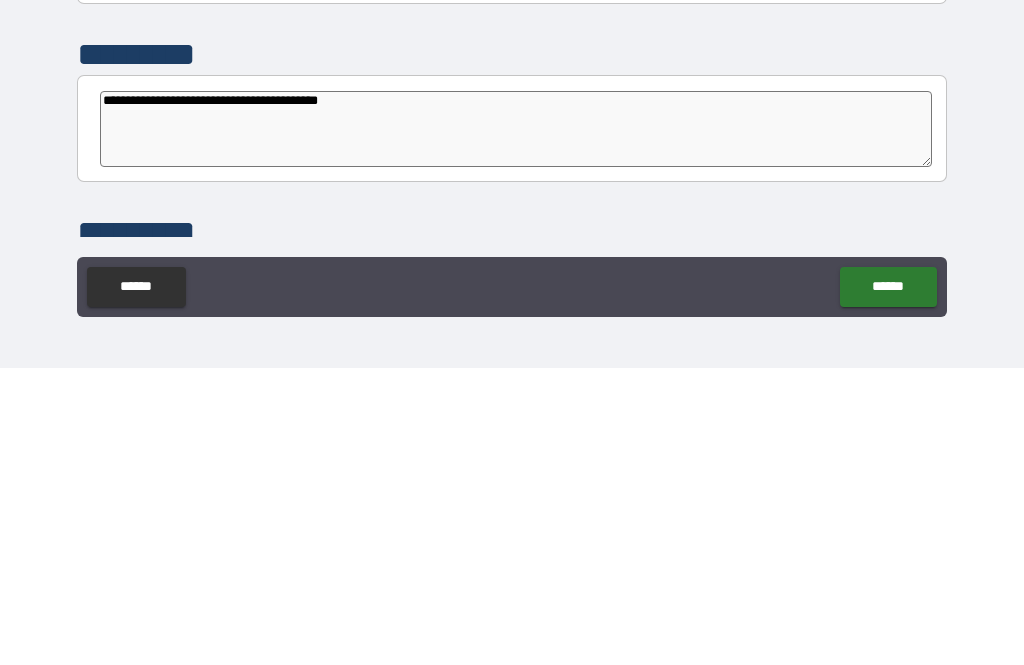 type on "*" 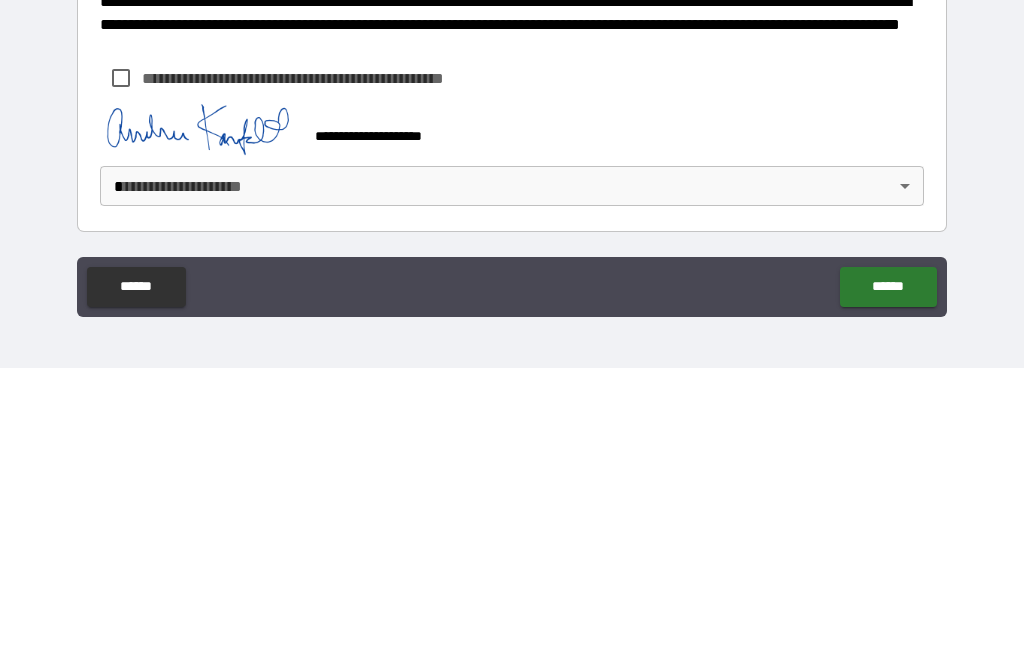 scroll, scrollTop: 7014, scrollLeft: 0, axis: vertical 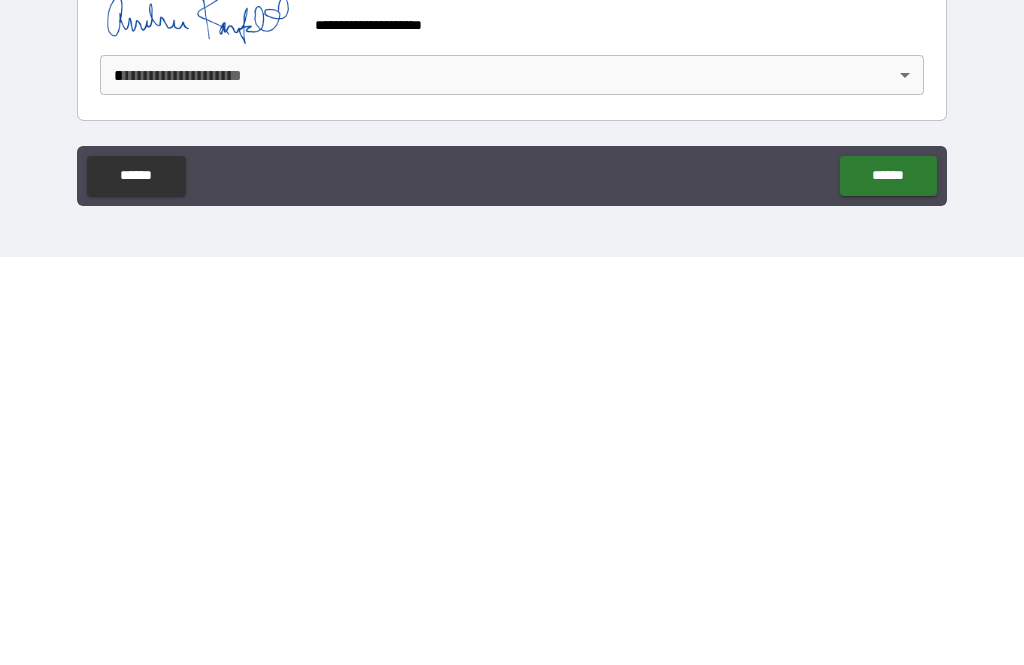 type on "**********" 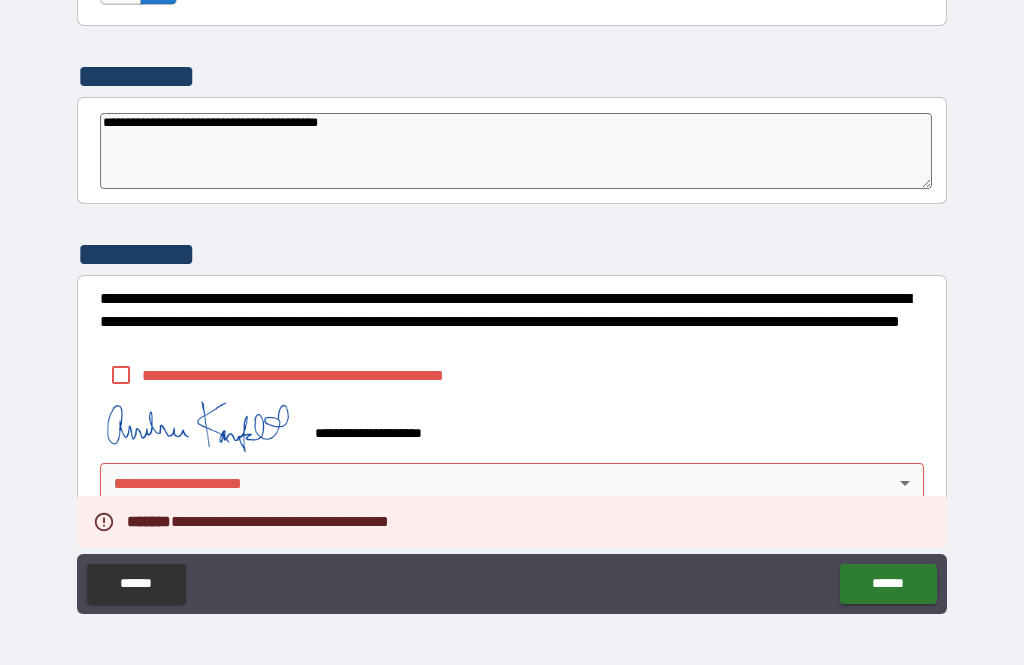 scroll, scrollTop: 7014, scrollLeft: 0, axis: vertical 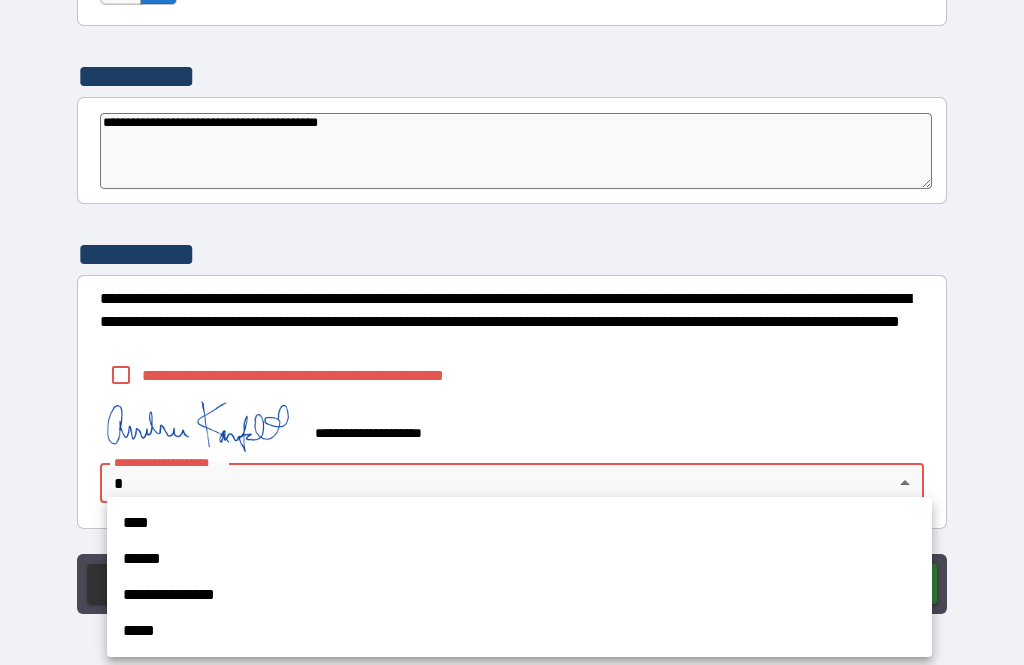 click on "****" at bounding box center [519, 523] 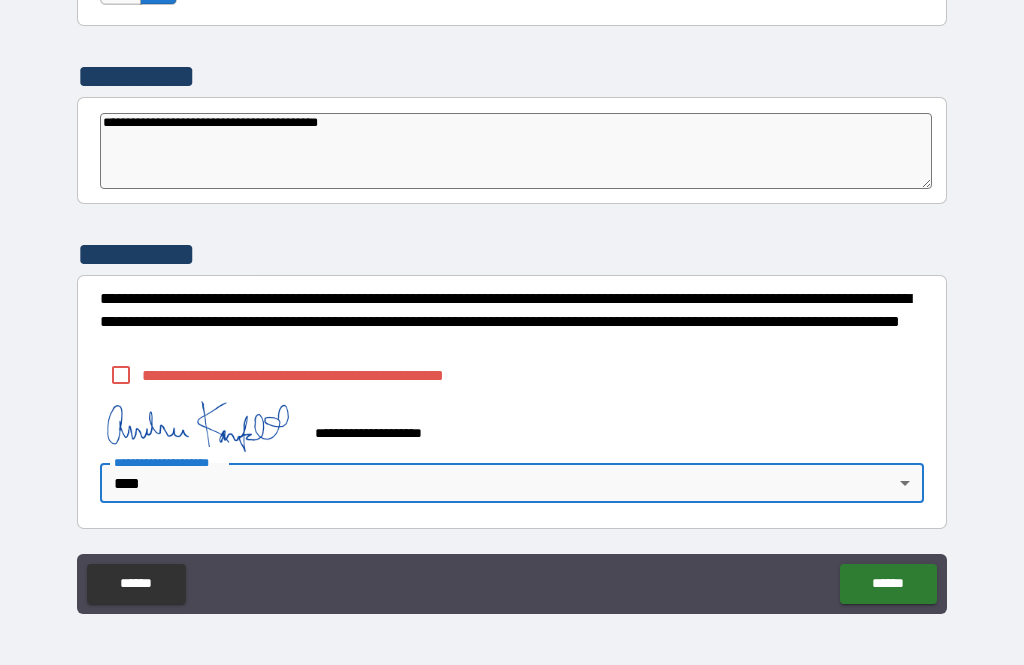 type on "*" 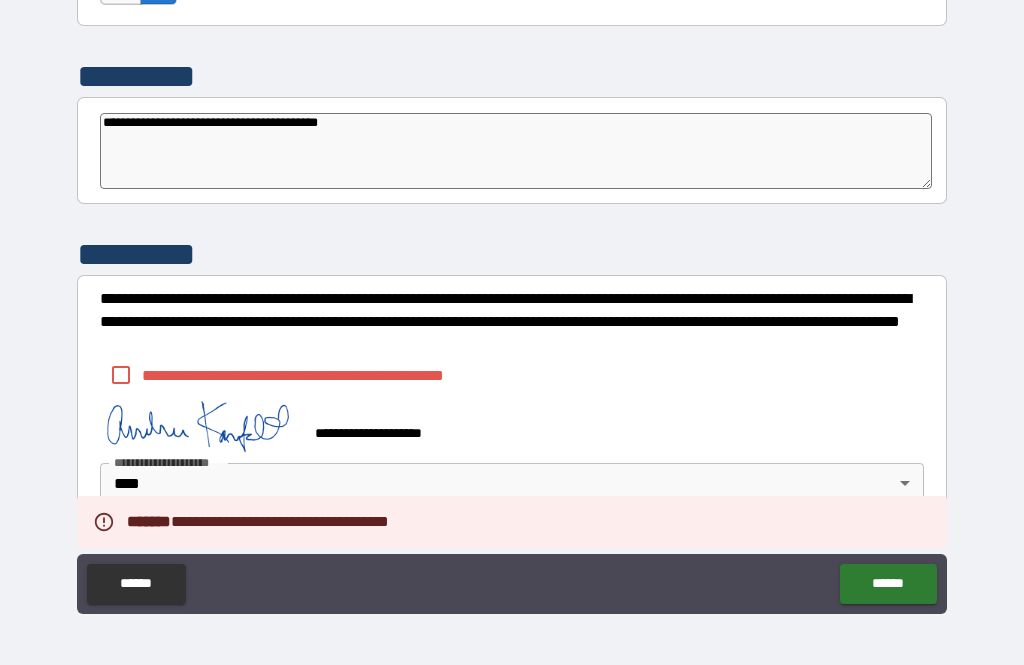 type on "*" 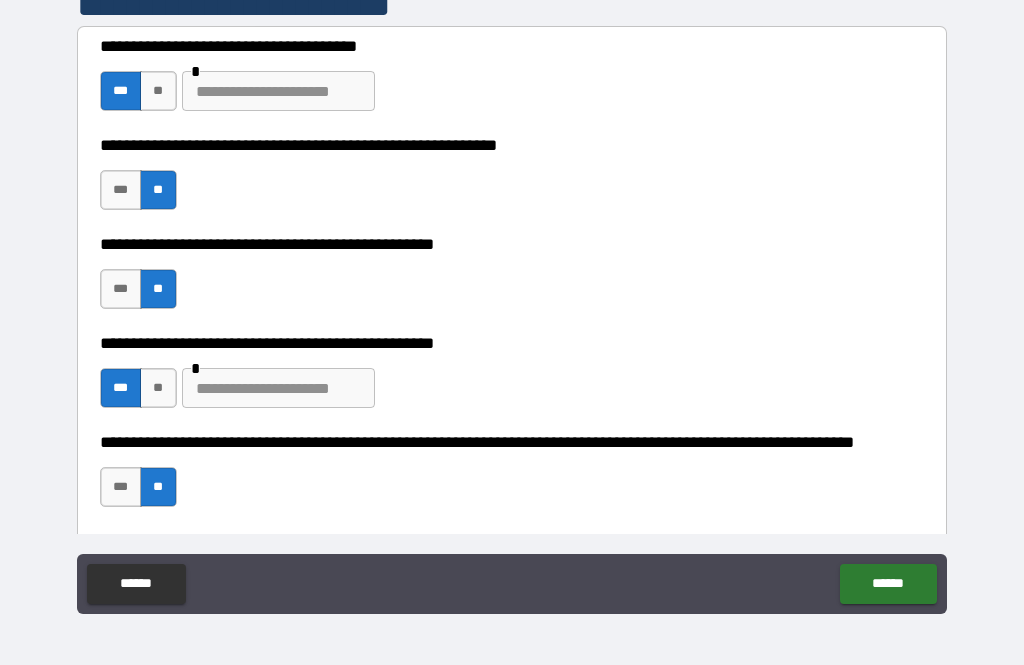 scroll, scrollTop: 439, scrollLeft: 0, axis: vertical 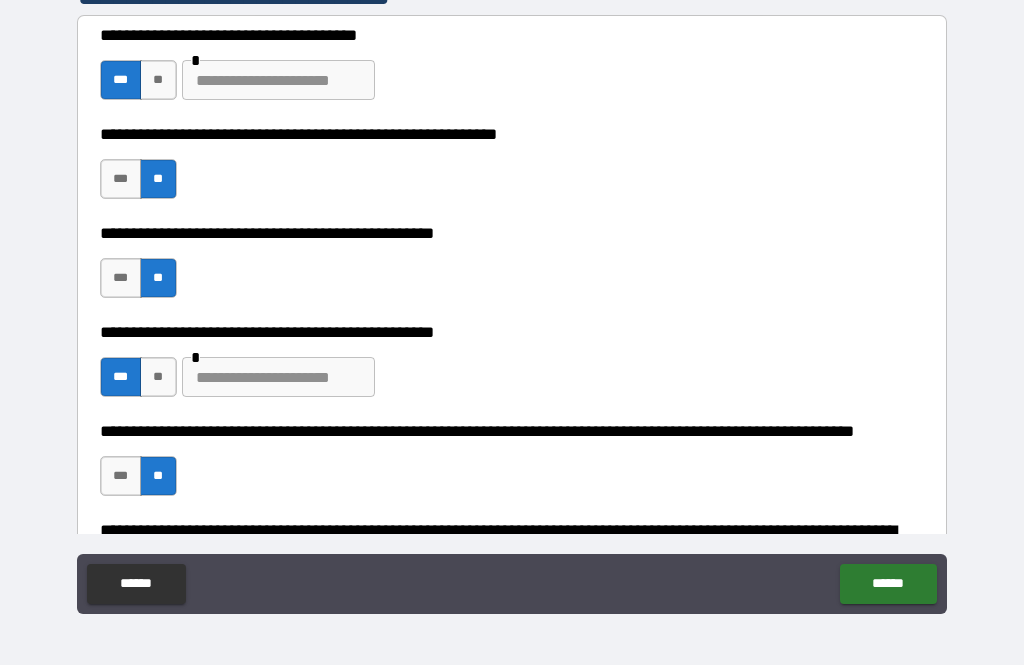click at bounding box center (278, 377) 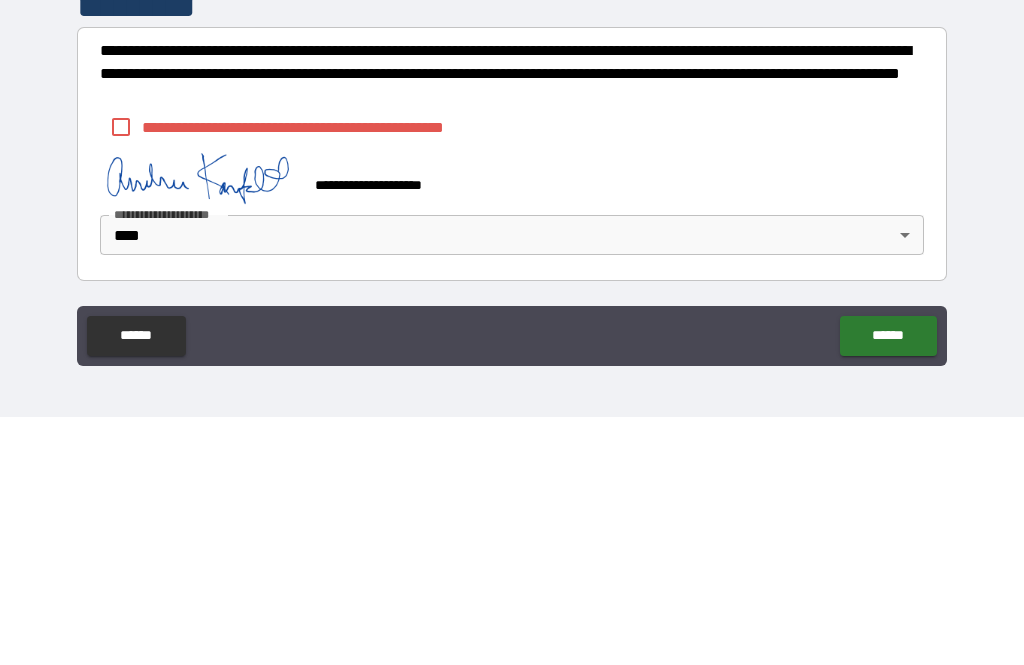 scroll, scrollTop: 7014, scrollLeft: 0, axis: vertical 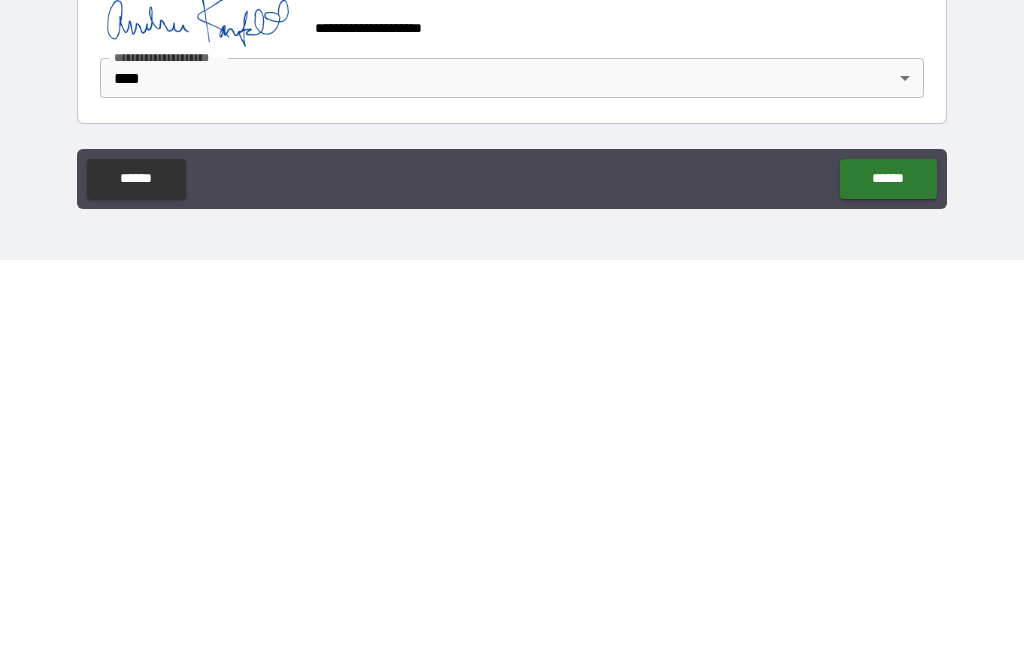 type on "**********" 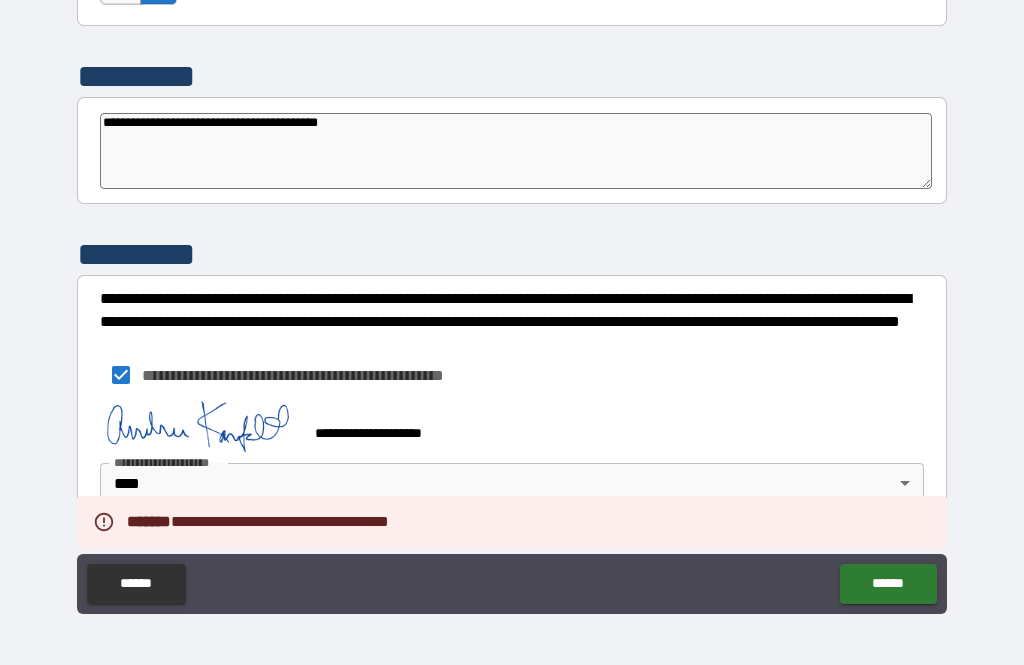 type on "*" 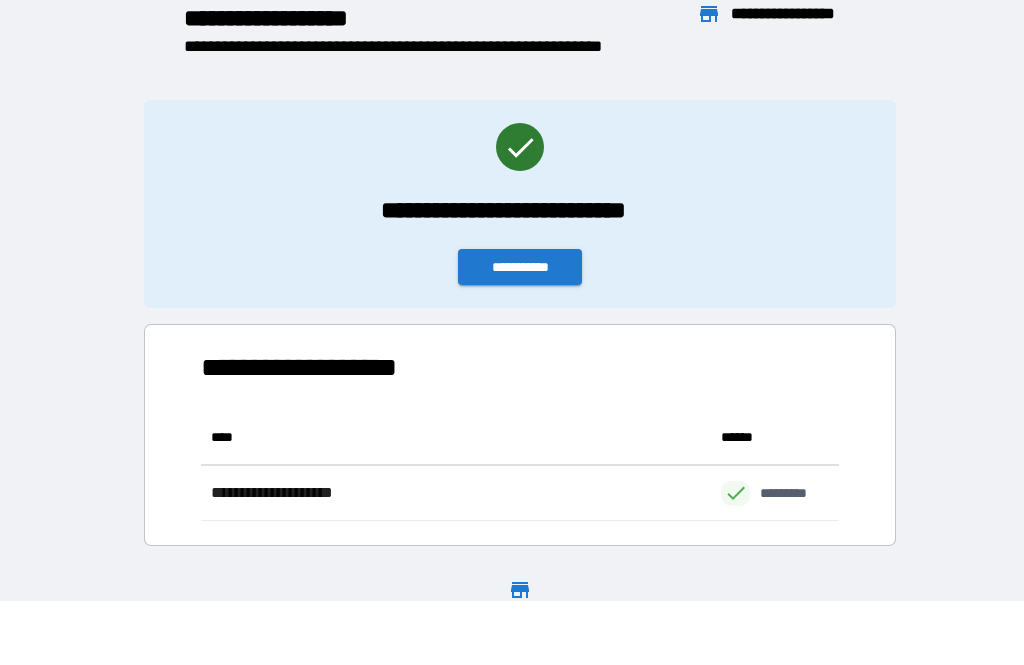scroll, scrollTop: 1, scrollLeft: 1, axis: both 